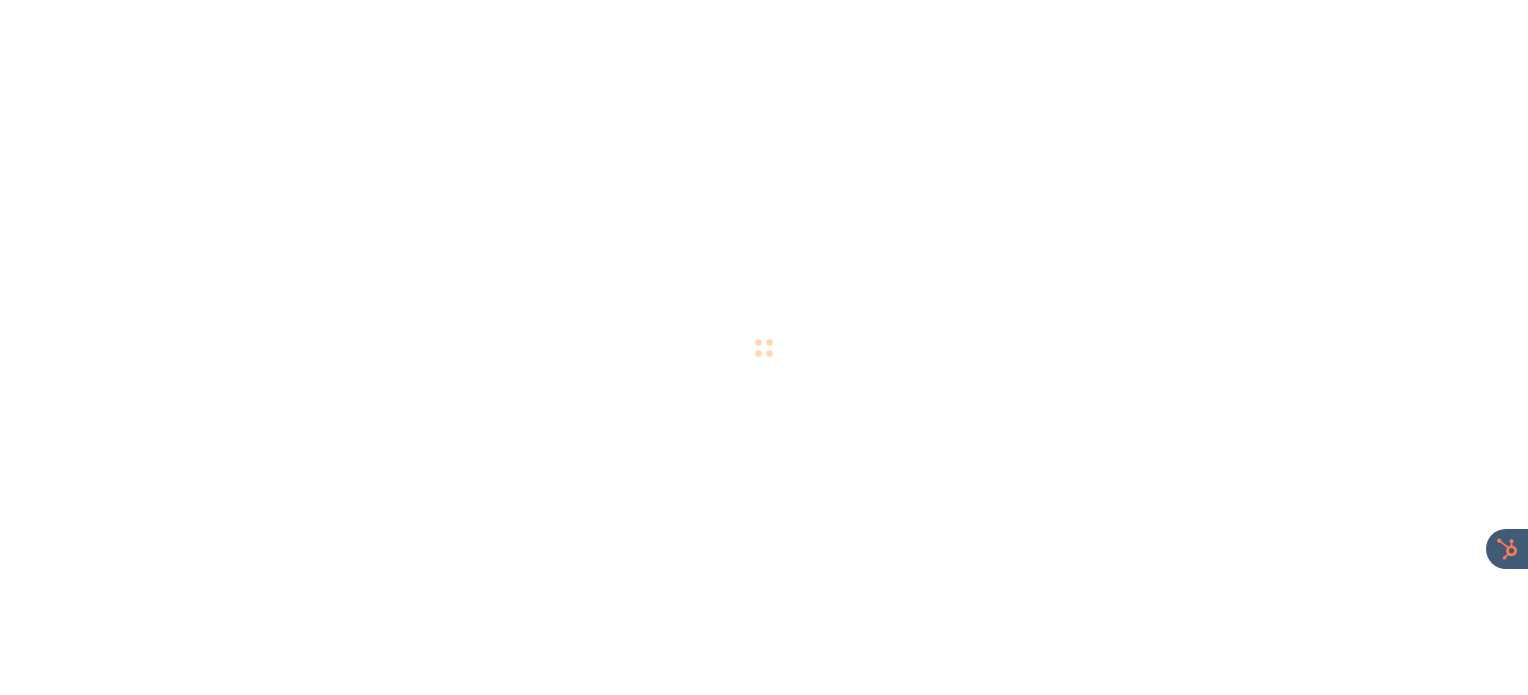 scroll, scrollTop: 0, scrollLeft: 0, axis: both 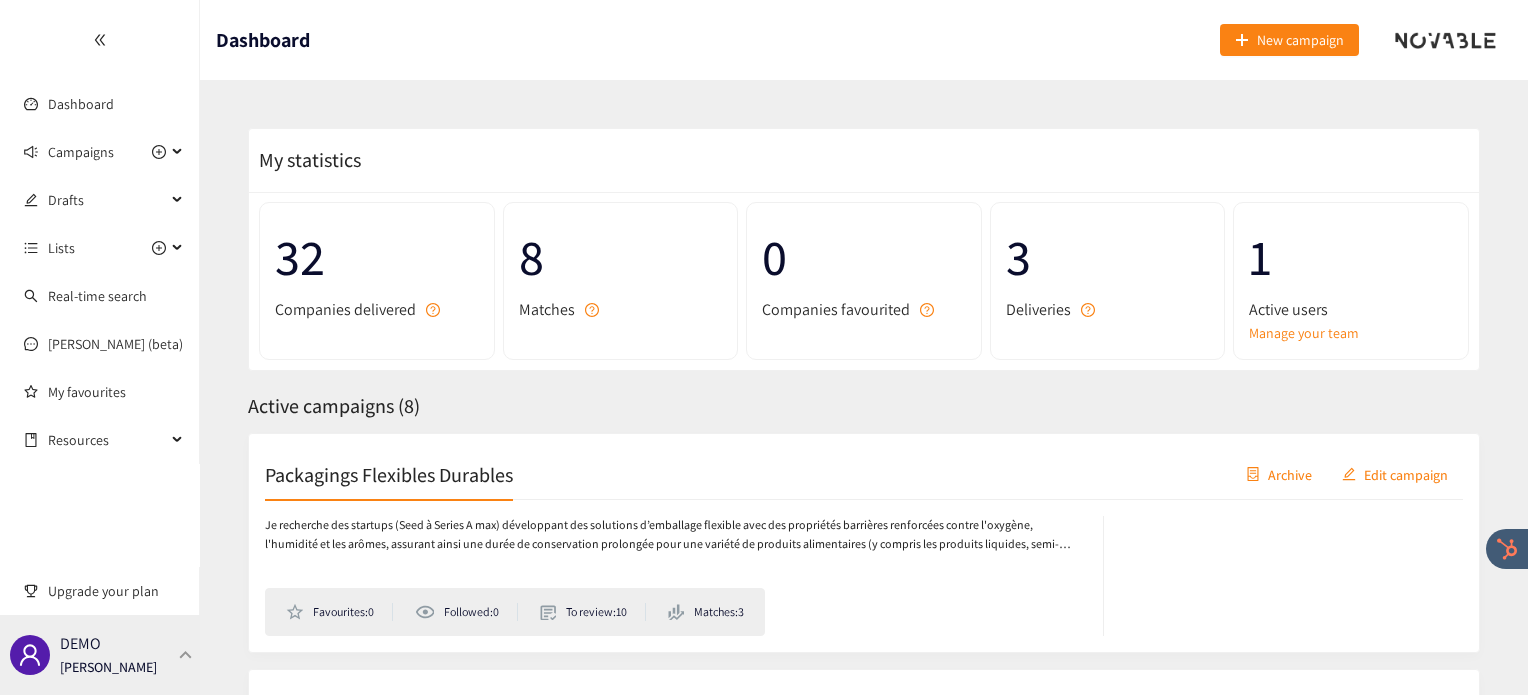 click on "DEMO [PERSON_NAME]" at bounding box center (100, 655) 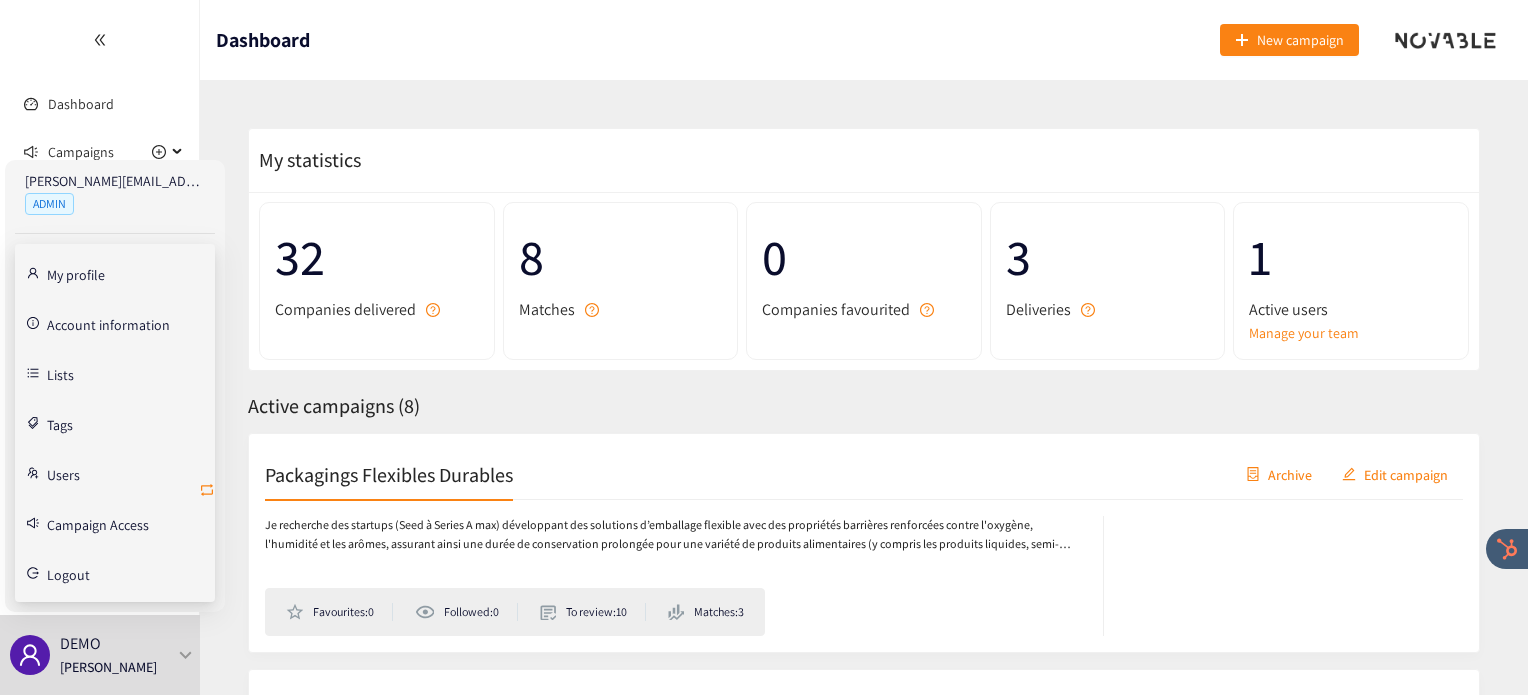 click 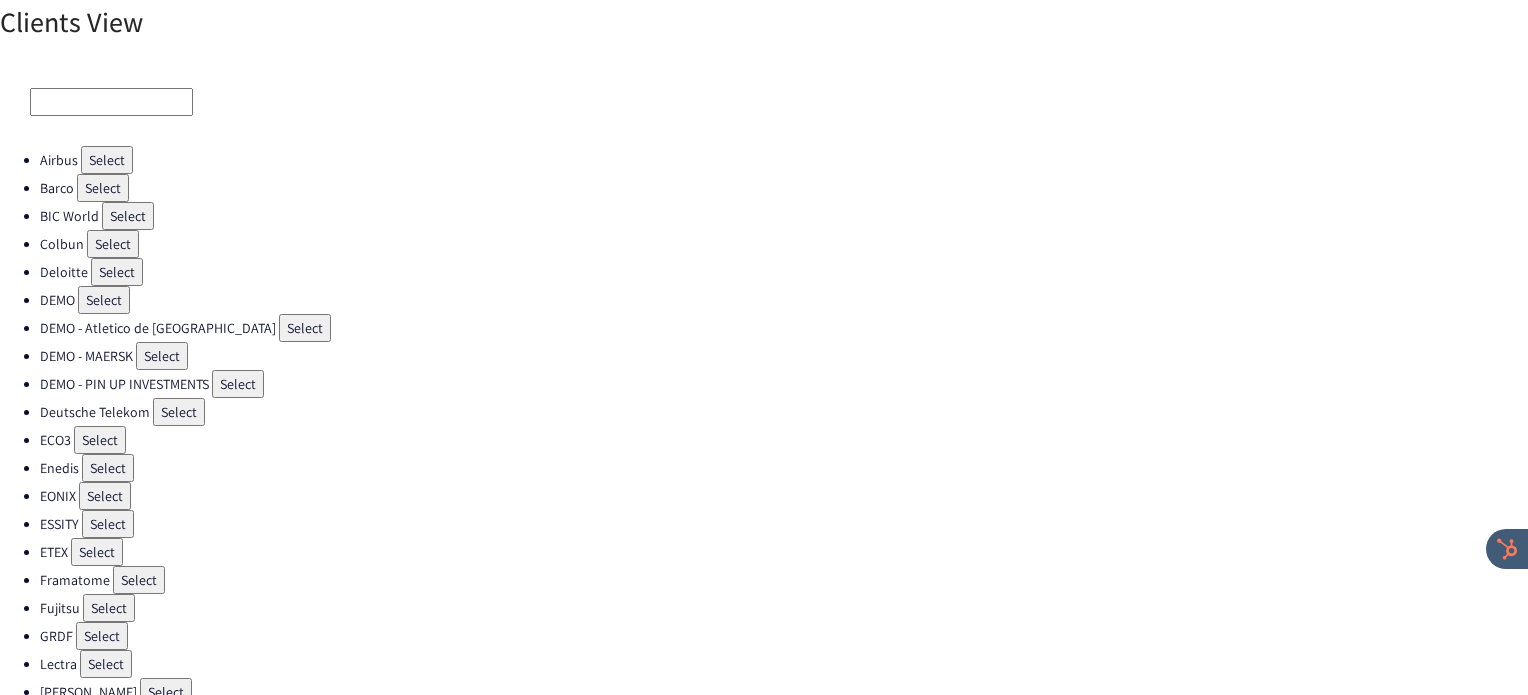 click on "Select" at bounding box center [100, 440] 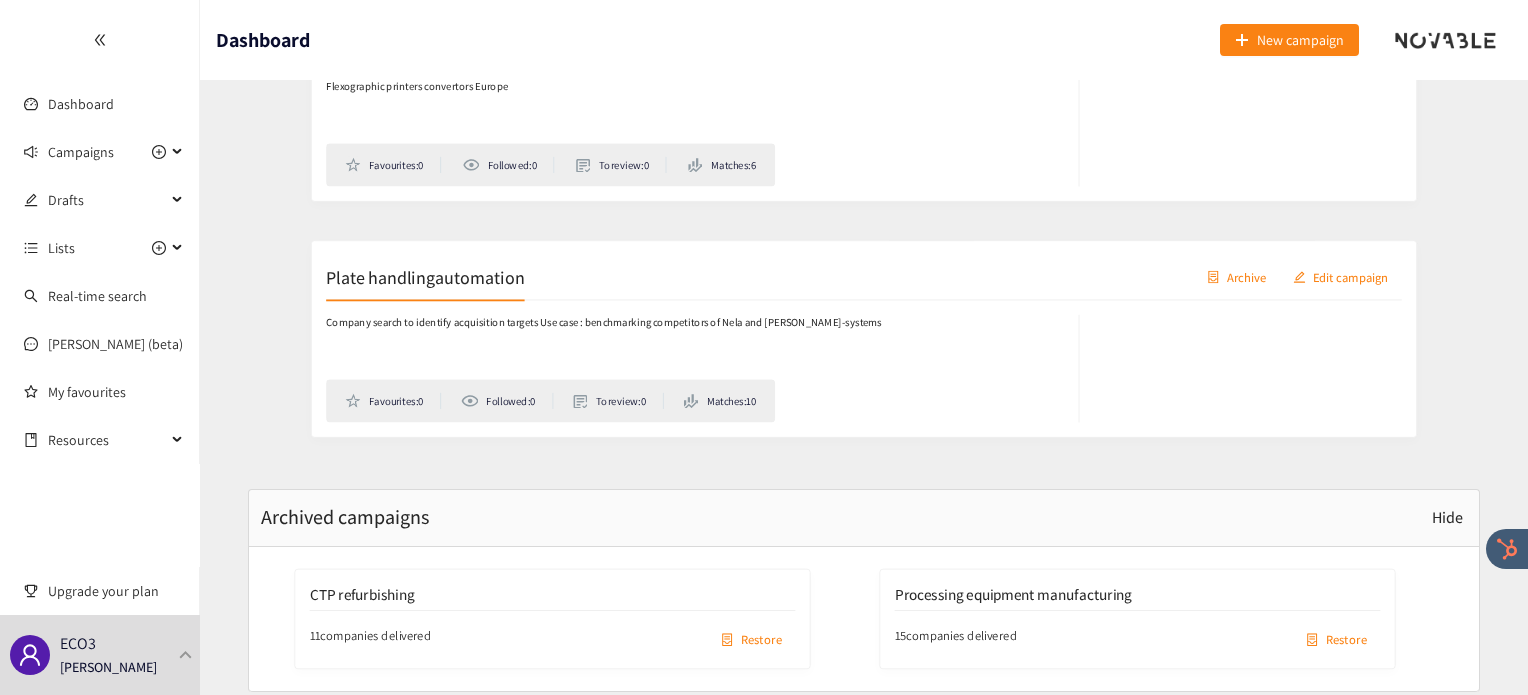 scroll, scrollTop: 1240, scrollLeft: 0, axis: vertical 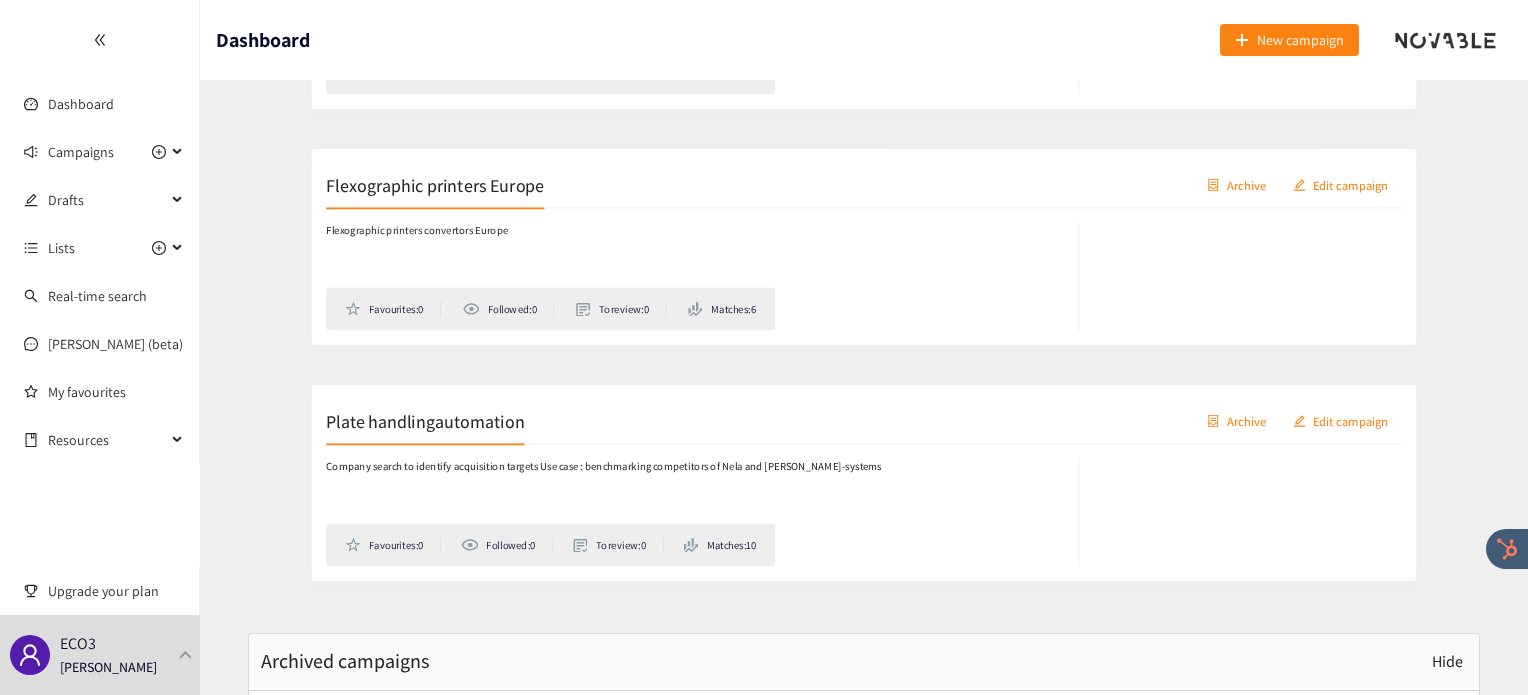 click on "Flexographic printers Europe" at bounding box center (386, 178) 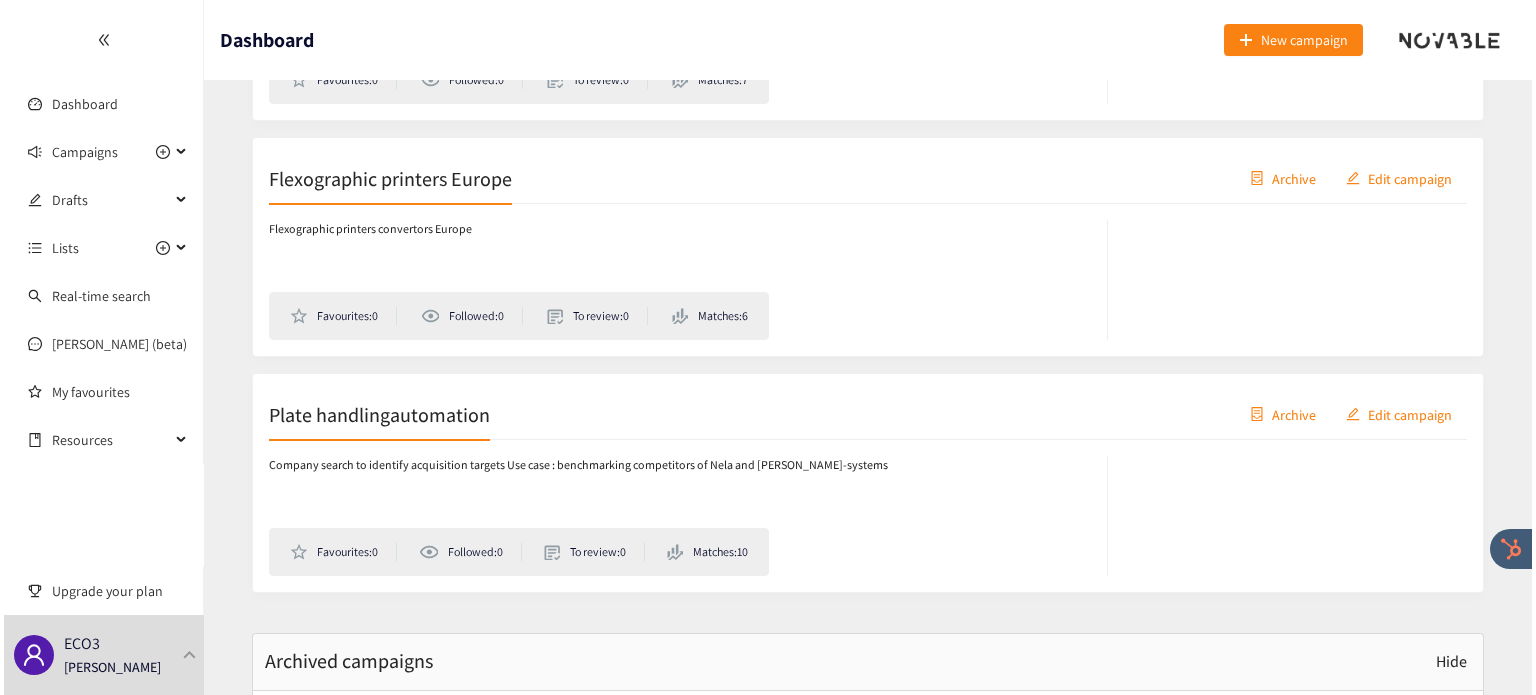 scroll, scrollTop: 0, scrollLeft: 0, axis: both 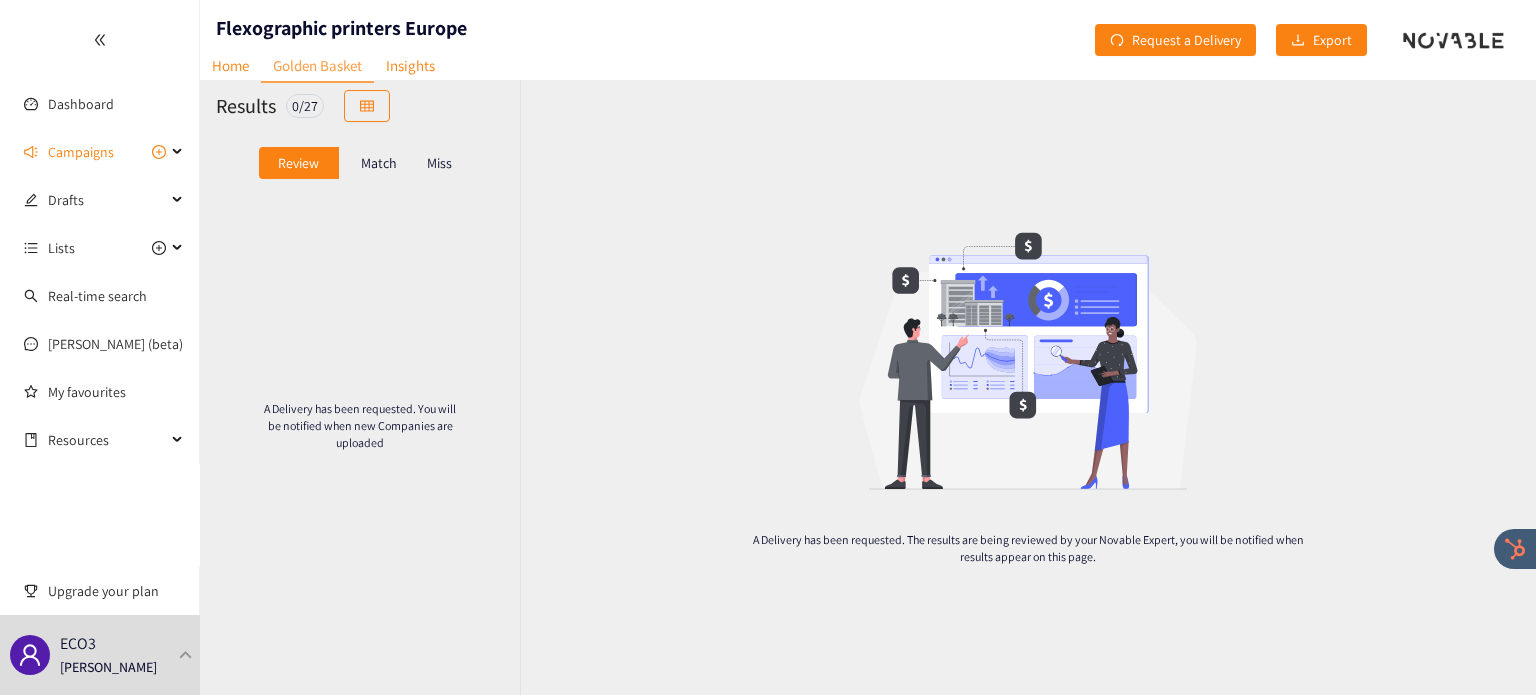 click on "Match" at bounding box center [379, 163] 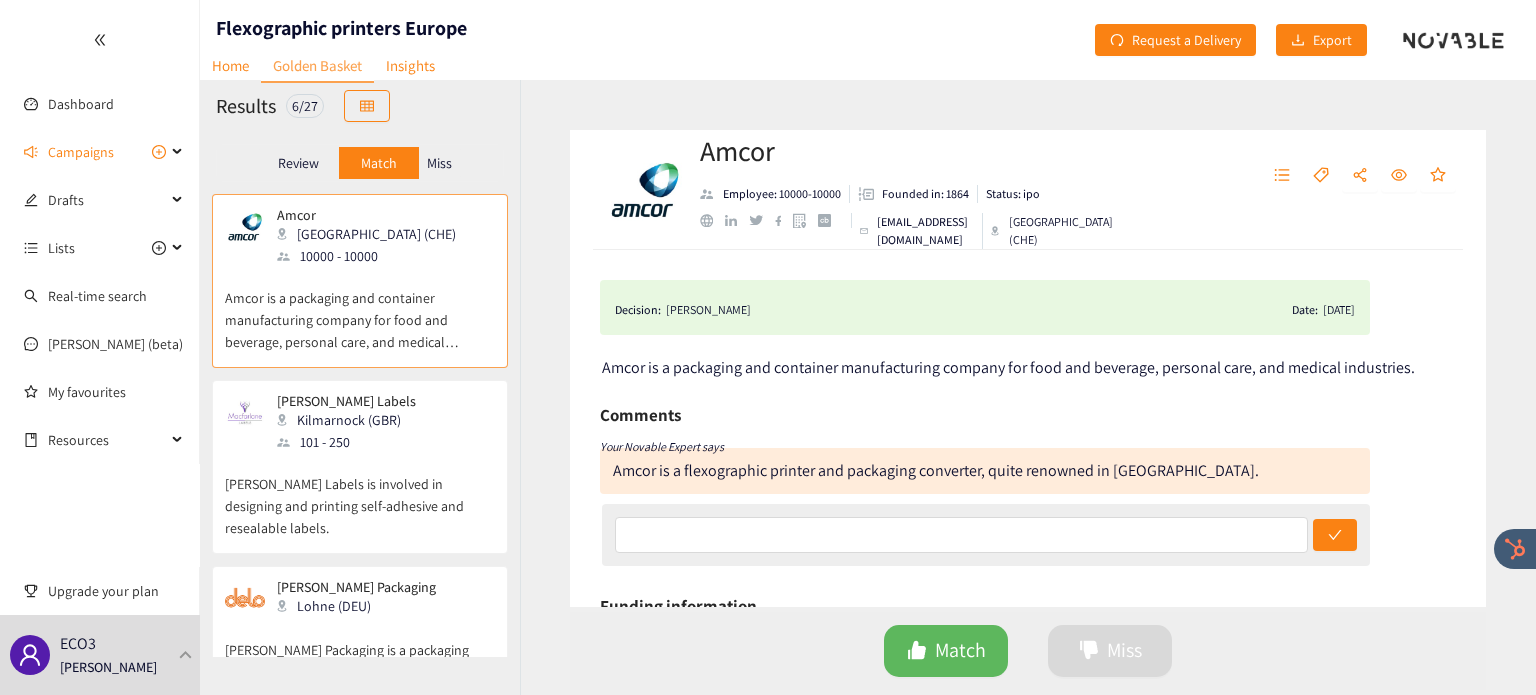 click on "101 - 250" at bounding box center [352, 442] 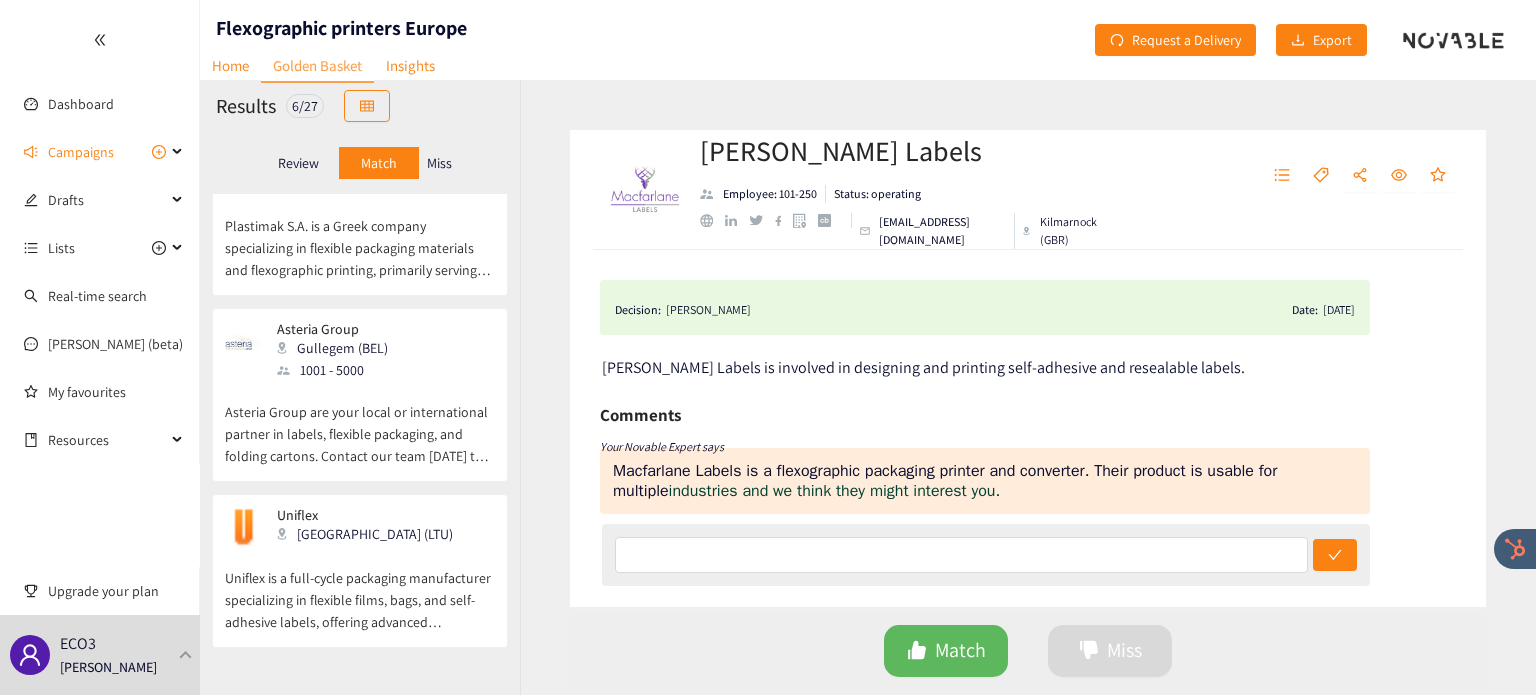scroll, scrollTop: 0, scrollLeft: 0, axis: both 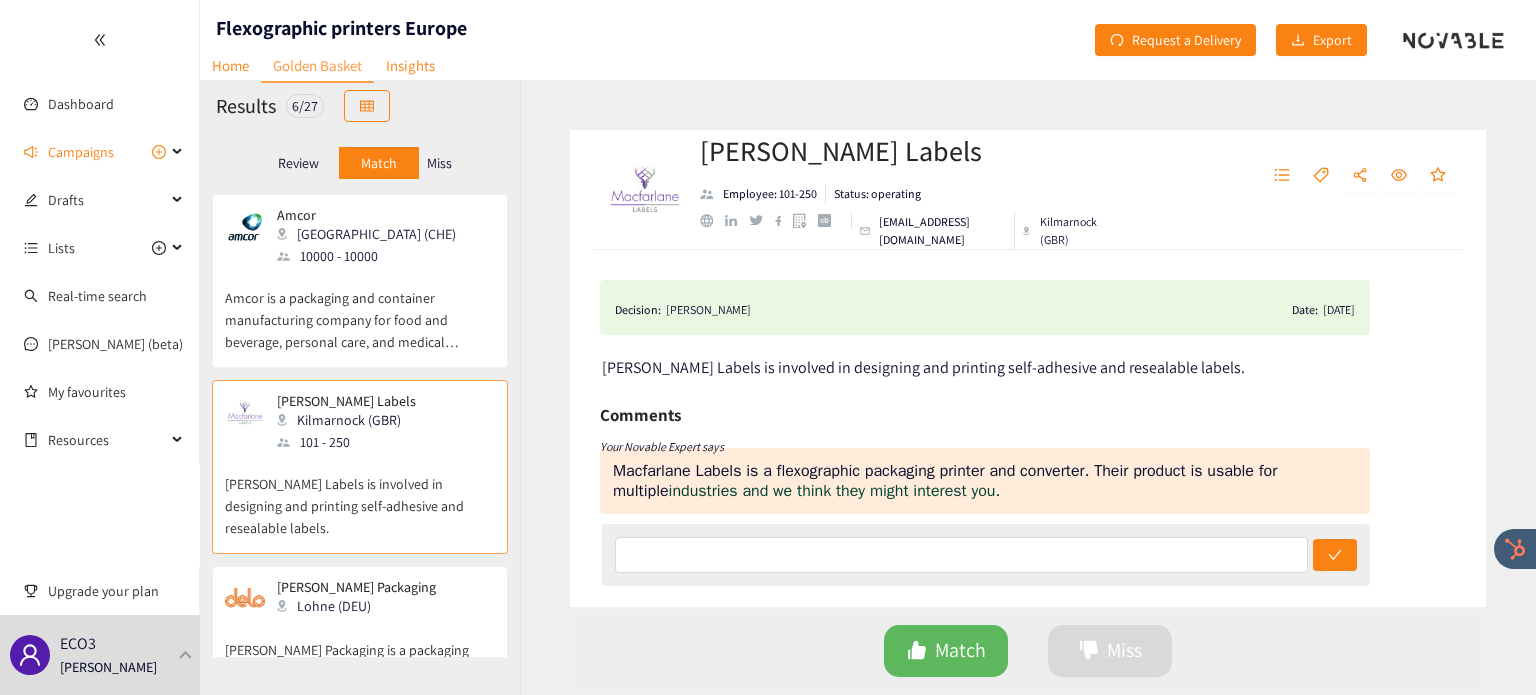 click on "Miss" at bounding box center (439, 163) 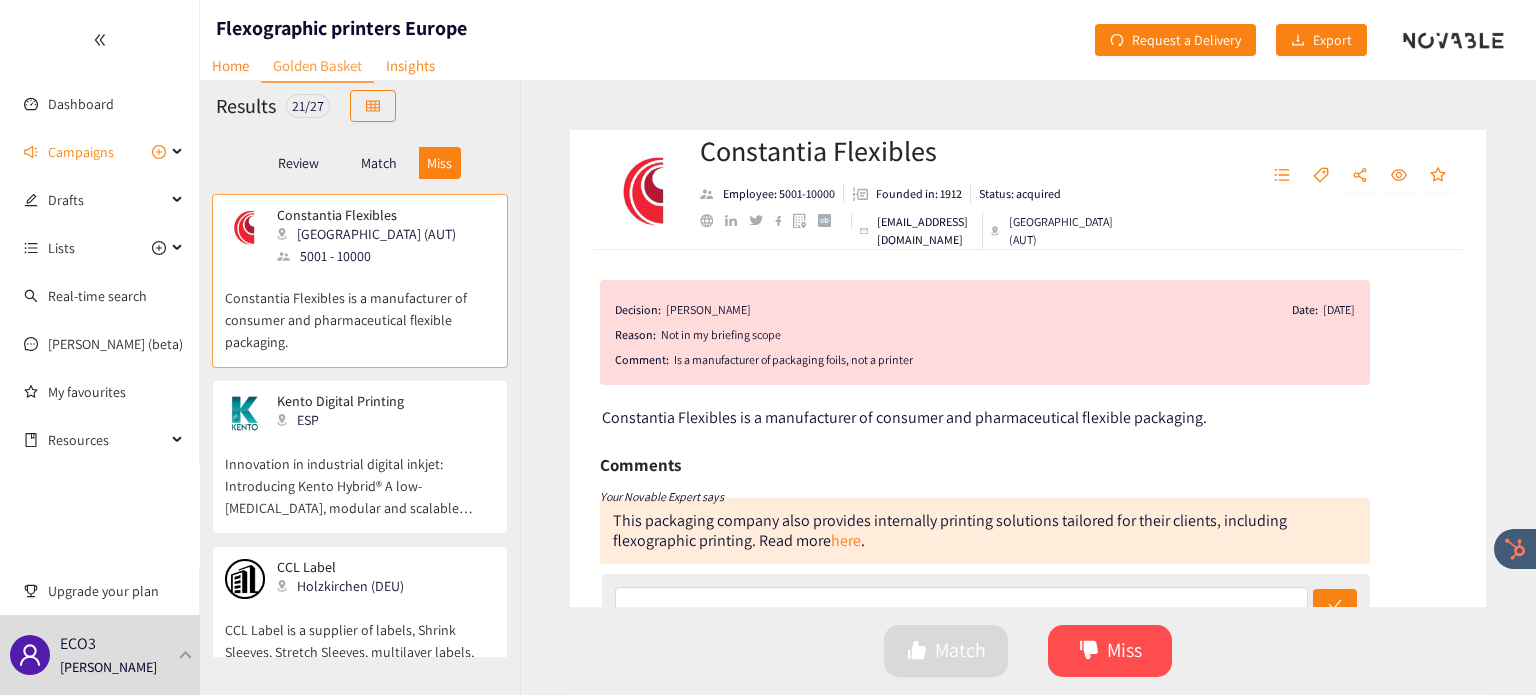 click on "Innovation in industrial digital inkjet: Introducing Kento Hybrid® A low-[MEDICAL_DATA], modular and scalable printing solution that brings together up to 3 flexo units + sinlgle pass inkjet + rotary die cutter, specially designed for corrugated cardboard" at bounding box center (360, 476) 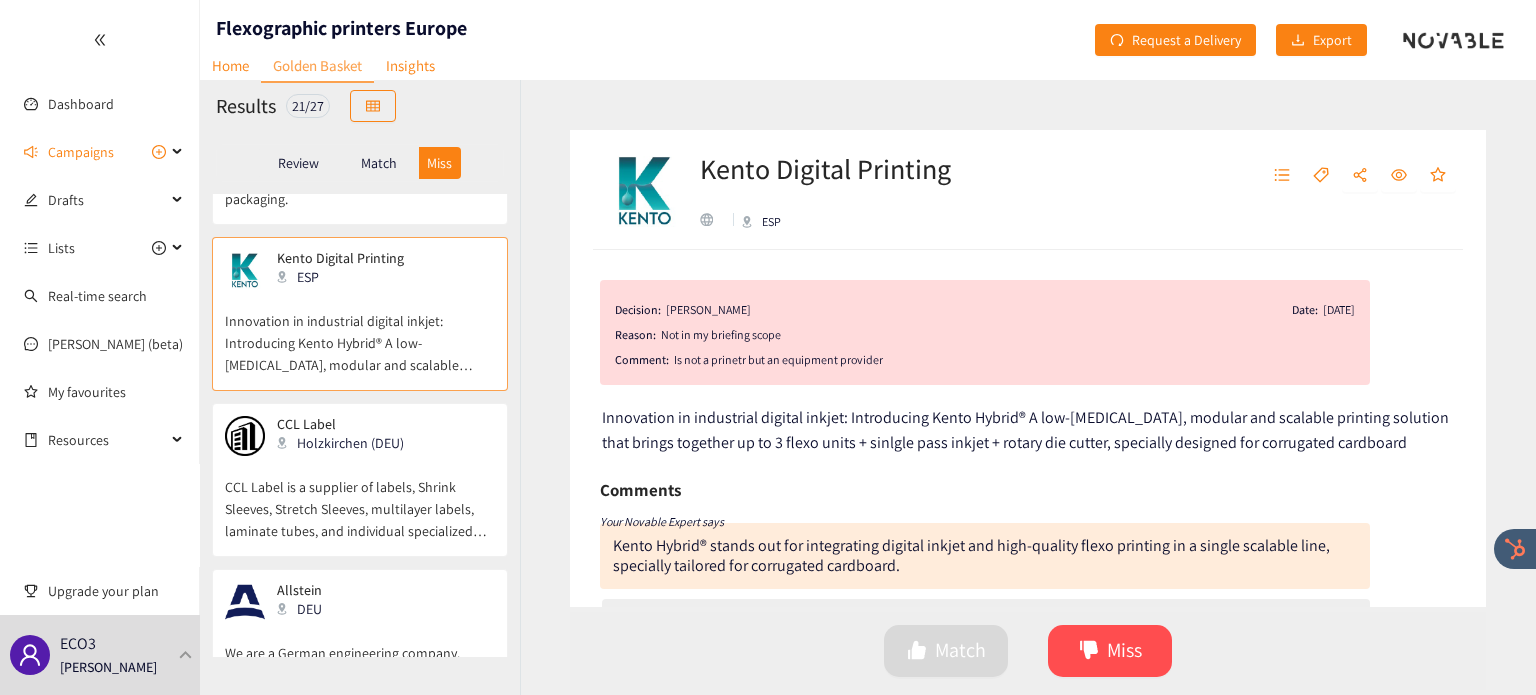 scroll, scrollTop: 164, scrollLeft: 0, axis: vertical 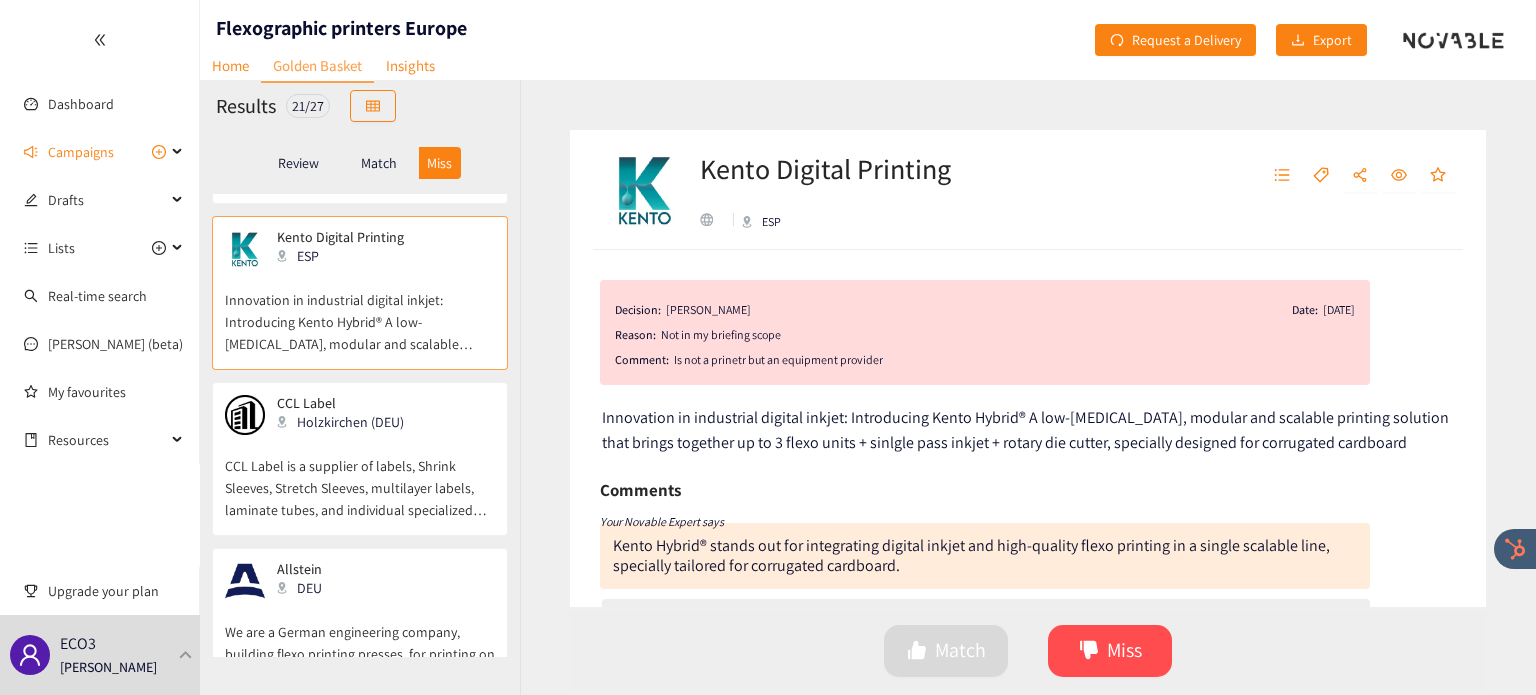 click on "CCL Label is a supplier of labels, Shrink Sleeves, Stretch Sleeves, multilayer labels, laminate tubes, and individual specialized solutions." at bounding box center [360, 478] 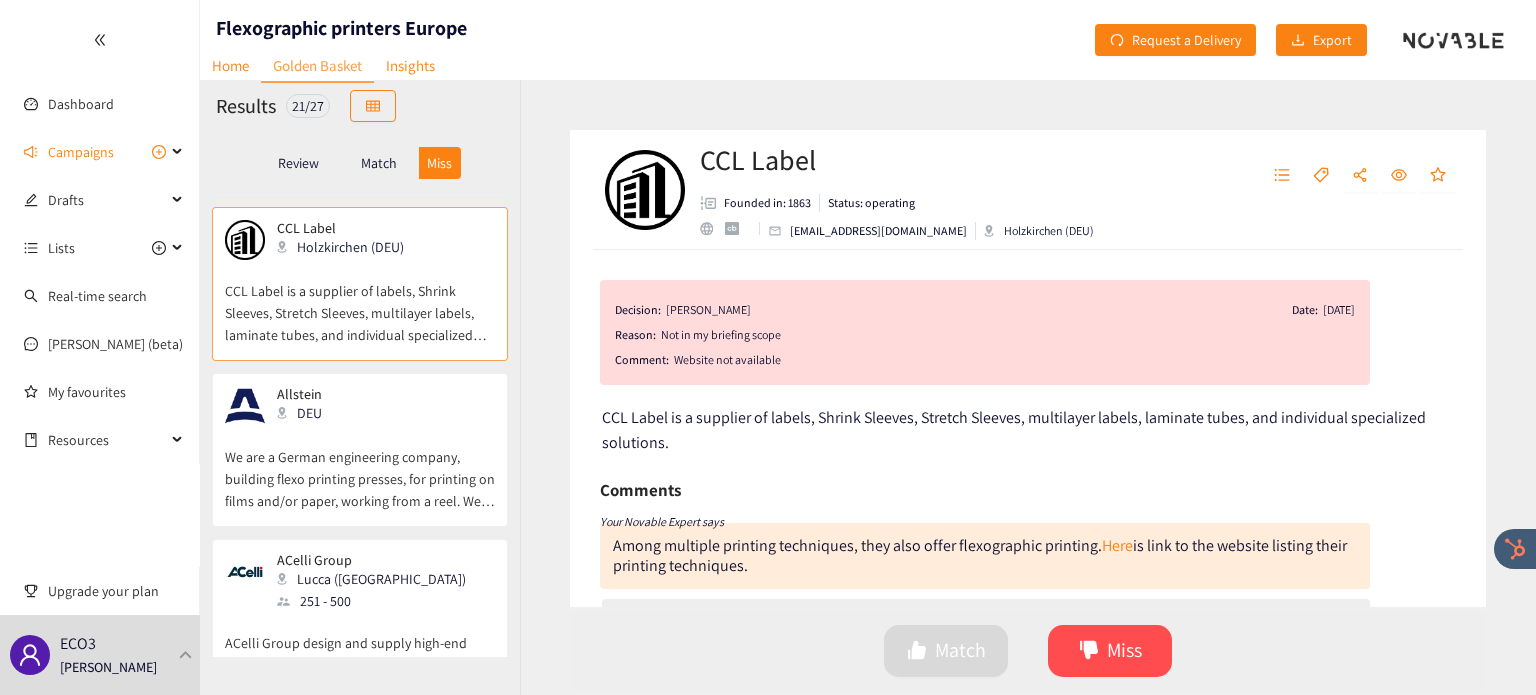 scroll, scrollTop: 348, scrollLeft: 0, axis: vertical 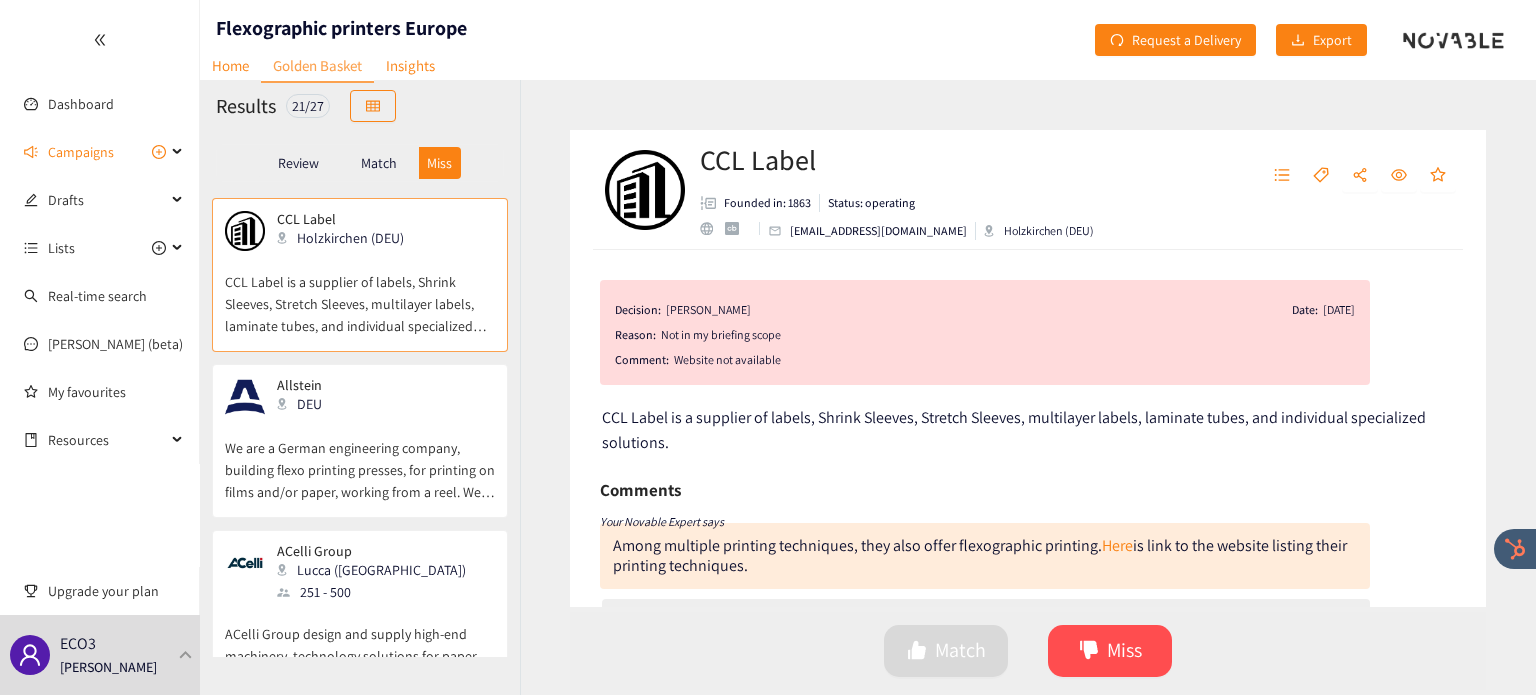 click on "We are a German engineering company, building flexo printing presses, for printing on films and/or paper, working from a reel. We are a mid-sized company engineering our presses to fit the customer's needs.
Our printing presses enable our customers to produce print jobs faster without bounce, more efficiently, and with lower operating costs, making our customers more competitive." at bounding box center (360, 460) 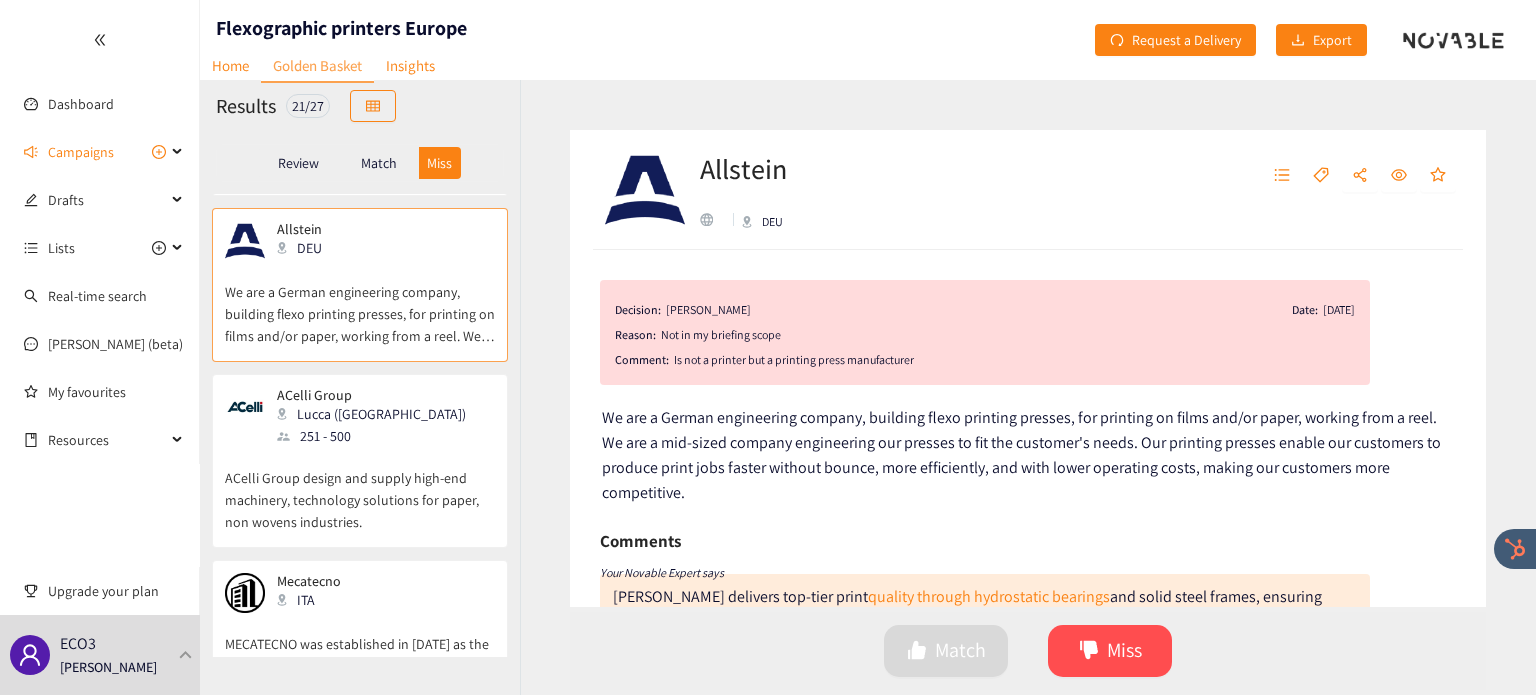 scroll, scrollTop: 504, scrollLeft: 0, axis: vertical 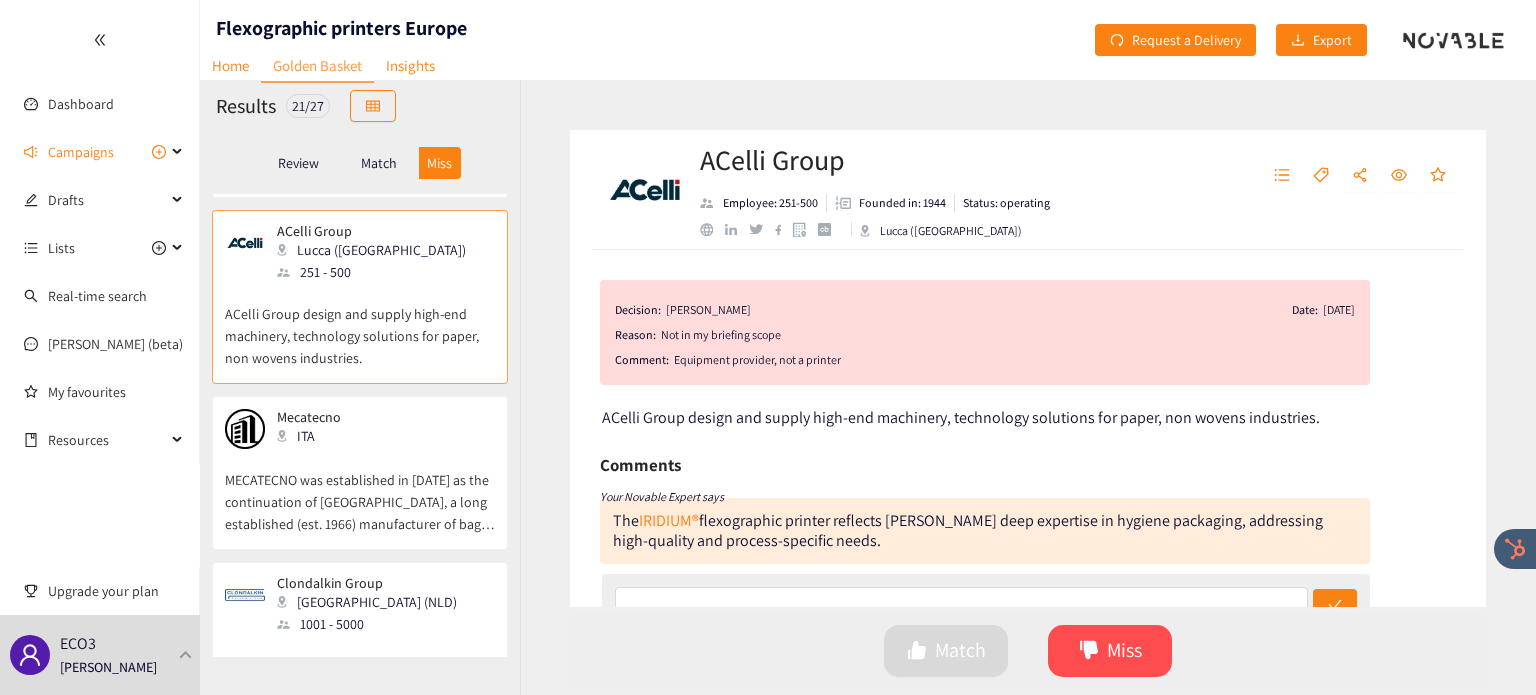 click on "MECATECNO was established in [DATE] as the continuation of [GEOGRAPHIC_DATA], a long established (est. 1966) manufacturer of bag-making machines. MECATECNO was formed in order to address customer requirements for ever more effective and versatile solutions within the flexible packaging industry." at bounding box center [360, 492] 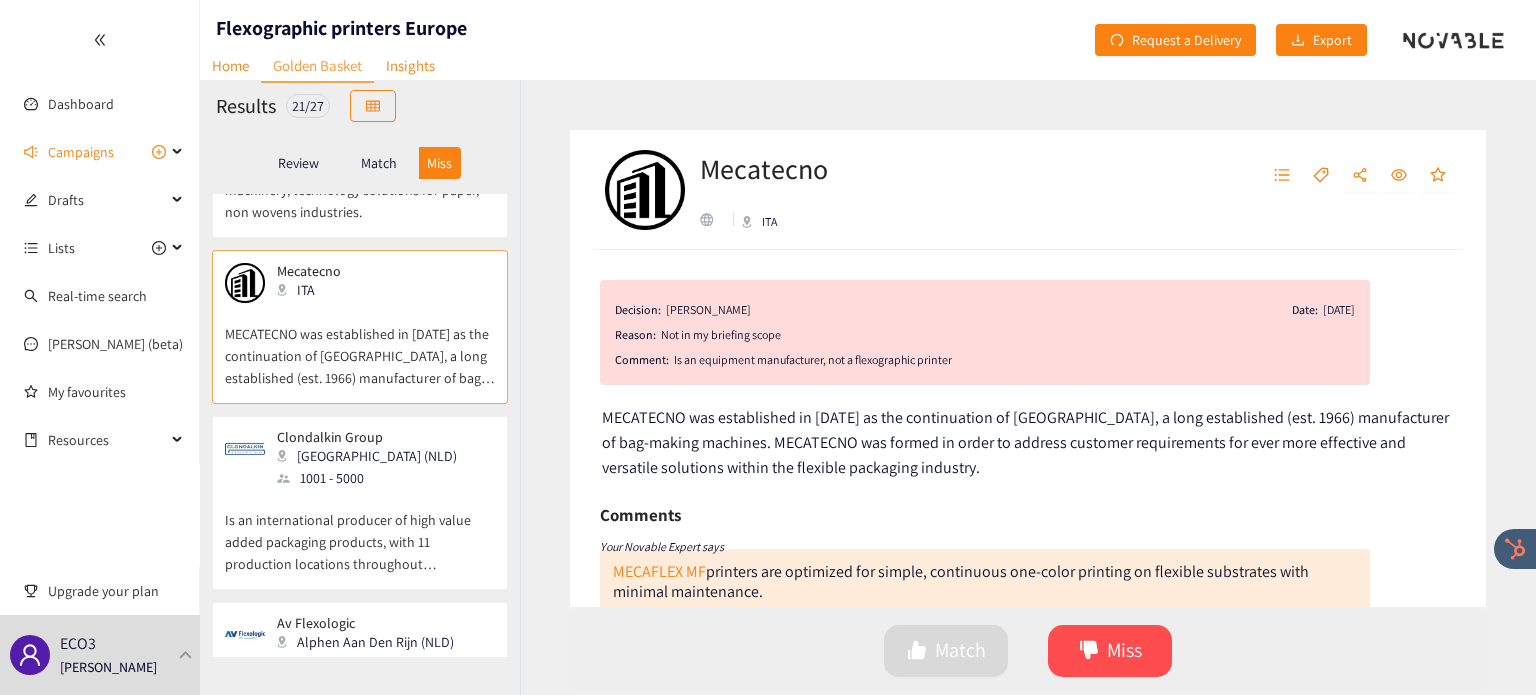 scroll, scrollTop: 812, scrollLeft: 0, axis: vertical 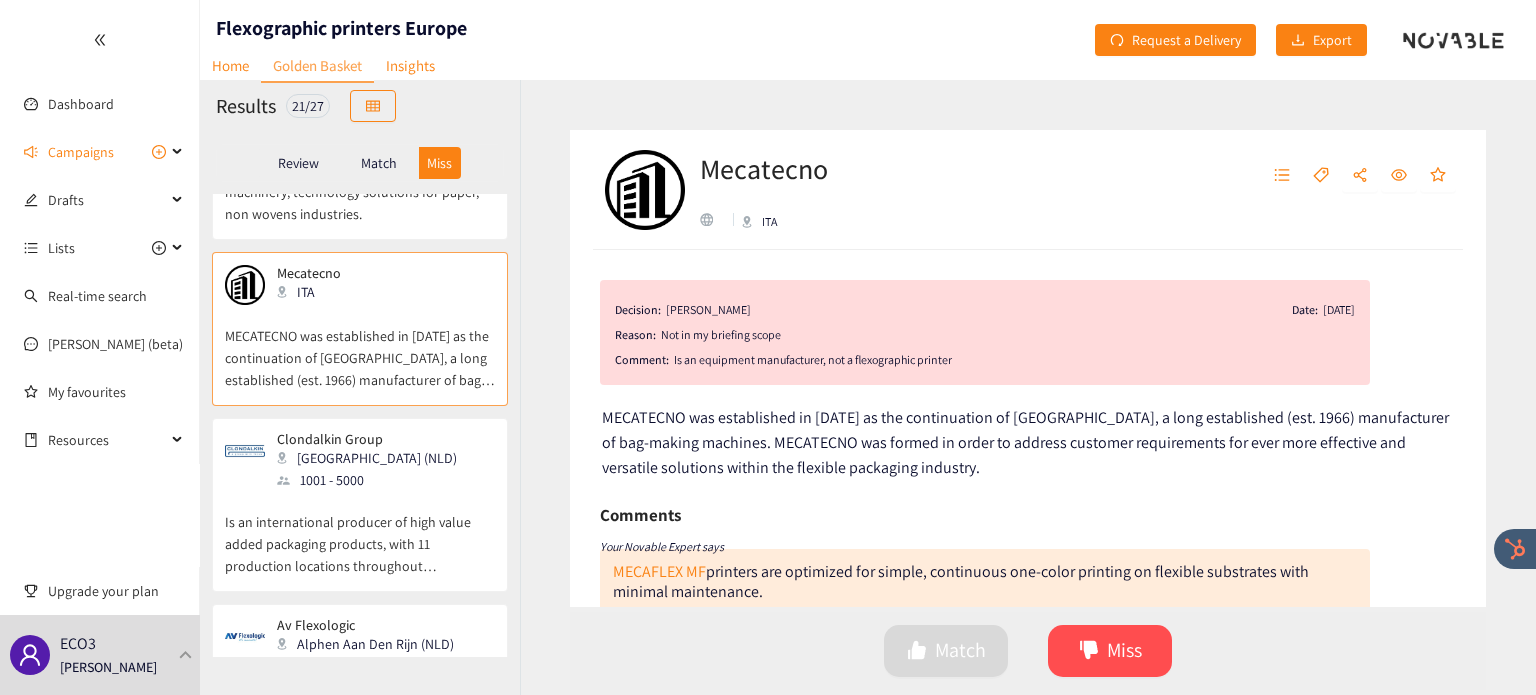 click on "Is an international producer of high value added packaging products, with 11 production locations throughout [GEOGRAPHIC_DATA] and [GEOGRAPHIC_DATA]." at bounding box center (360, 534) 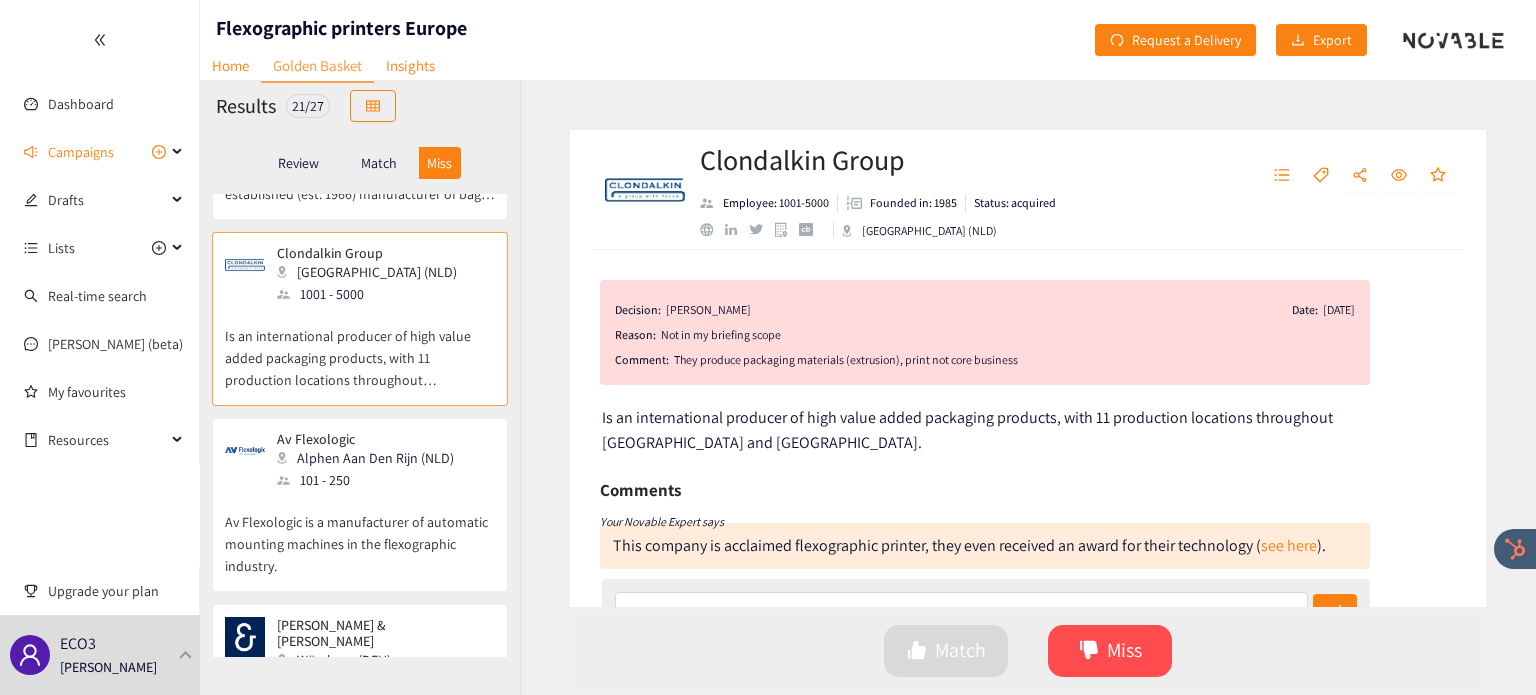 scroll, scrollTop: 1000, scrollLeft: 0, axis: vertical 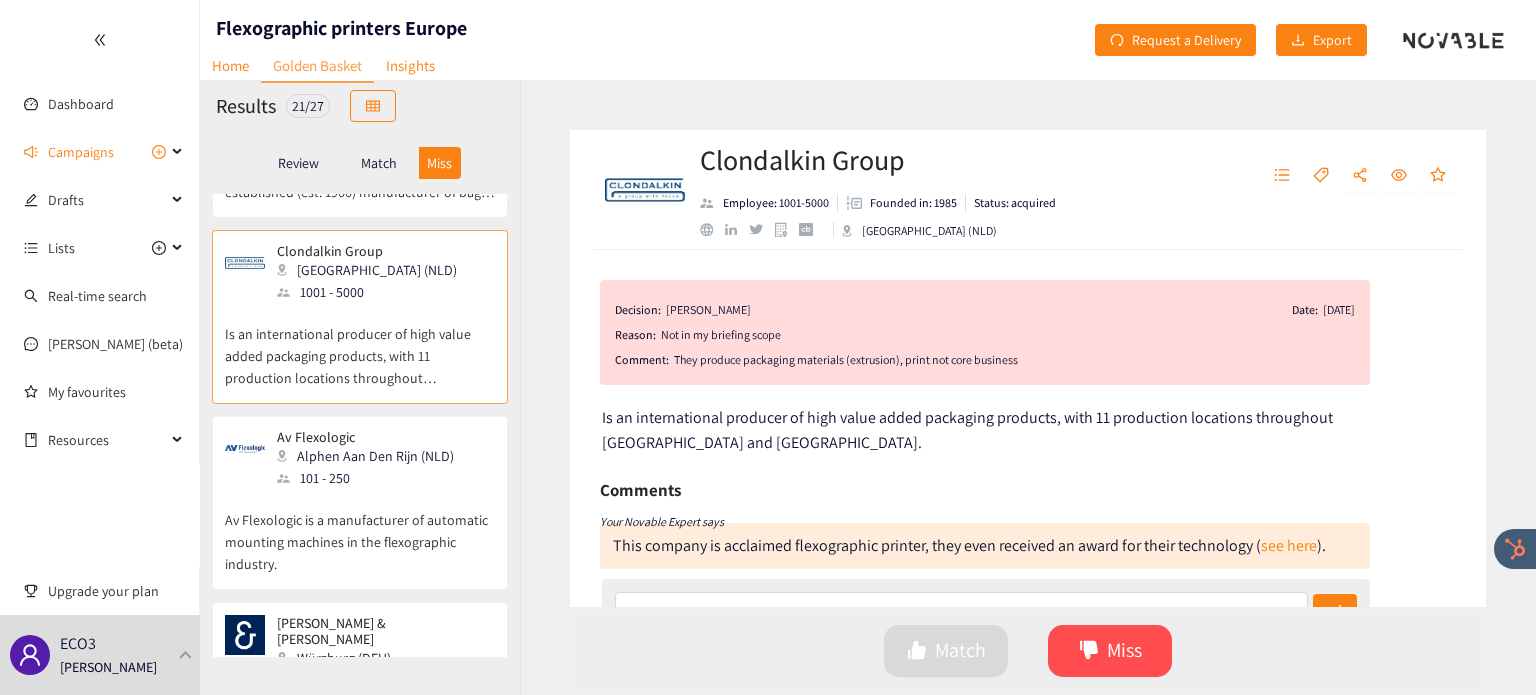 click on "Av Flexologic is a manufacturer of automatic mounting machines in the flexographic industry." at bounding box center [360, 532] 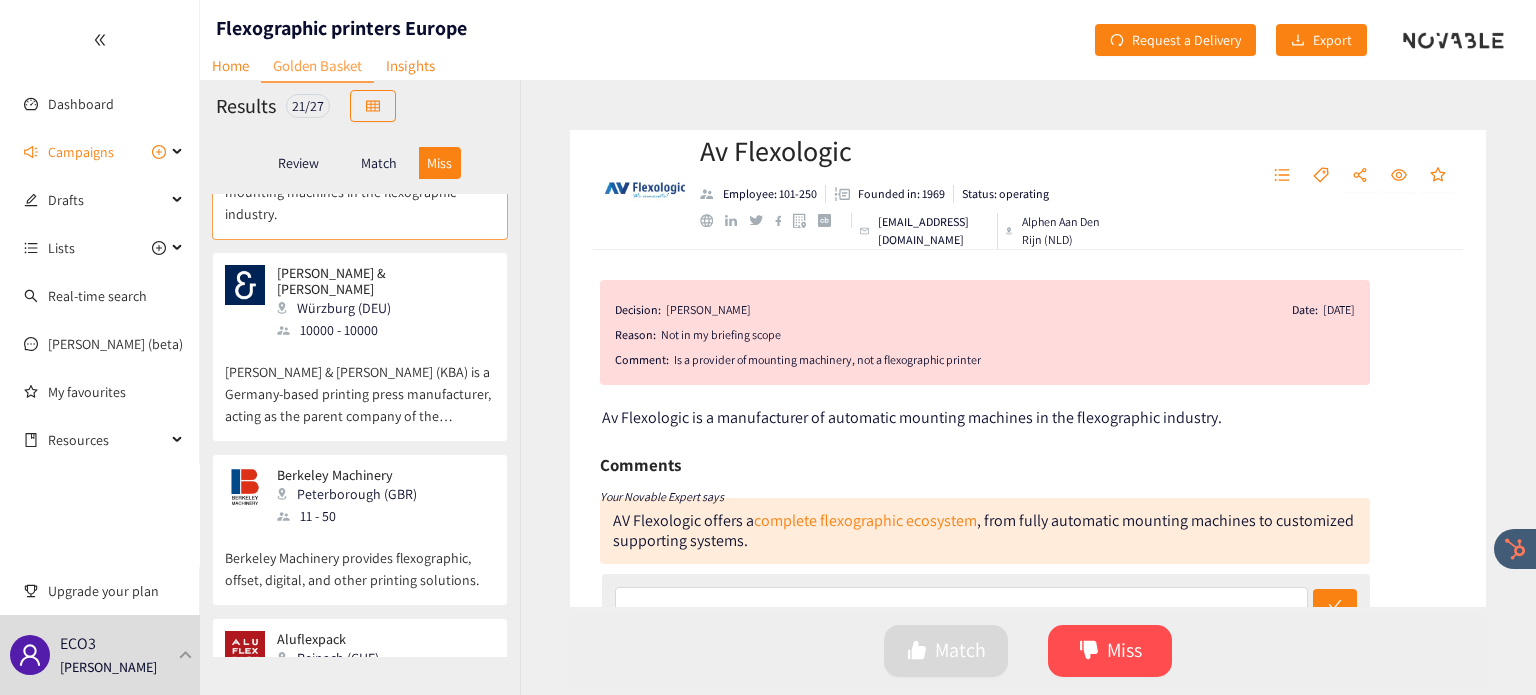 scroll, scrollTop: 1354, scrollLeft: 0, axis: vertical 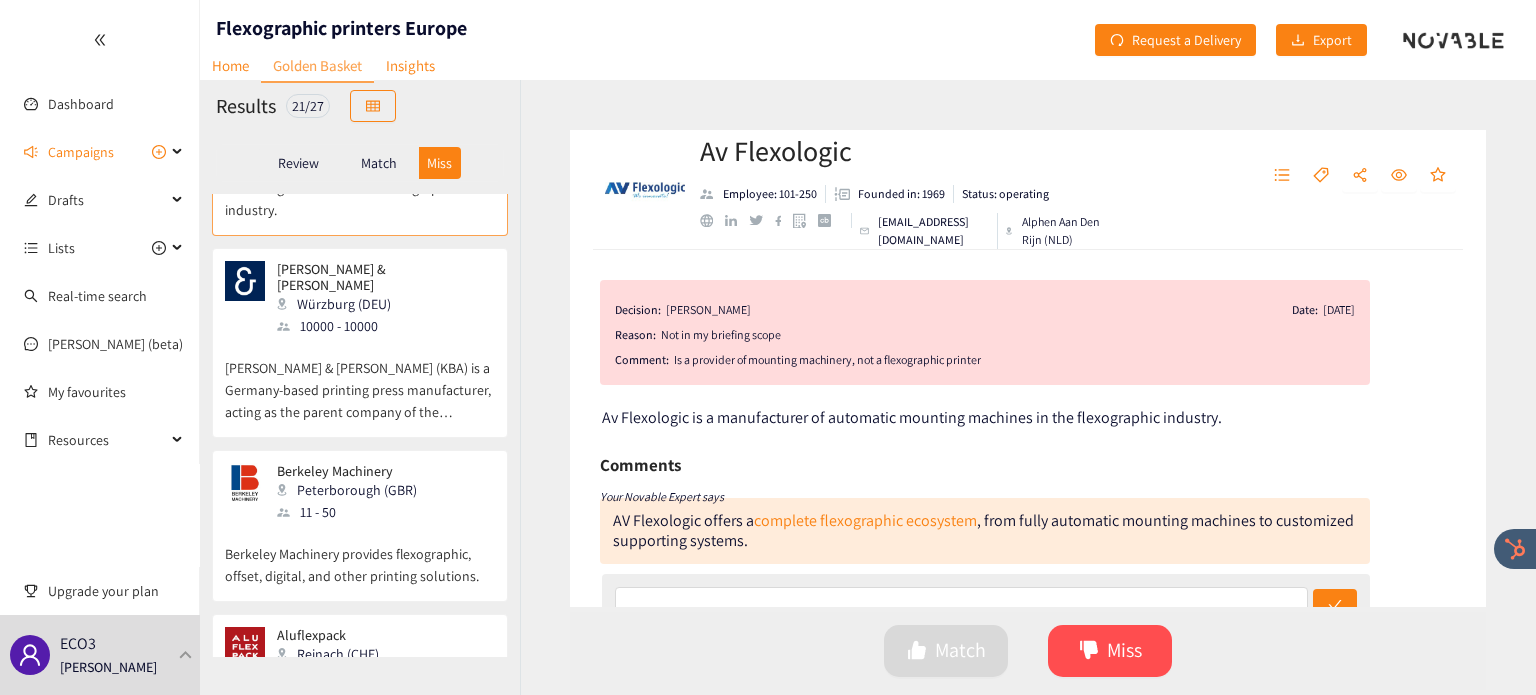 click on "[PERSON_NAME] & [PERSON_NAME] (KBA) is a Germany-based printing press manufacturer, acting as the parent company of the [PERSON_NAME] & [PERSON_NAME] Group." at bounding box center [360, 380] 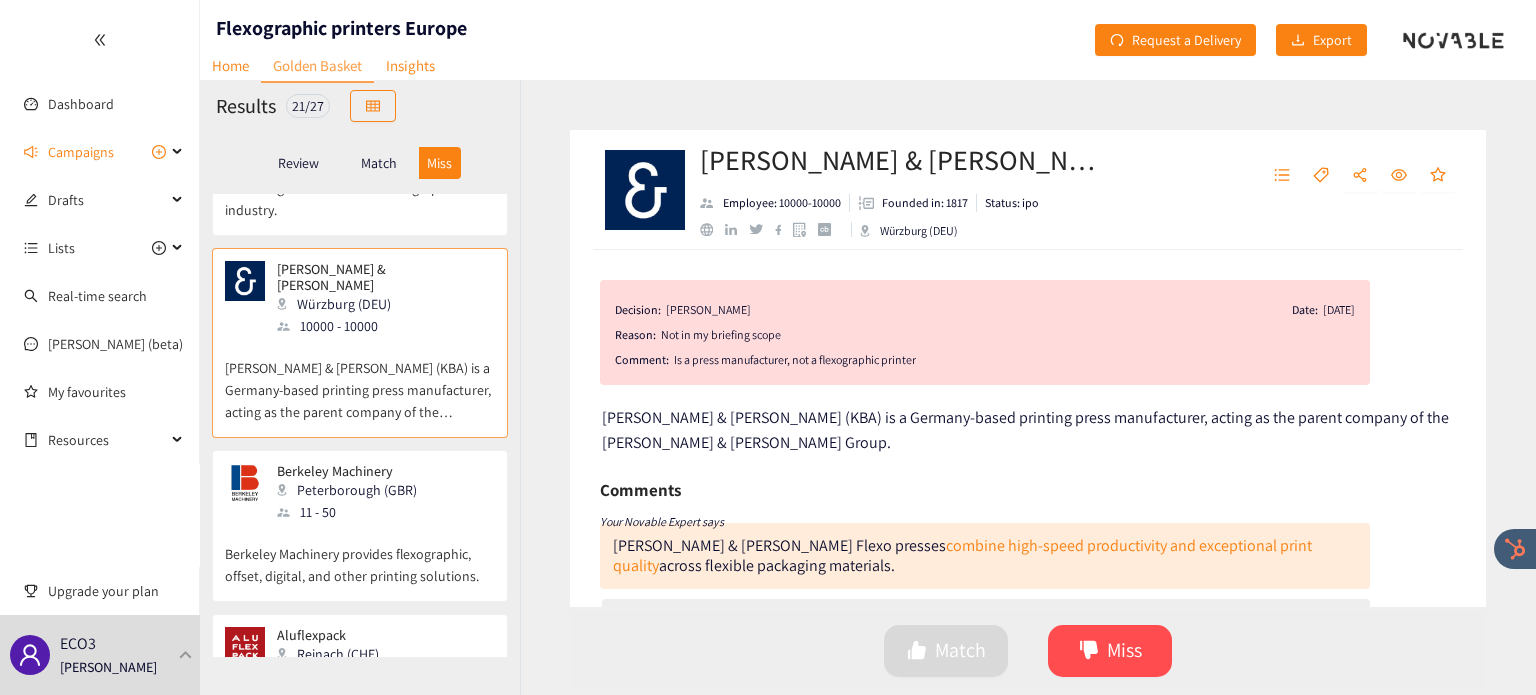 click on "11 - 50" at bounding box center [353, 512] 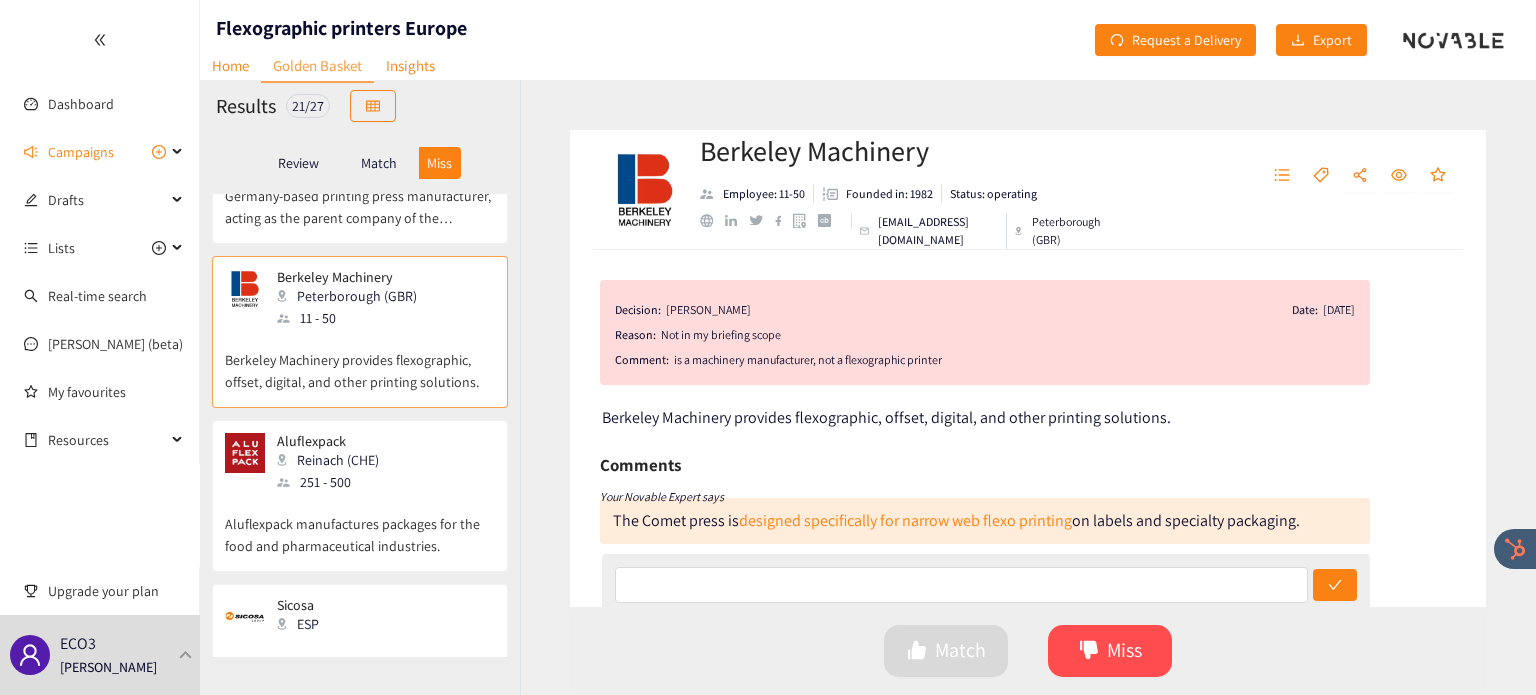 scroll, scrollTop: 1551, scrollLeft: 0, axis: vertical 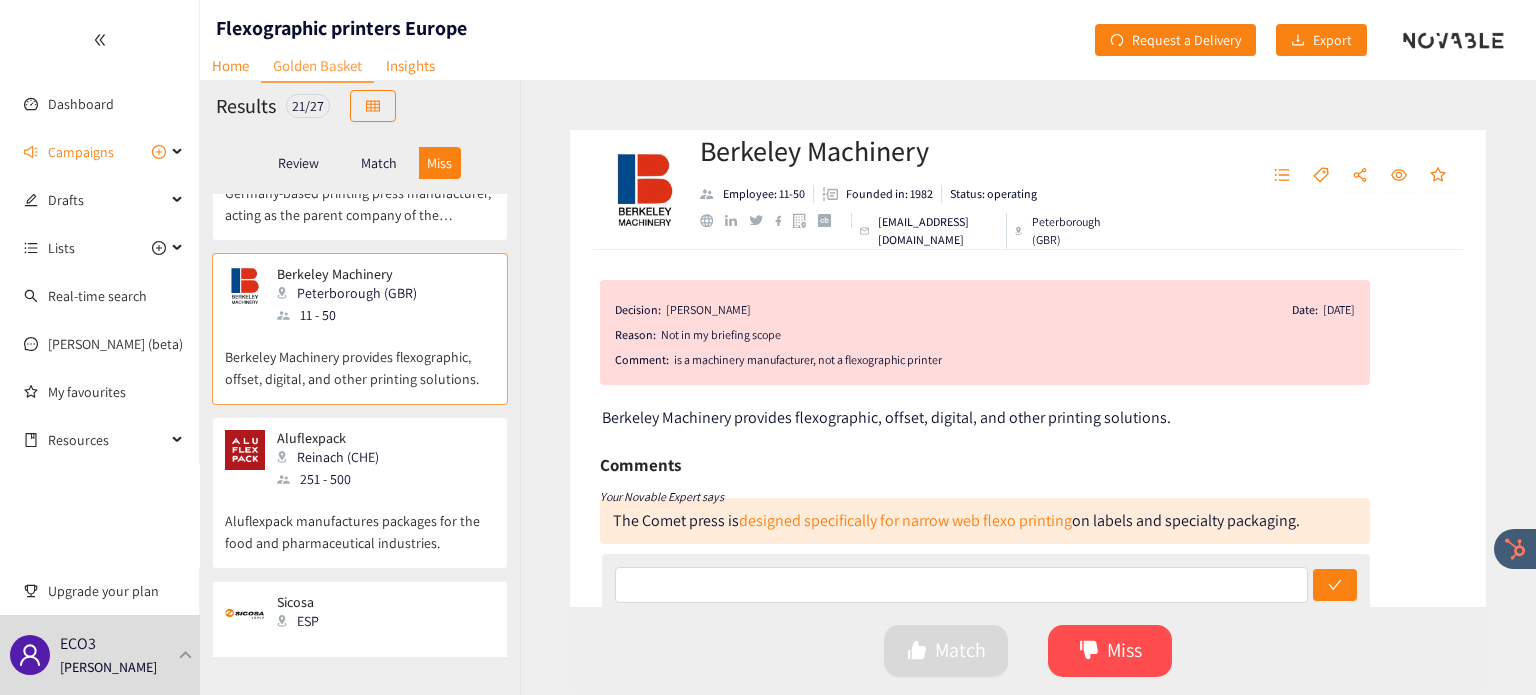 click on "Aluflexpack manufactures packages for the food and pharmaceutical industries." at bounding box center (360, 522) 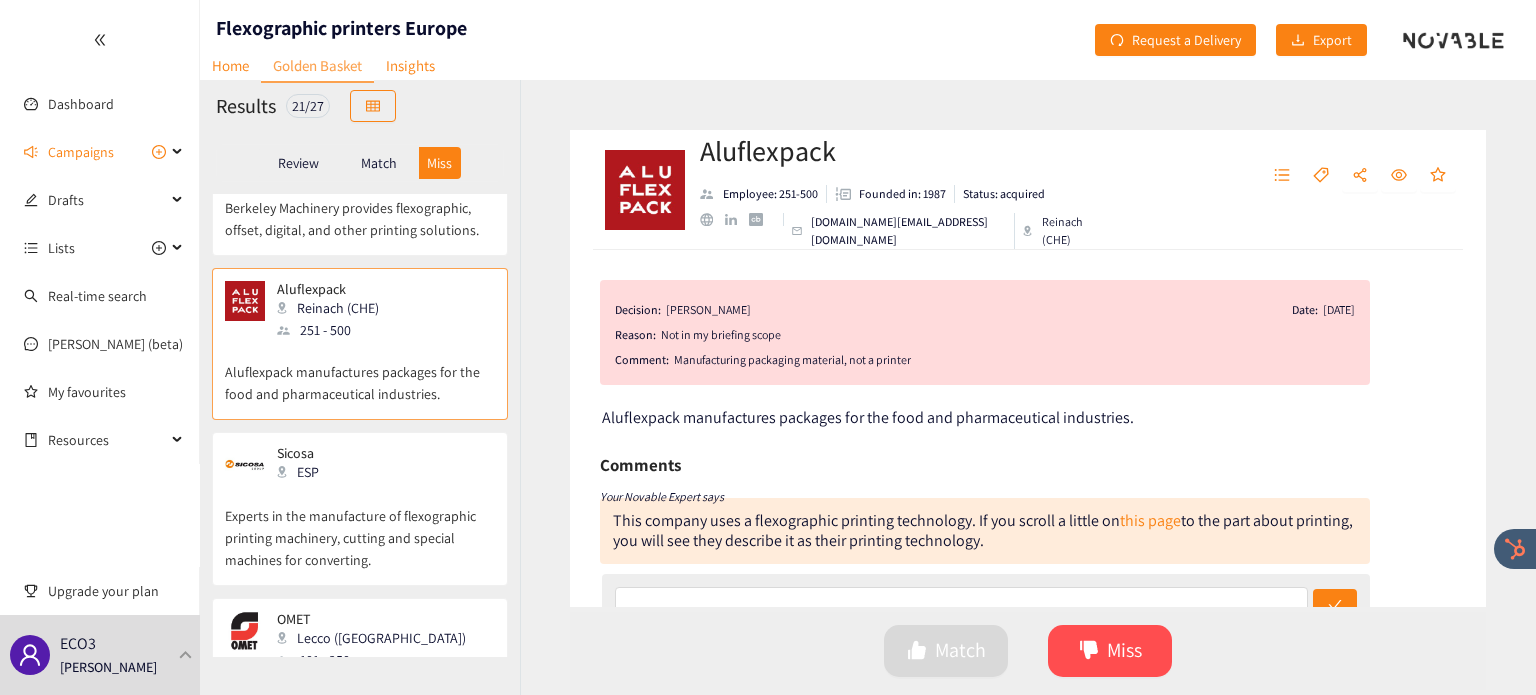 scroll, scrollTop: 1704, scrollLeft: 0, axis: vertical 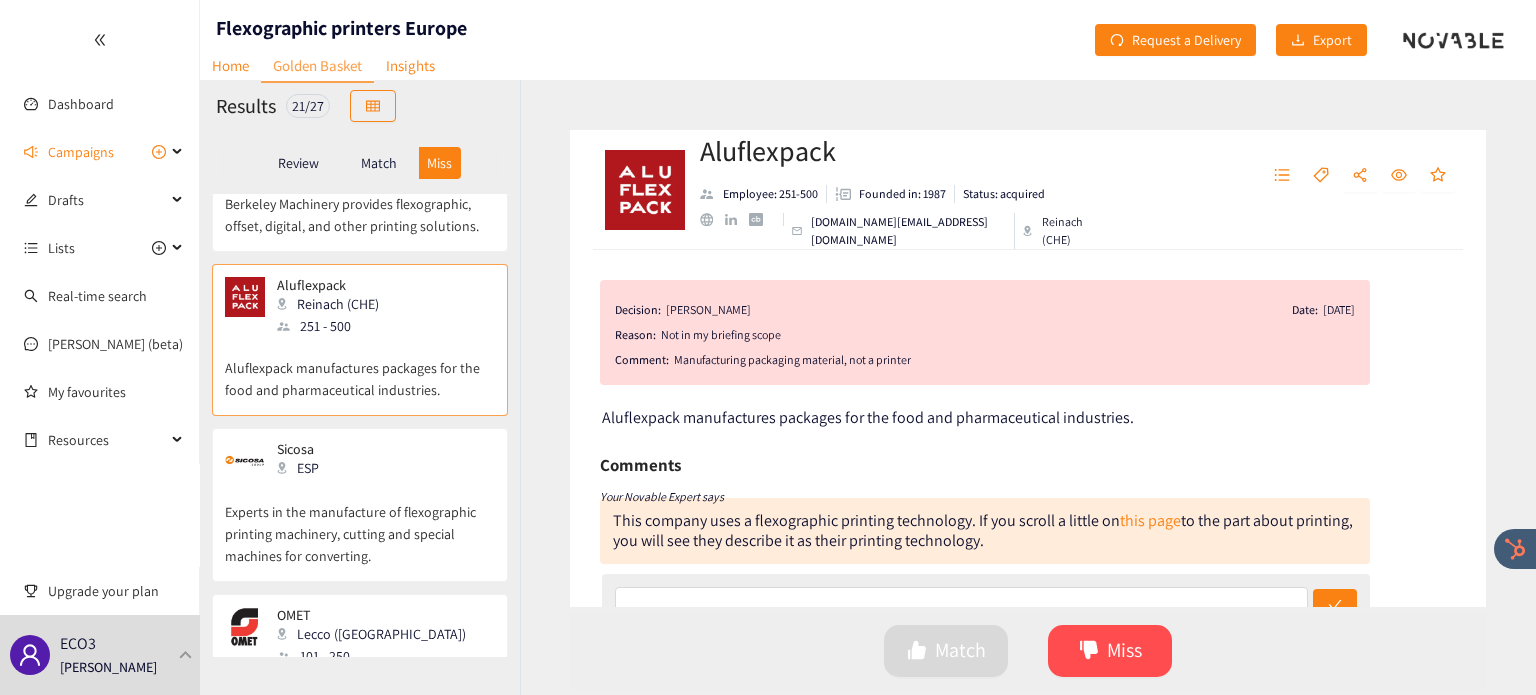 click on "Experts in the manufacture of flexographic printing machinery, cutting and special machines for converting." at bounding box center (360, 524) 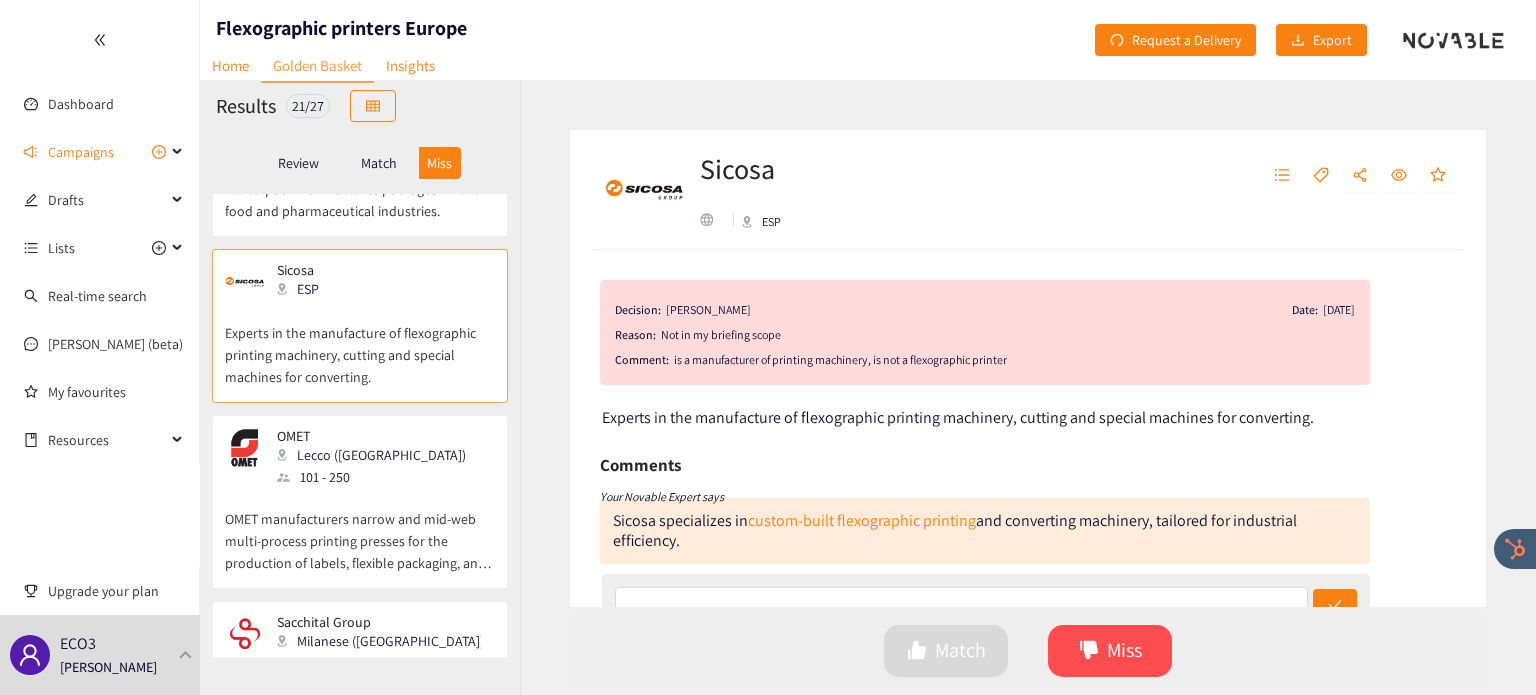 scroll, scrollTop: 1908, scrollLeft: 0, axis: vertical 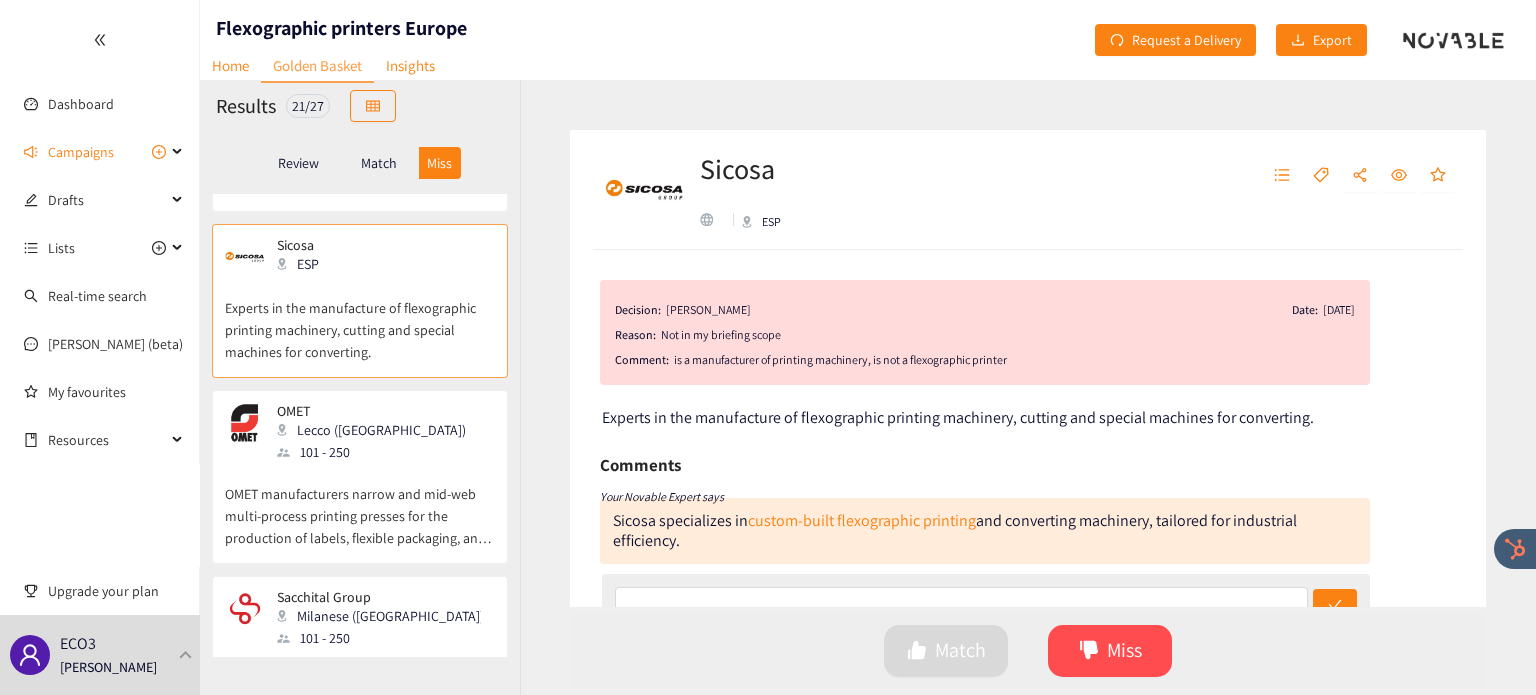 click on "101 - 250" at bounding box center (377, 452) 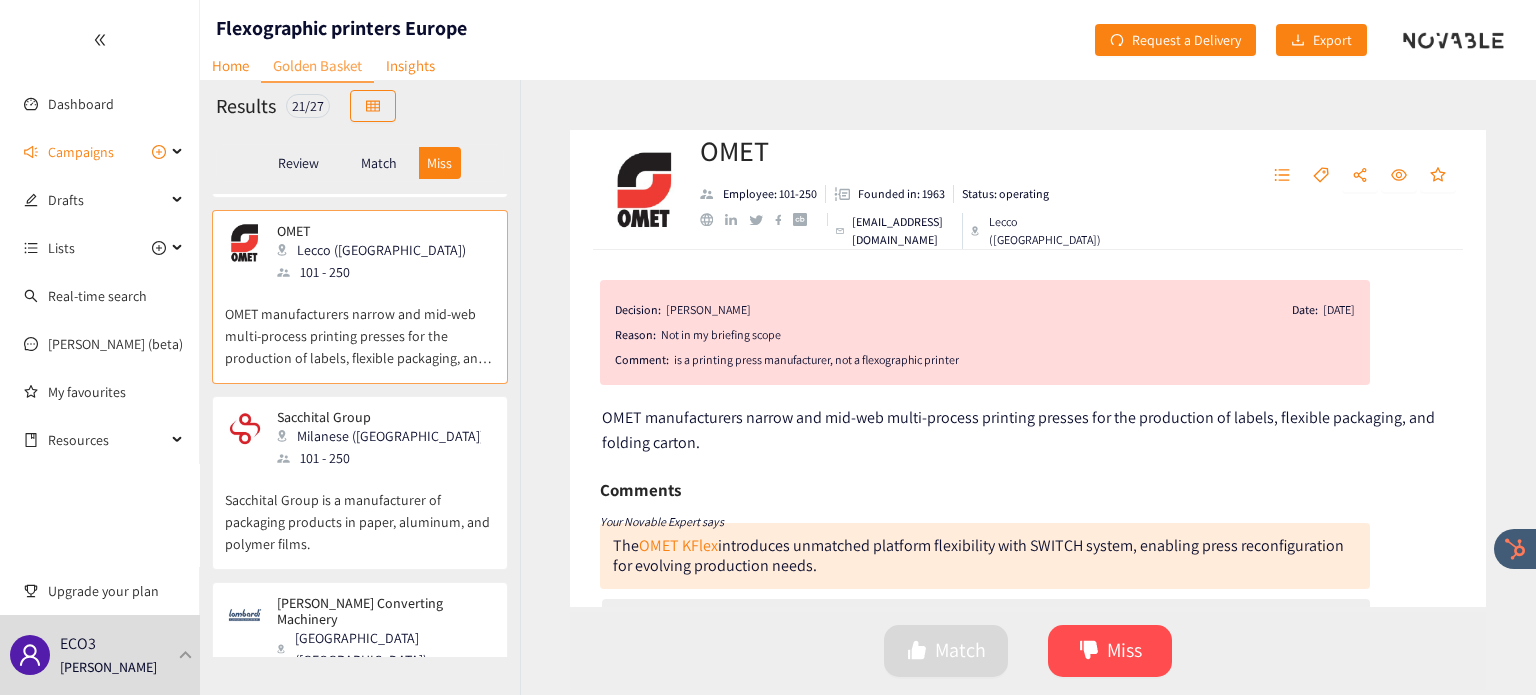 scroll, scrollTop: 2090, scrollLeft: 0, axis: vertical 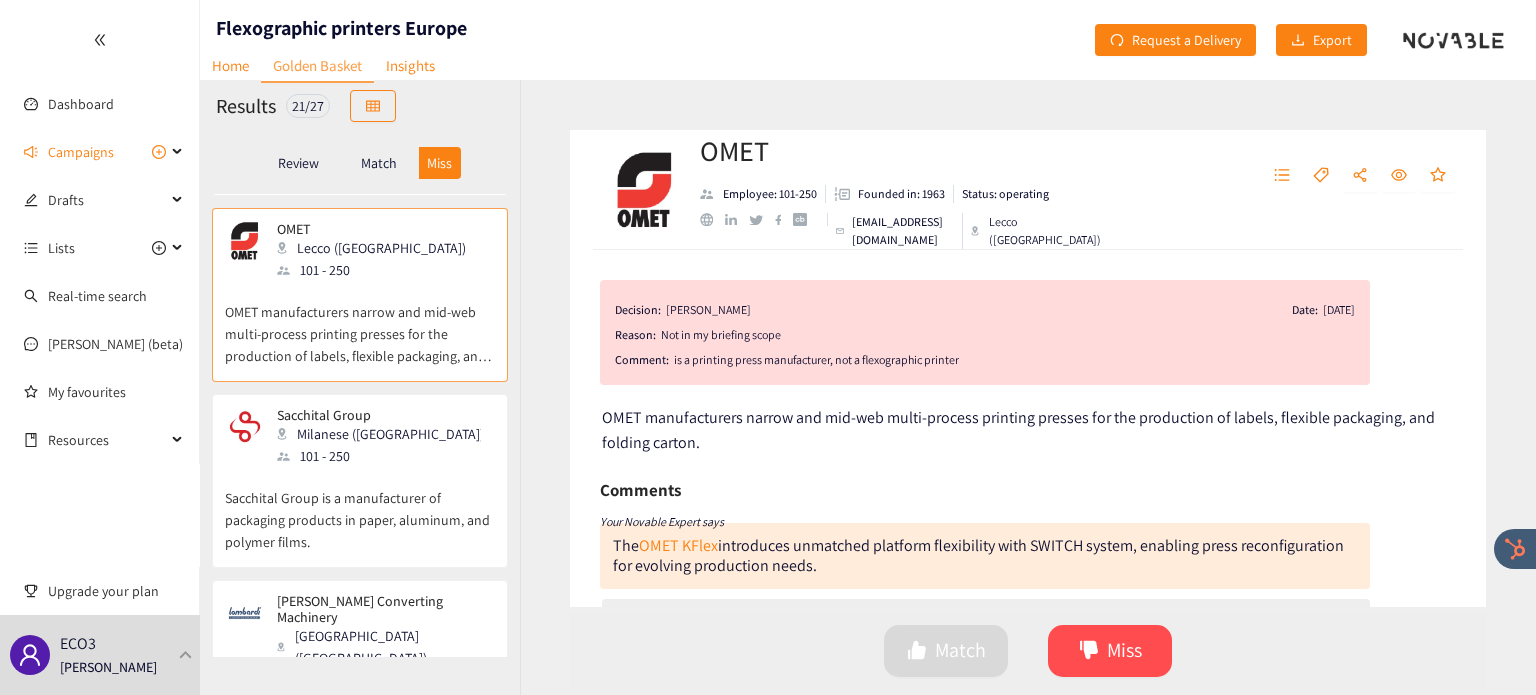 click on "101 - 250" at bounding box center (385, 456) 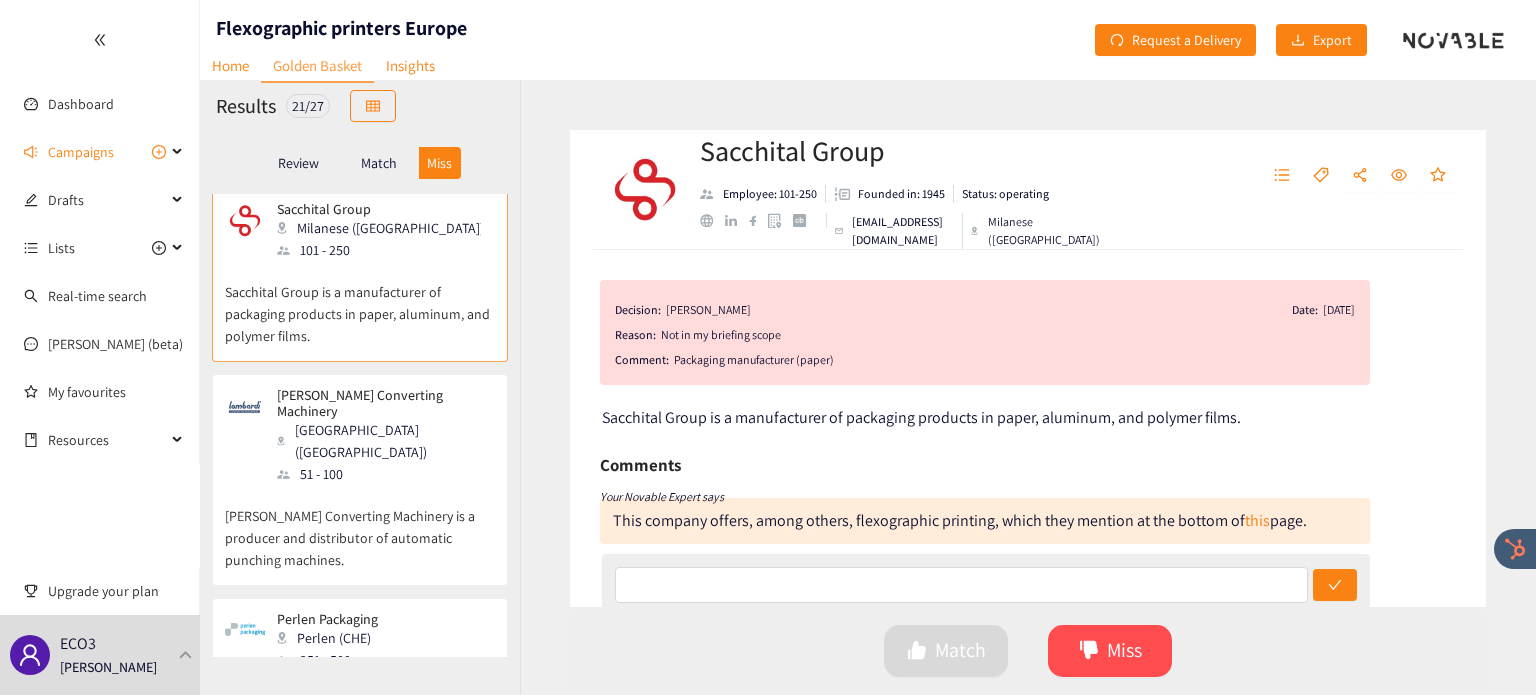 scroll, scrollTop: 2296, scrollLeft: 0, axis: vertical 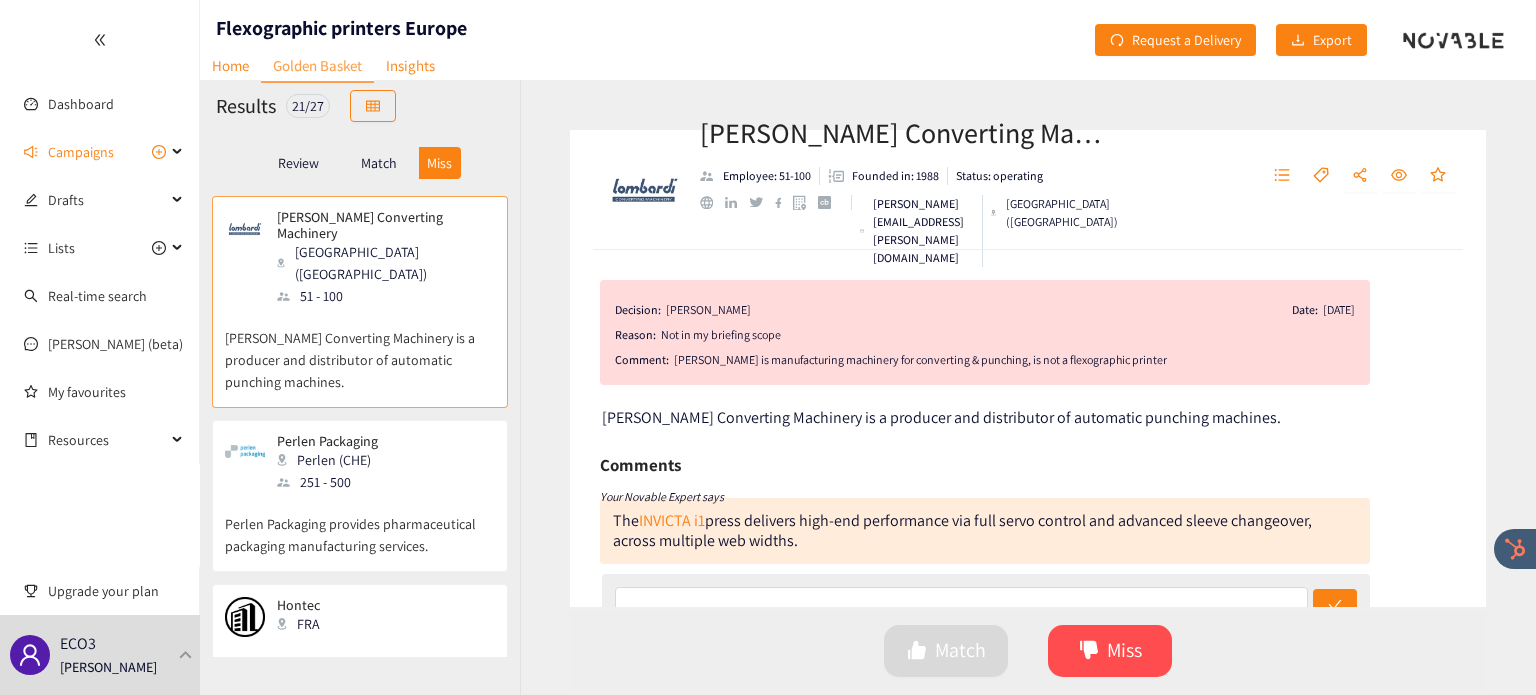 click on "Perlen Packaging provides pharmaceutical packaging manufacturing services." at bounding box center (360, 525) 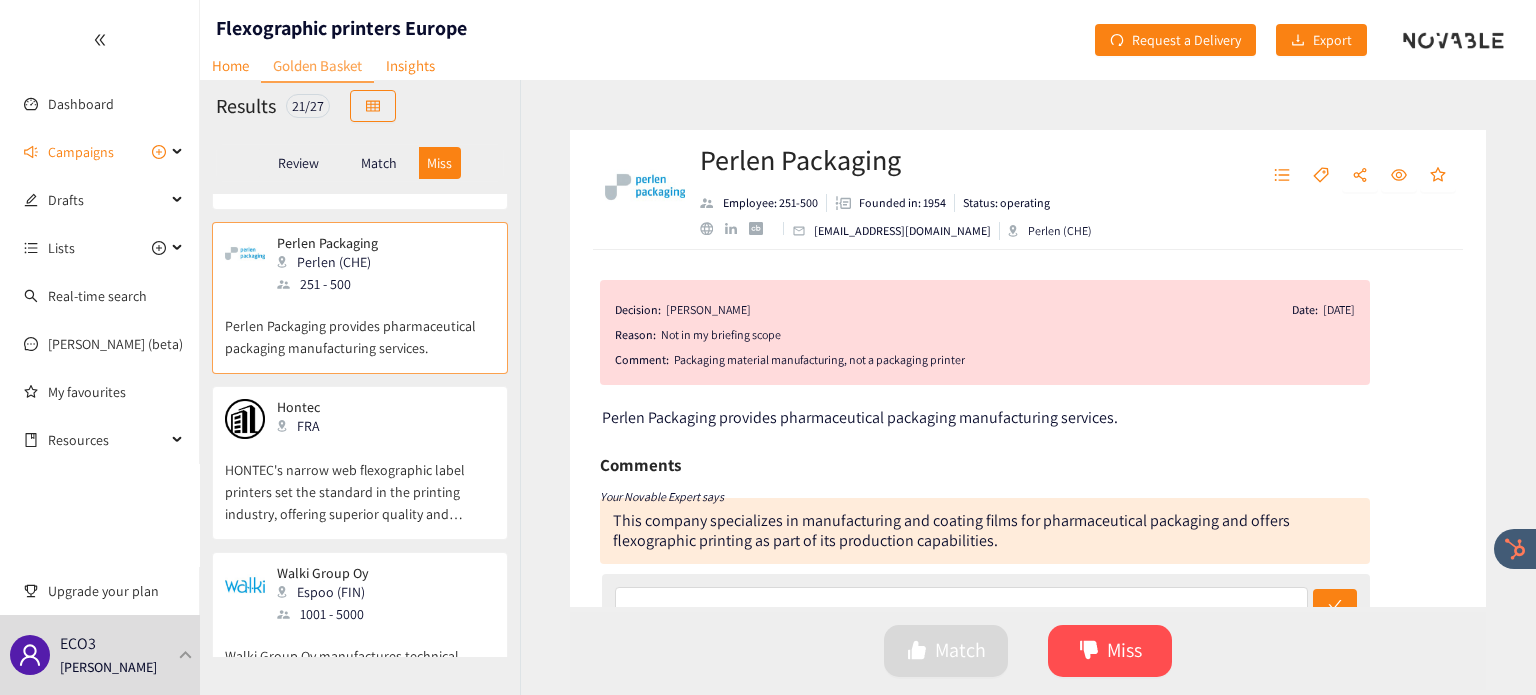 scroll, scrollTop: 2672, scrollLeft: 0, axis: vertical 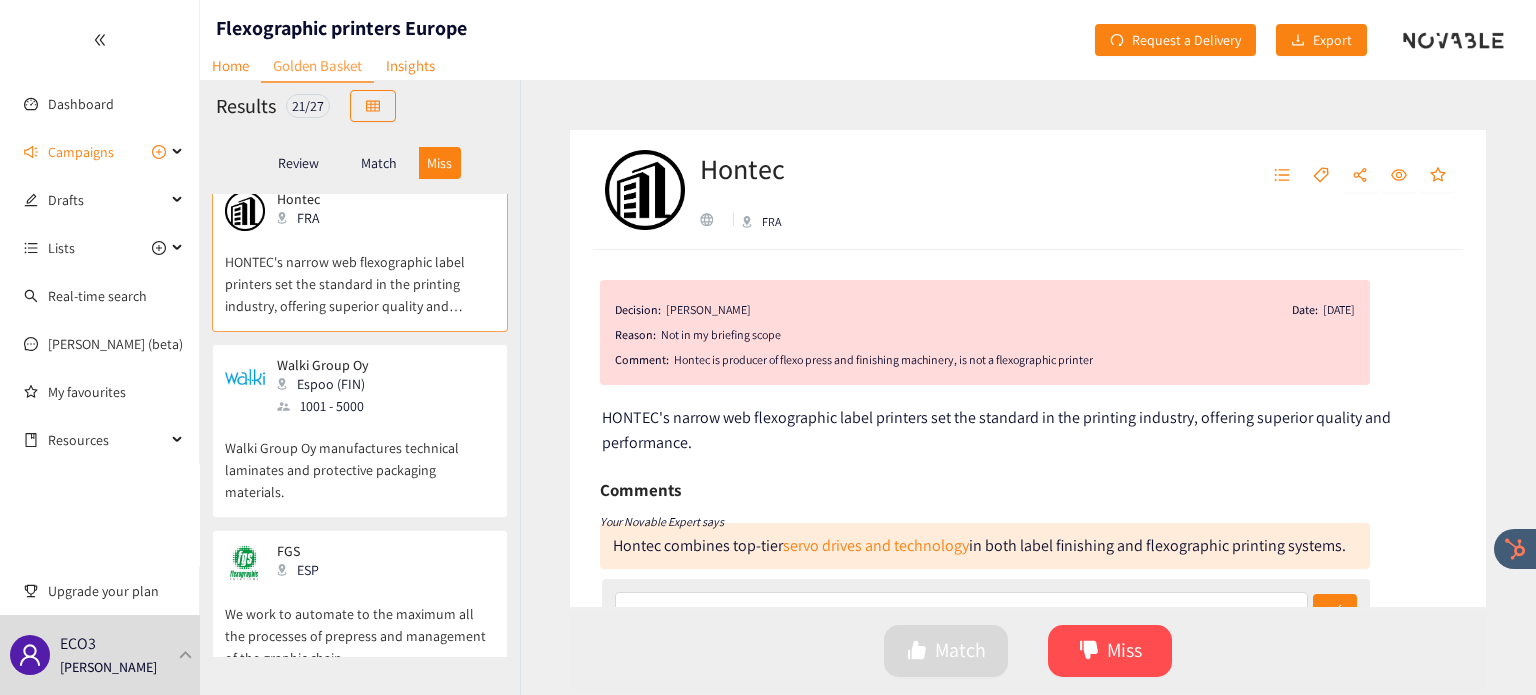 click on "Walki Group Oy manufactures technical laminates and protective packaging materials." at bounding box center (360, 460) 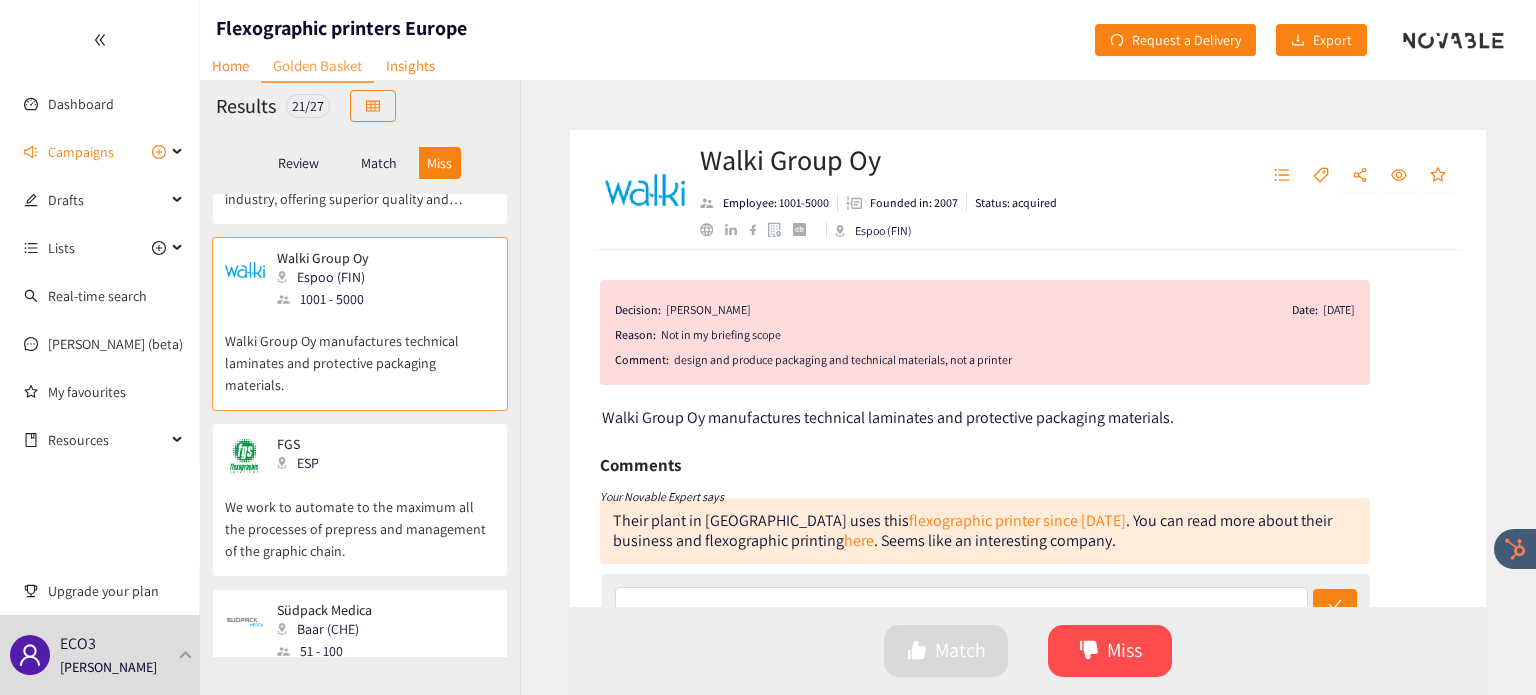 scroll, scrollTop: 2988, scrollLeft: 0, axis: vertical 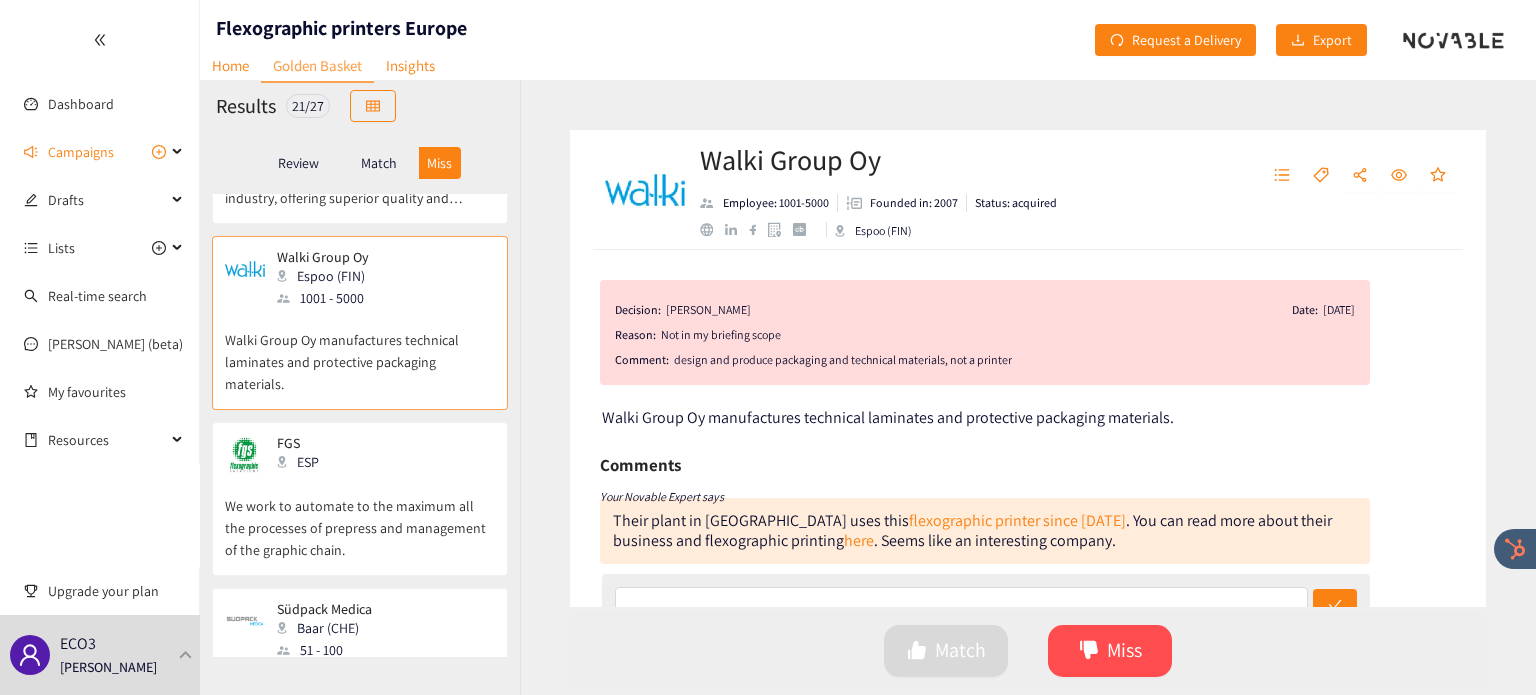 click on "We work to automate to the maximum all the processes of prepress and management of the graphic chain." at bounding box center [360, 518] 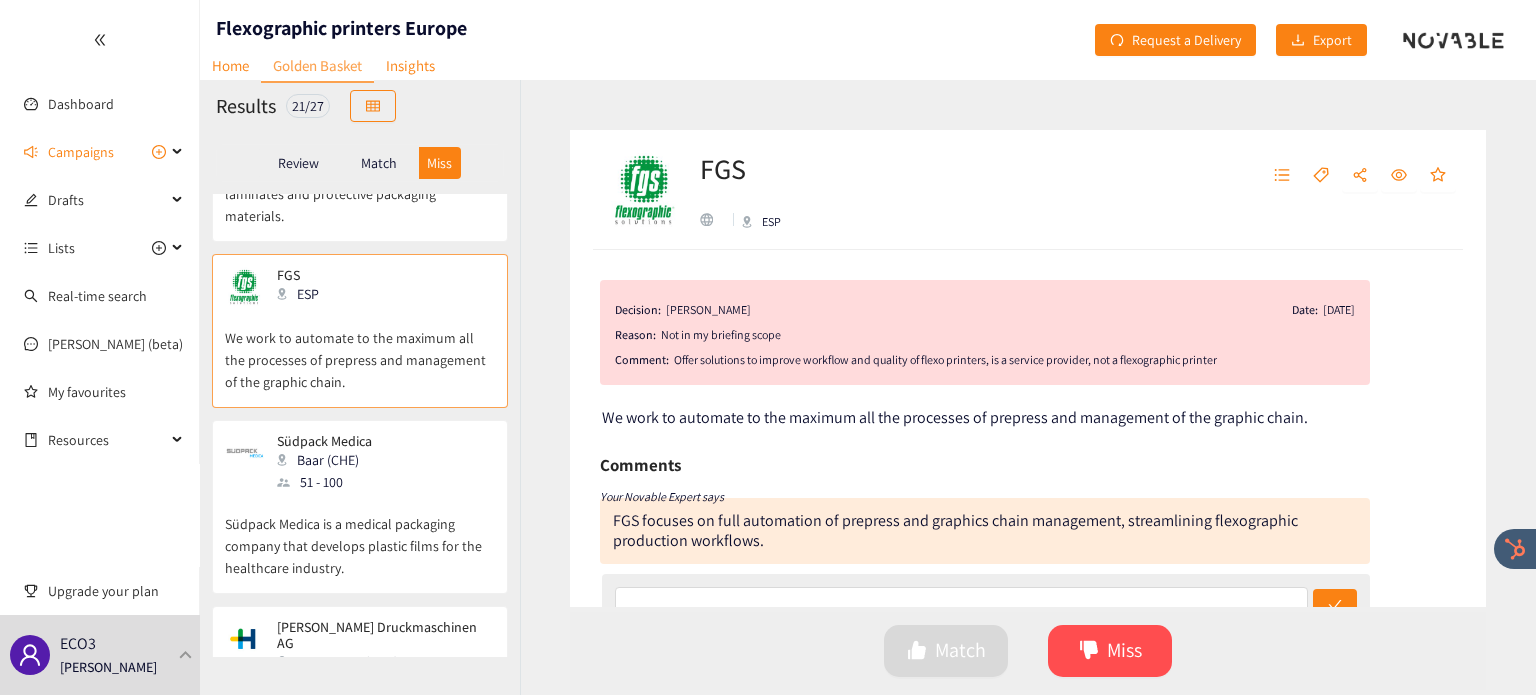 scroll, scrollTop: 3164, scrollLeft: 0, axis: vertical 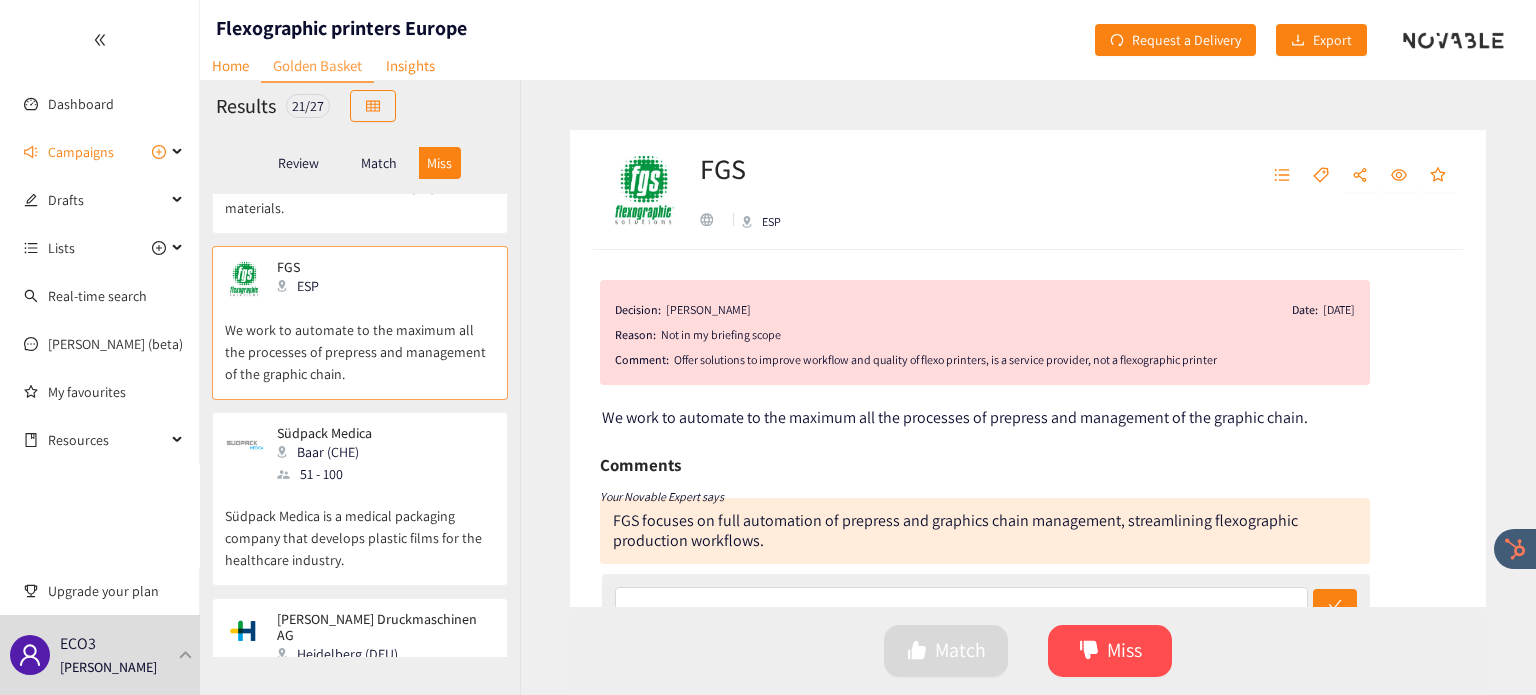 click on "Südpack Medica is a medical packaging company that develops plastic films for the healthcare industry." at bounding box center [360, 528] 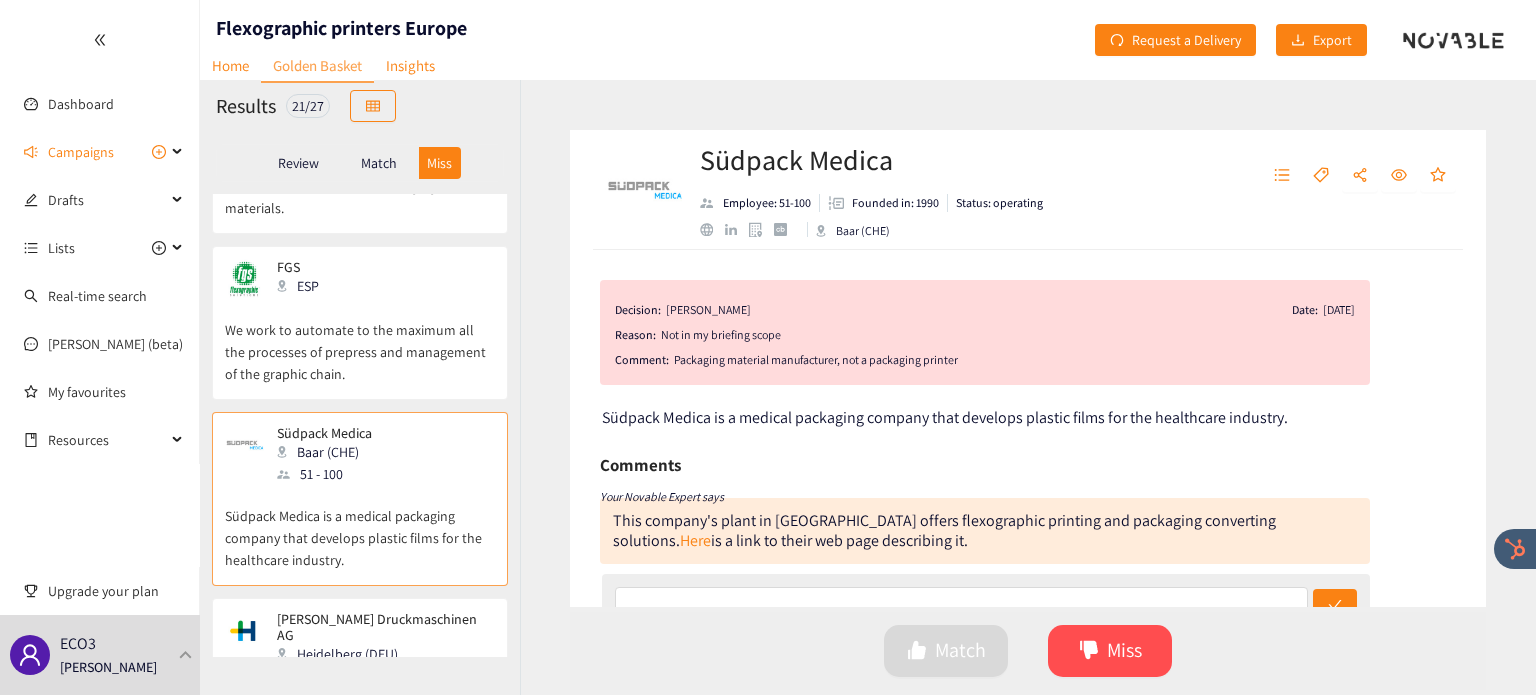 scroll, scrollTop: 3206, scrollLeft: 0, axis: vertical 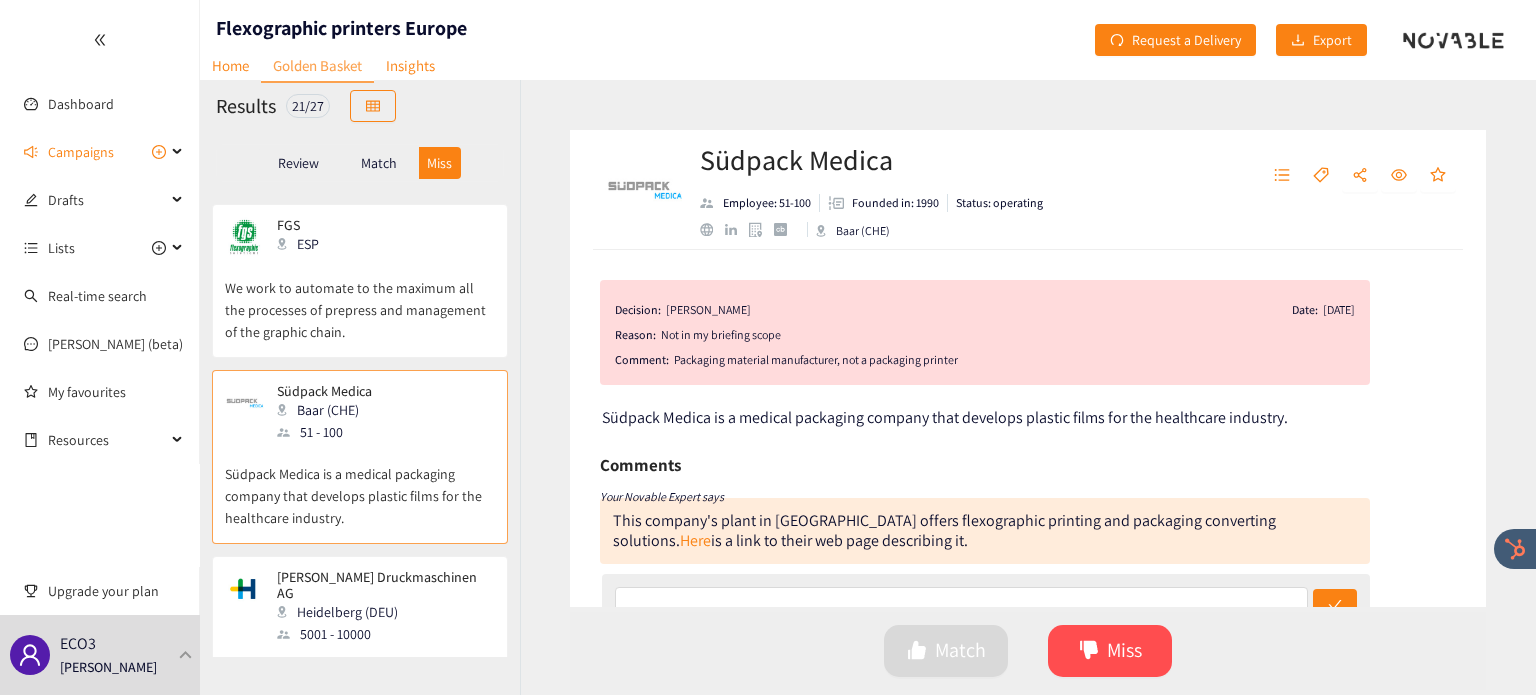 click on "5001 - 10000" at bounding box center (385, 634) 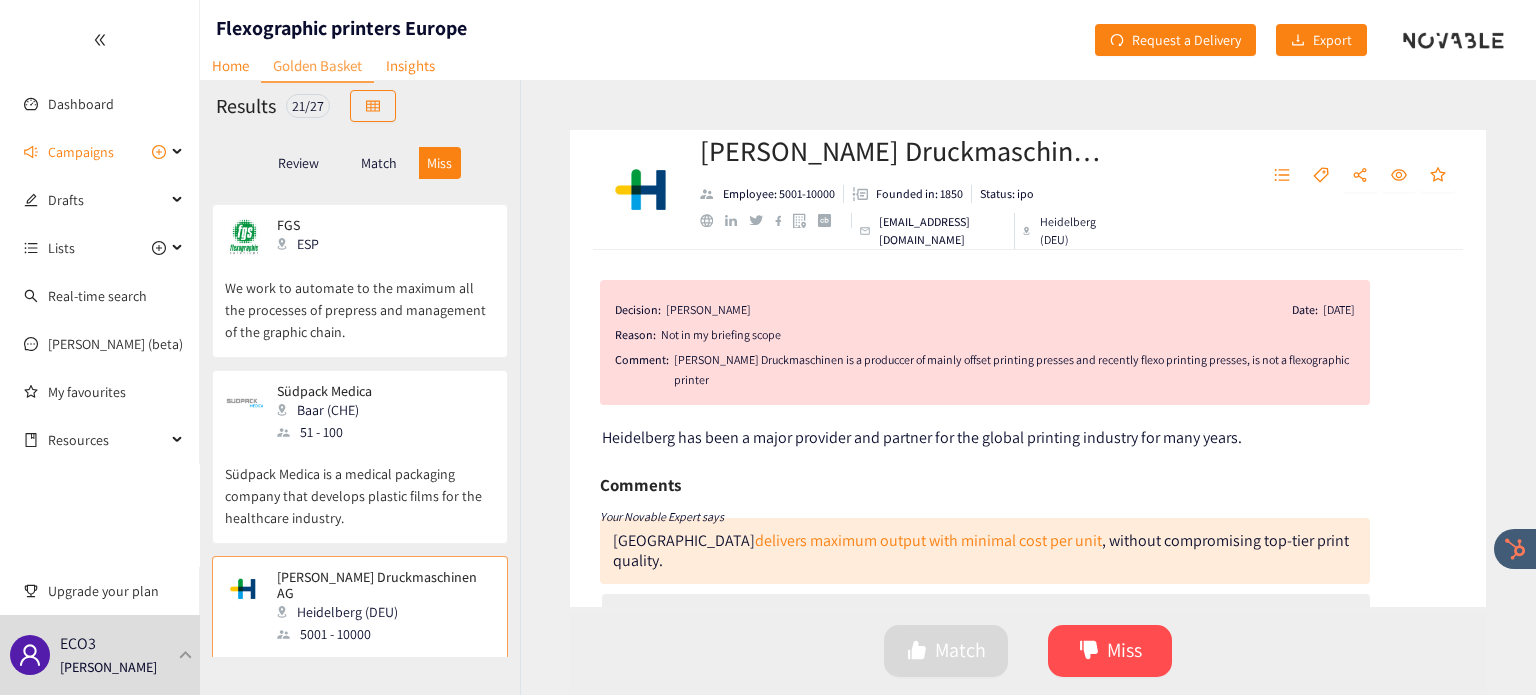 click on "Südpack Medica is a medical packaging company that develops plastic films for the healthcare industry." at bounding box center (360, 486) 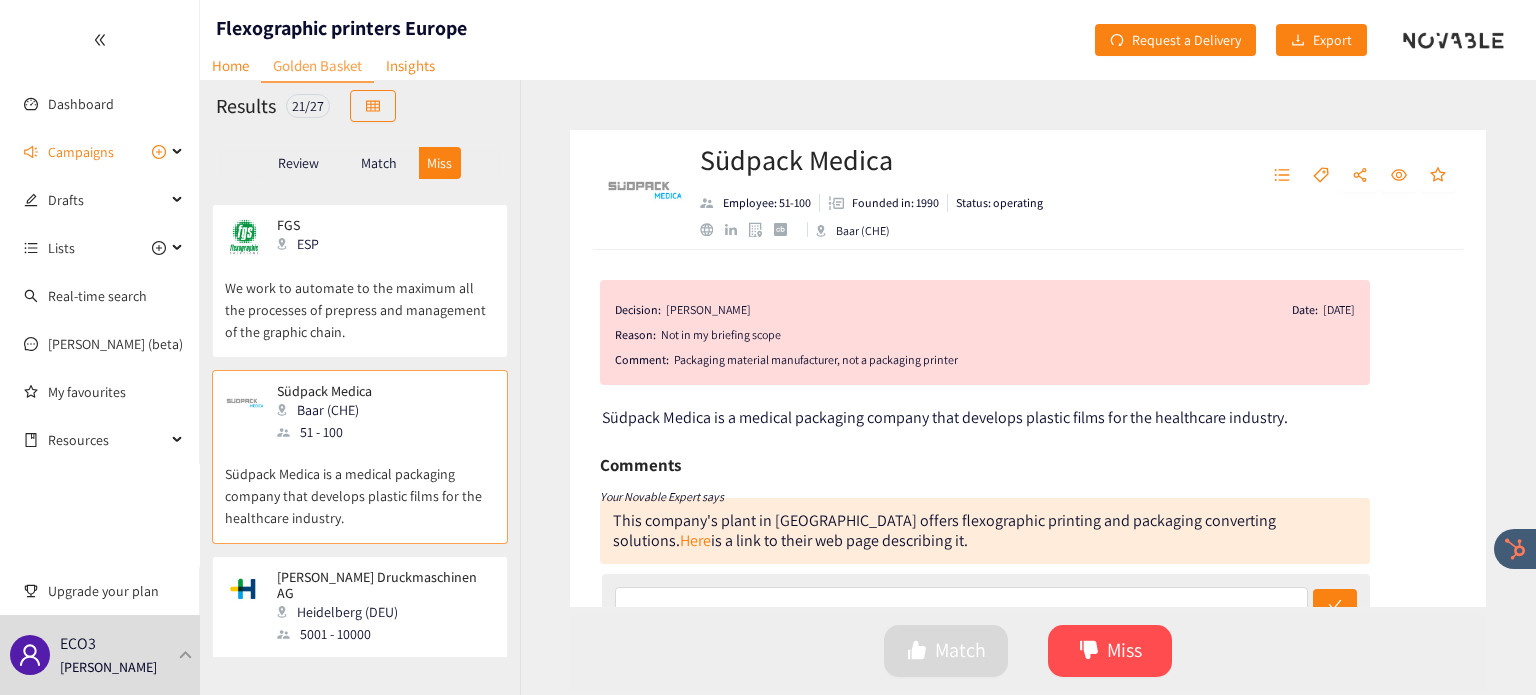 click on "Heidelberg has been a major provider and partner for the global printing industry for many years." at bounding box center (360, 688) 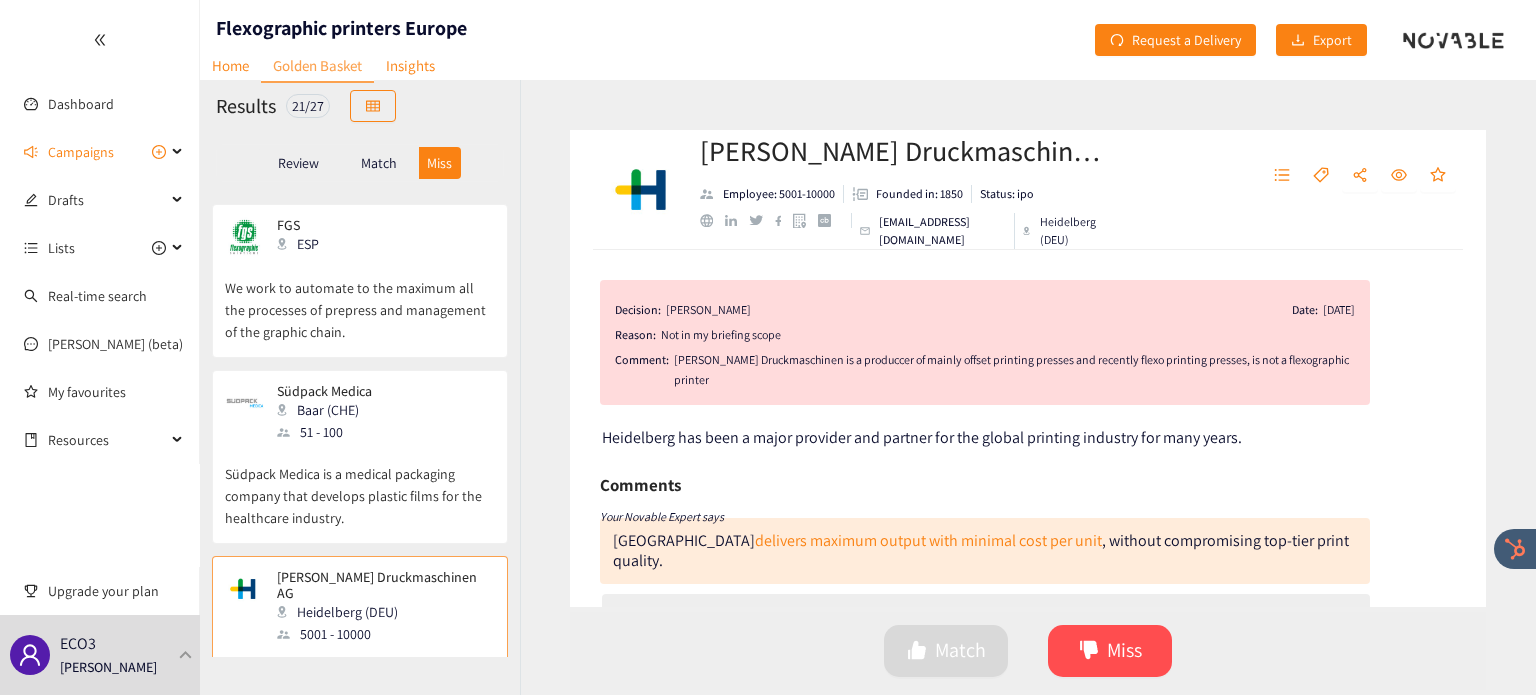 click on "Match" at bounding box center (379, 163) 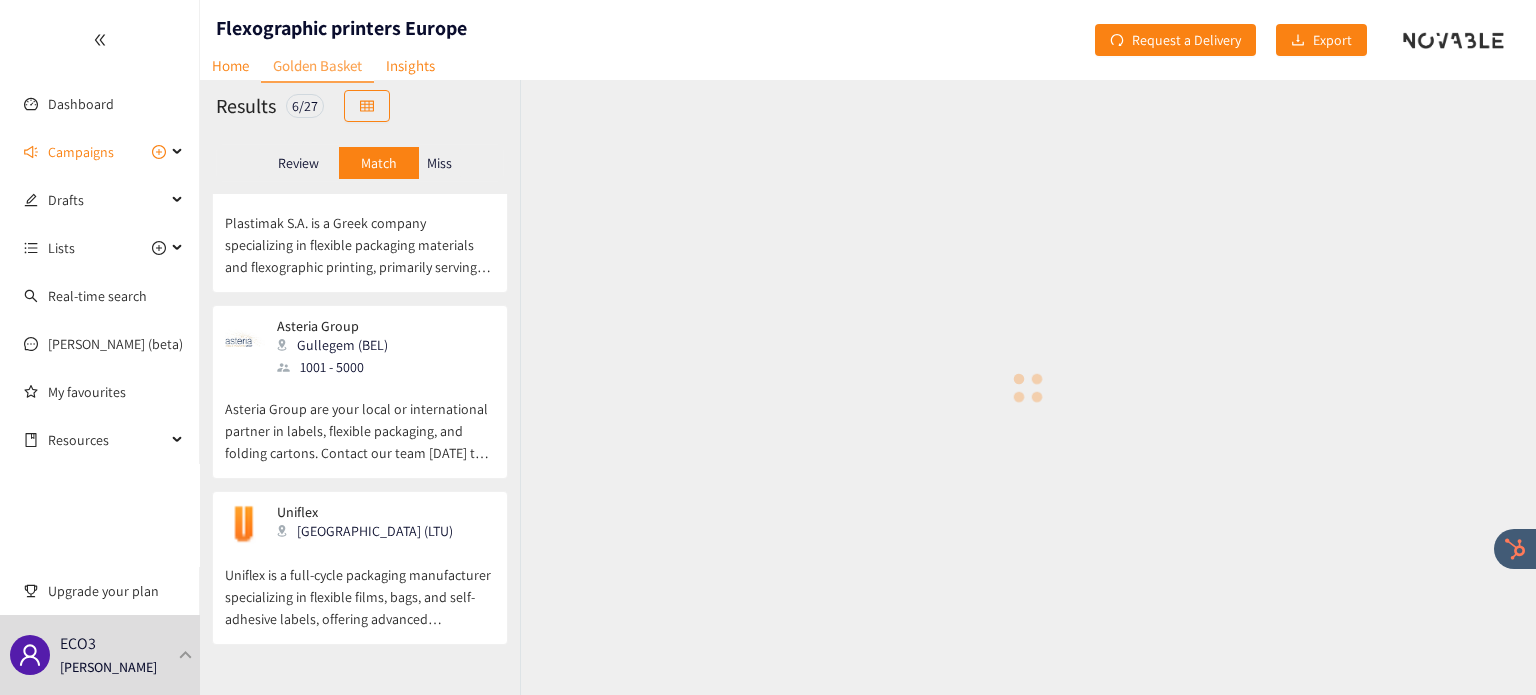 scroll, scrollTop: 590, scrollLeft: 0, axis: vertical 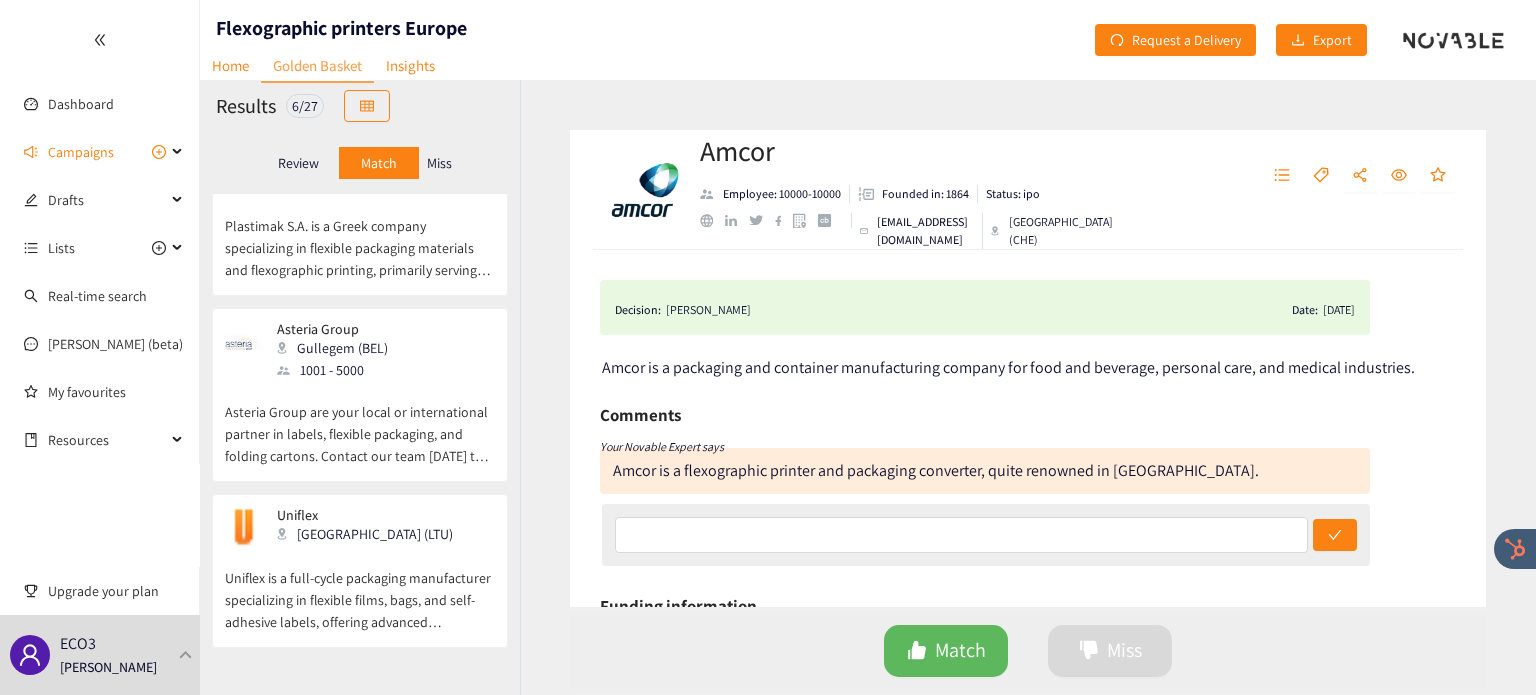 click on "Uniflex is a full-cycle packaging manufacturer specializing in flexible films, bags, and self-adhesive labels, offering advanced flexographic and digital printing technologies for a wide range of industries, including food, pet care, and personal care, with a focus on sustainable and recyclable packaging solutions." at bounding box center [360, 590] 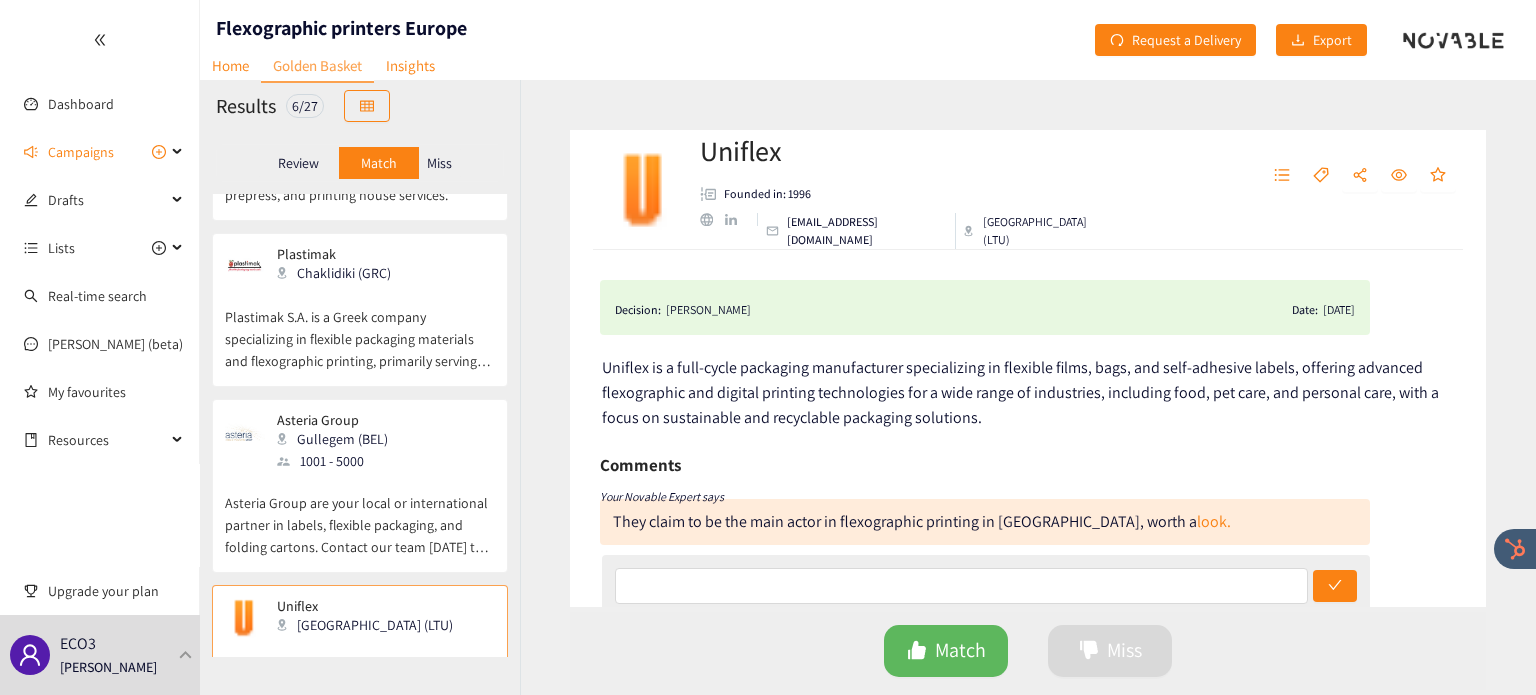 scroll, scrollTop: 494, scrollLeft: 0, axis: vertical 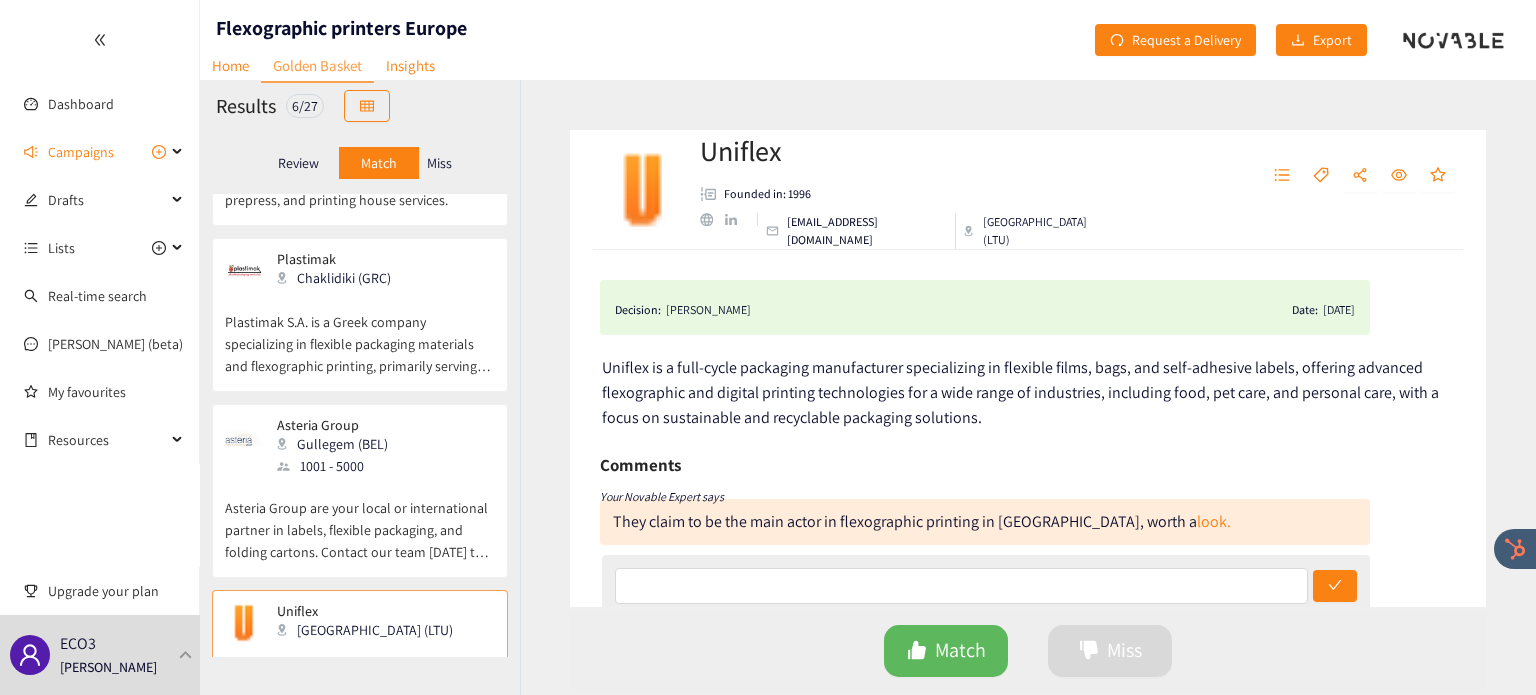 click on "Asteria Group are your local or international partner in labels, flexible packaging, and folding cartons. Contact our team [DATE] to discuss your project needs." at bounding box center (360, 520) 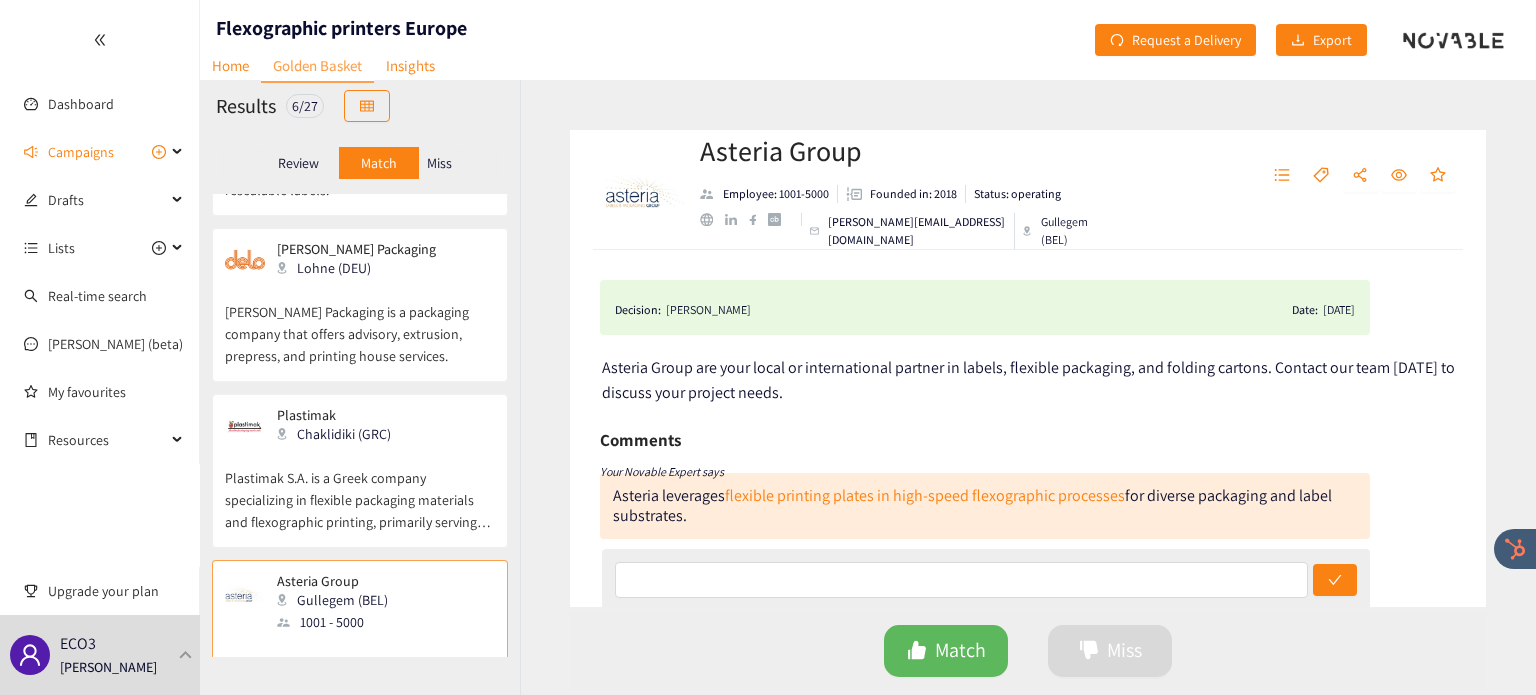 scroll, scrollTop: 335, scrollLeft: 0, axis: vertical 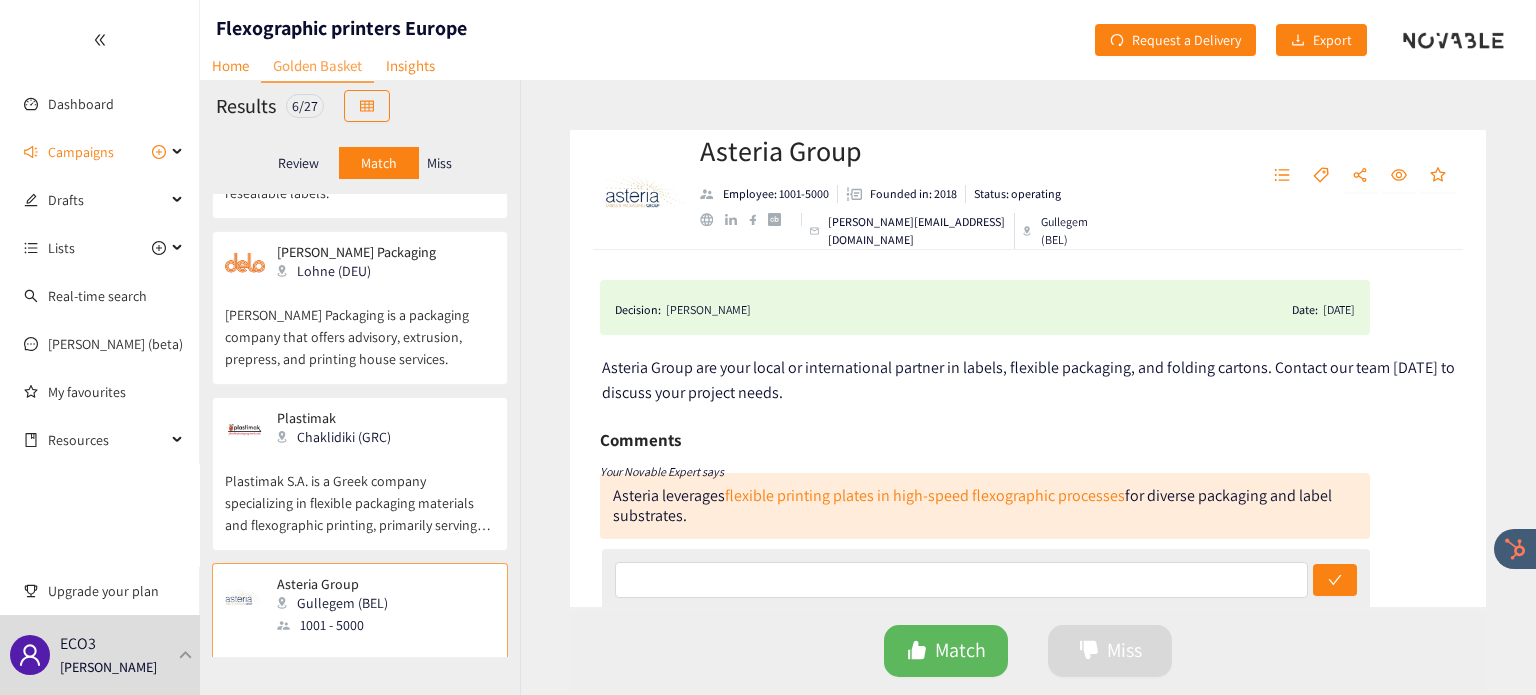 click on "Plastimak S.A. is a Greek company specializing in flexible packaging materials and flexographic printing, primarily serving the food industry with high-quality, secure packaging solutions." at bounding box center (360, 493) 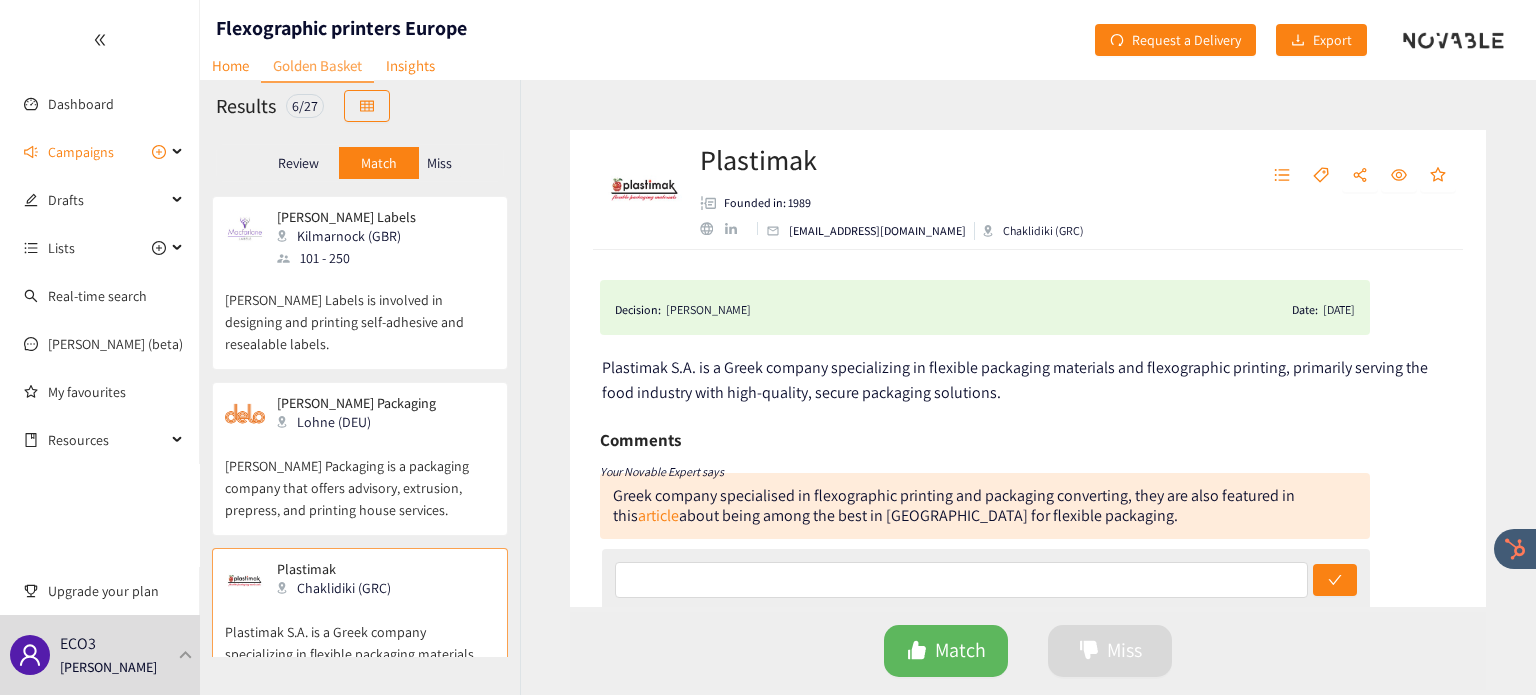 scroll, scrollTop: 177, scrollLeft: 0, axis: vertical 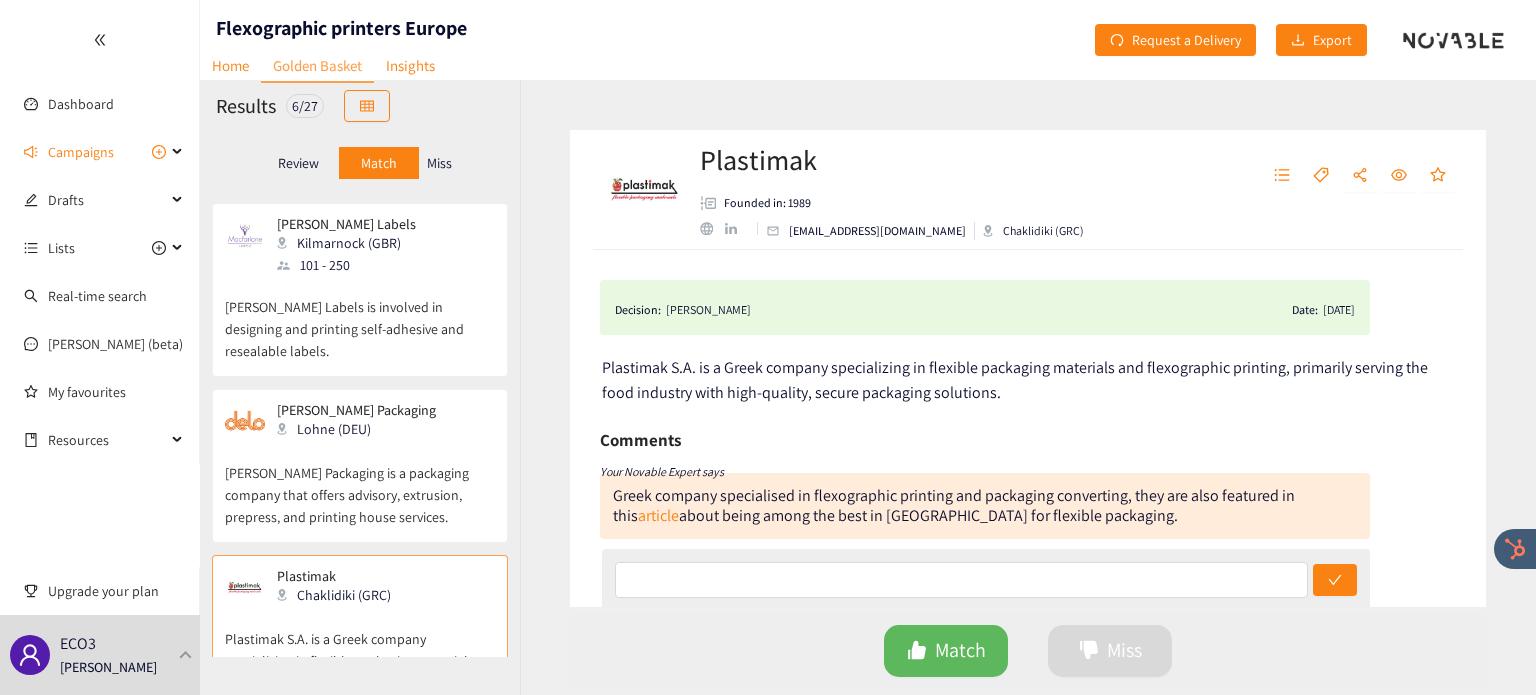 click on "[PERSON_NAME] Packaging is a packaging company that offers advisory, extrusion, prepress, and printing house services." at bounding box center (360, 485) 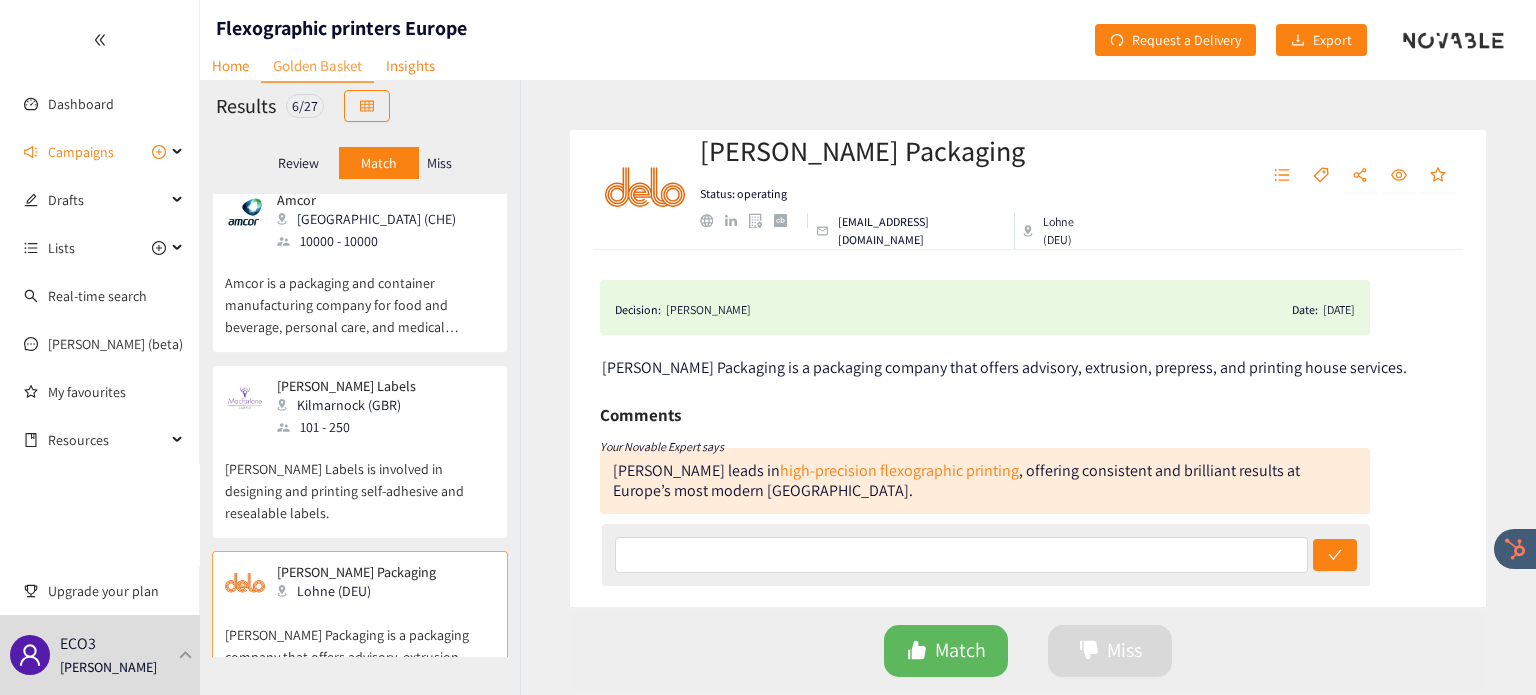 scroll, scrollTop: 13, scrollLeft: 0, axis: vertical 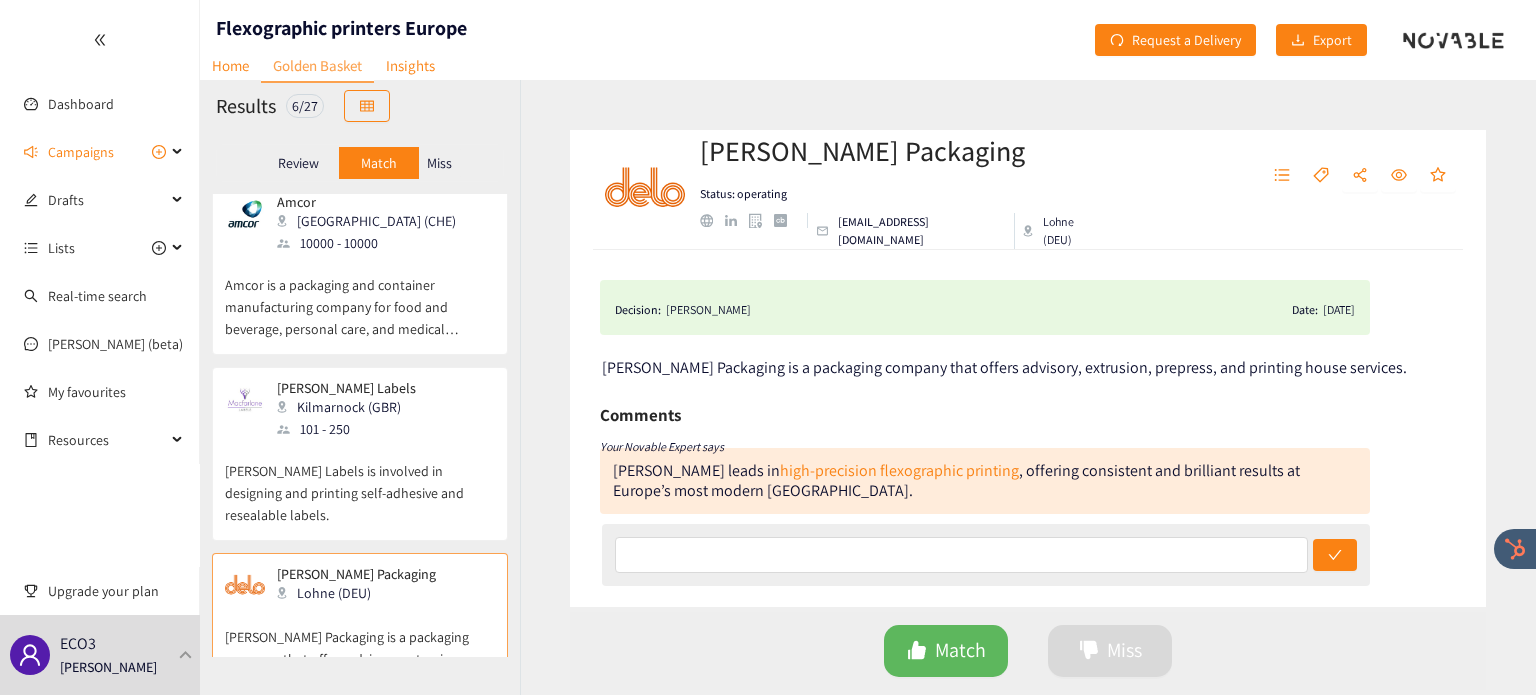 click on "[PERSON_NAME] Labels is involved in designing and printing self-adhesive and resealable labels." at bounding box center (360, 483) 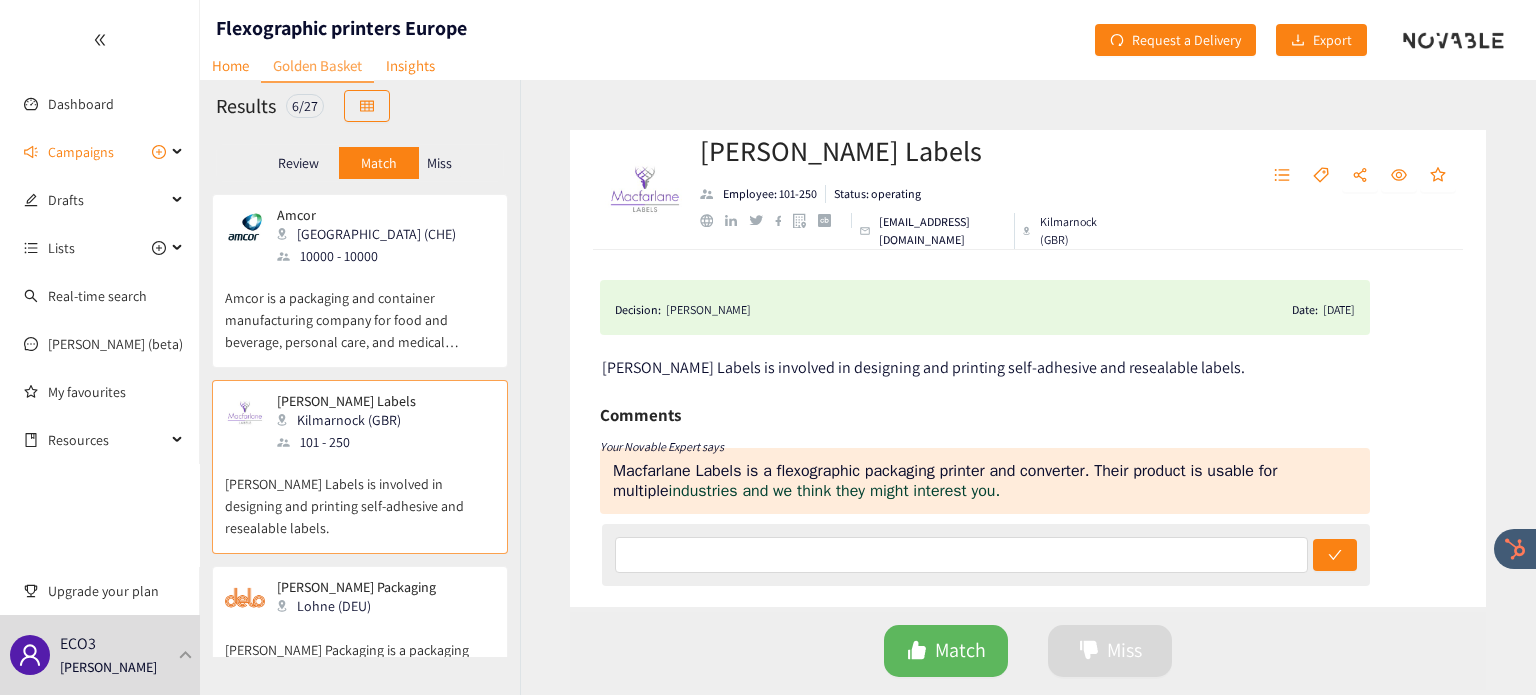 scroll, scrollTop: 0, scrollLeft: 0, axis: both 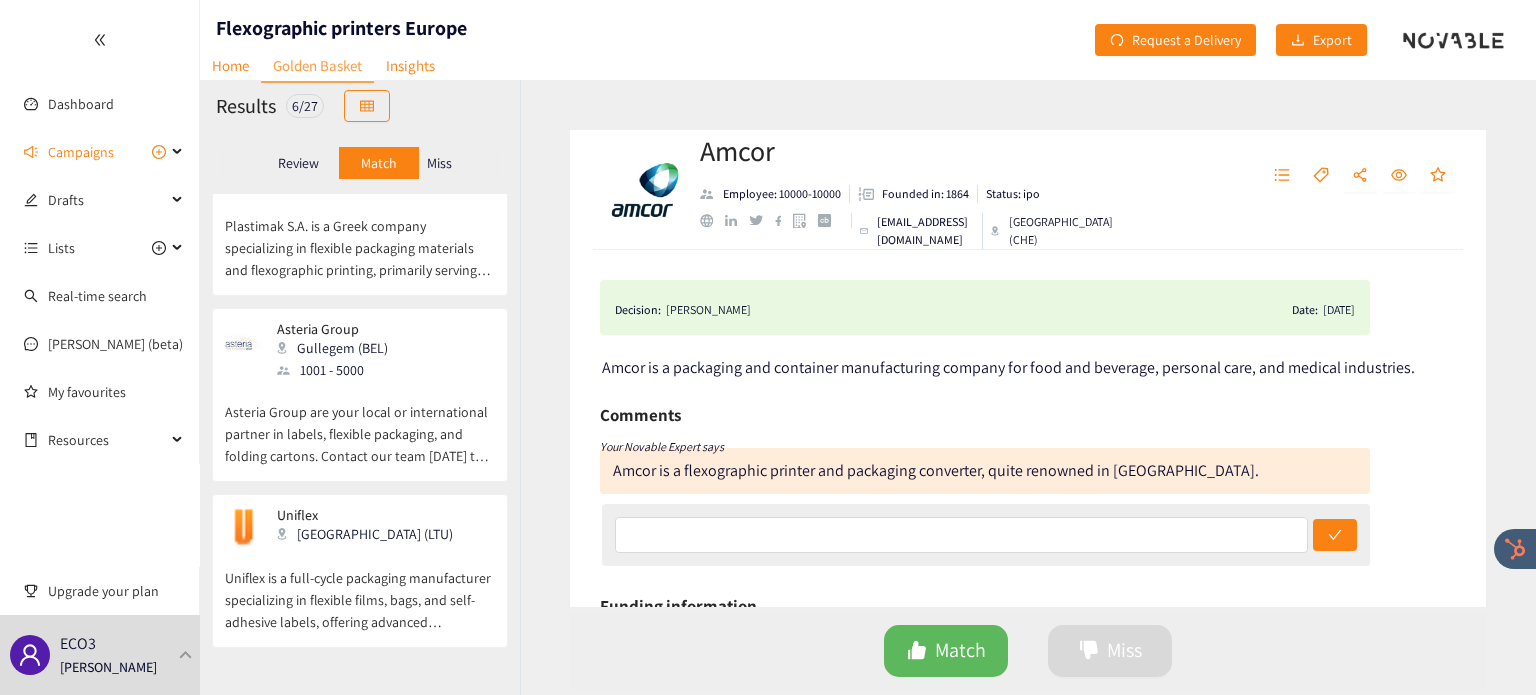 click on "Uniflex   [GEOGRAPHIC_DATA] (LTU)" at bounding box center [360, 527] 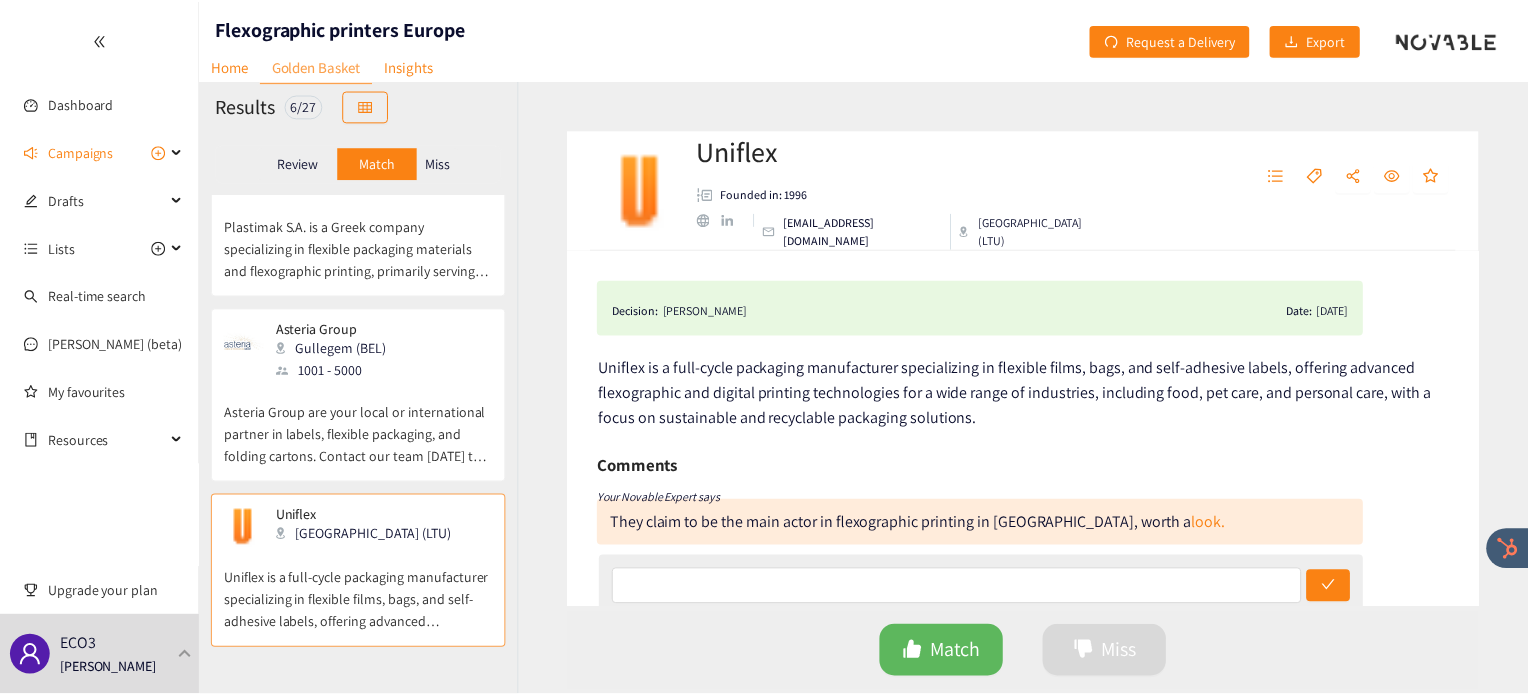scroll, scrollTop: 517, scrollLeft: 0, axis: vertical 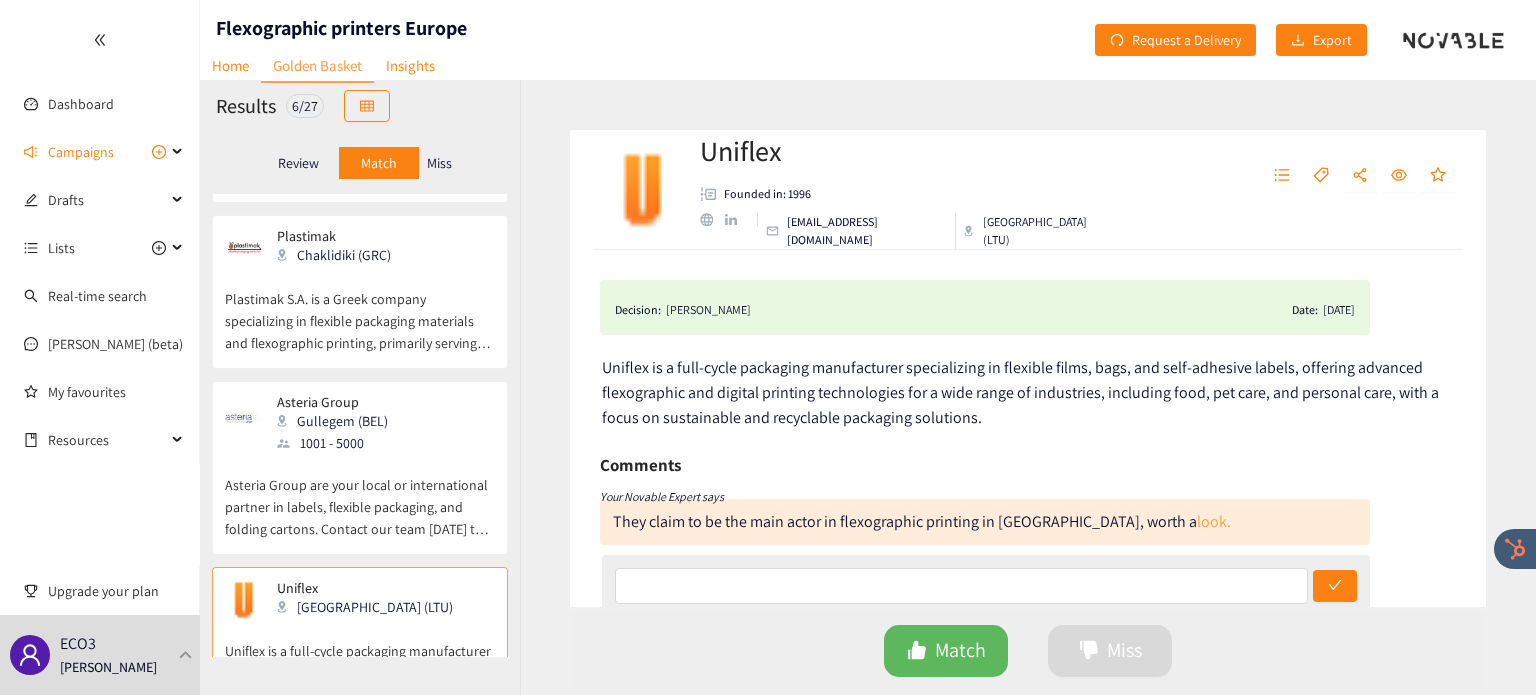 click on "look." at bounding box center (1214, 521) 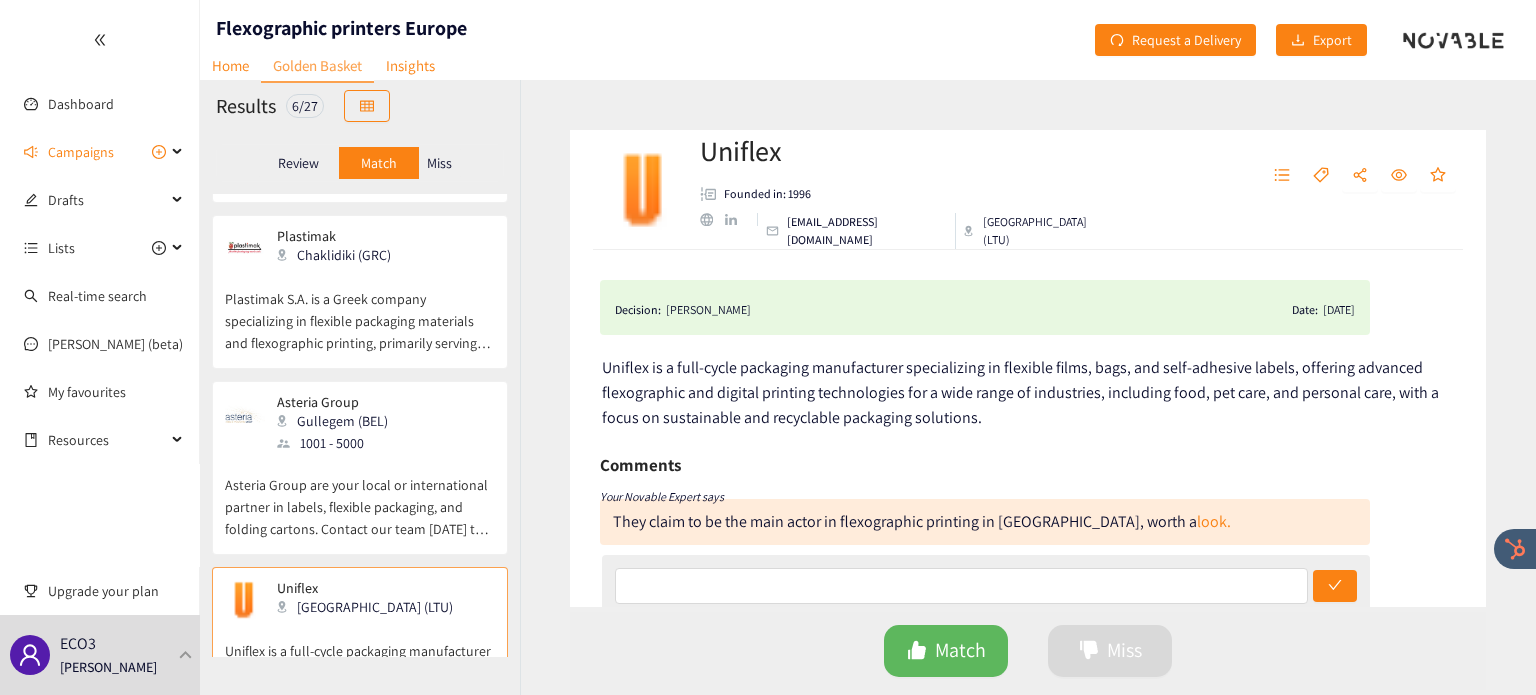 click on "Asteria Group are your local or international partner in labels, flexible packaging, and folding cartons. Contact our team [DATE] to discuss your project needs." at bounding box center (360, 497) 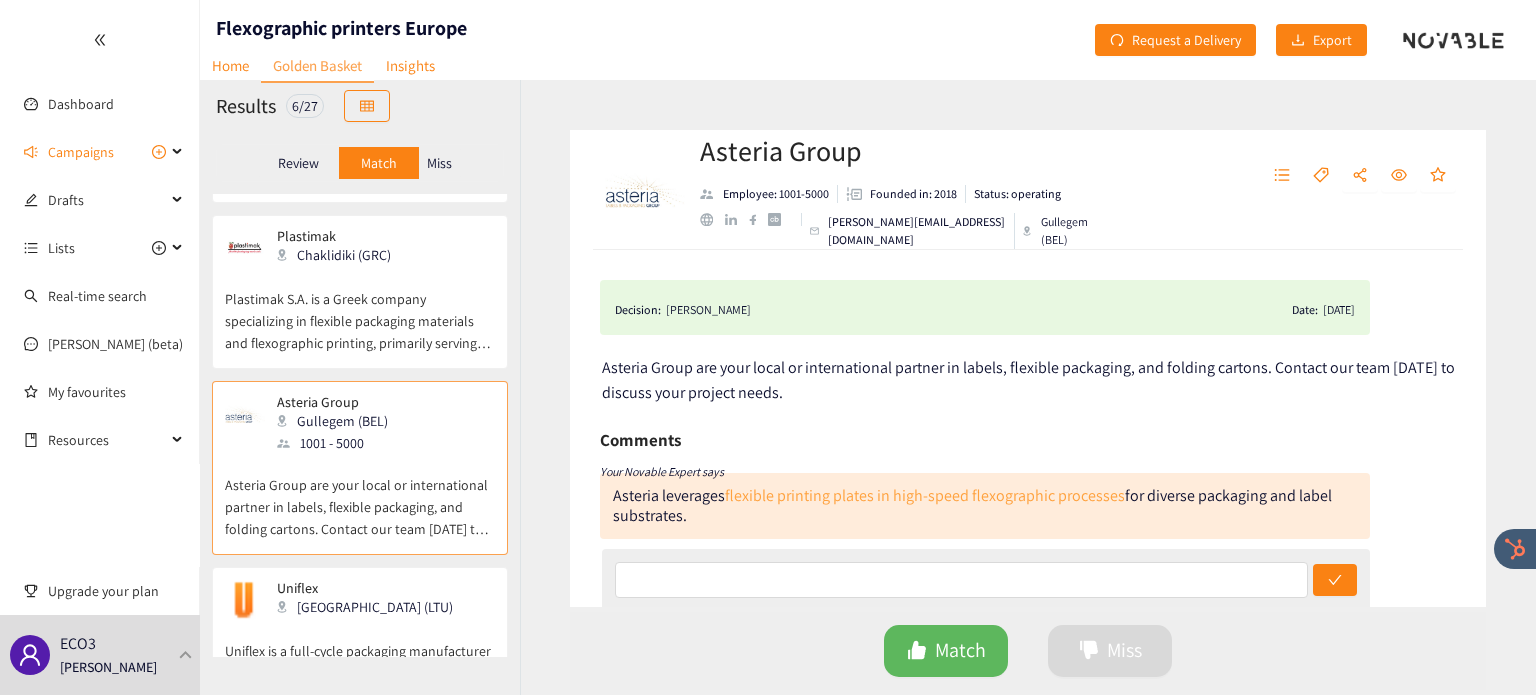 click on "flexible printing plates in high-speed flexographic processes" at bounding box center (925, 495) 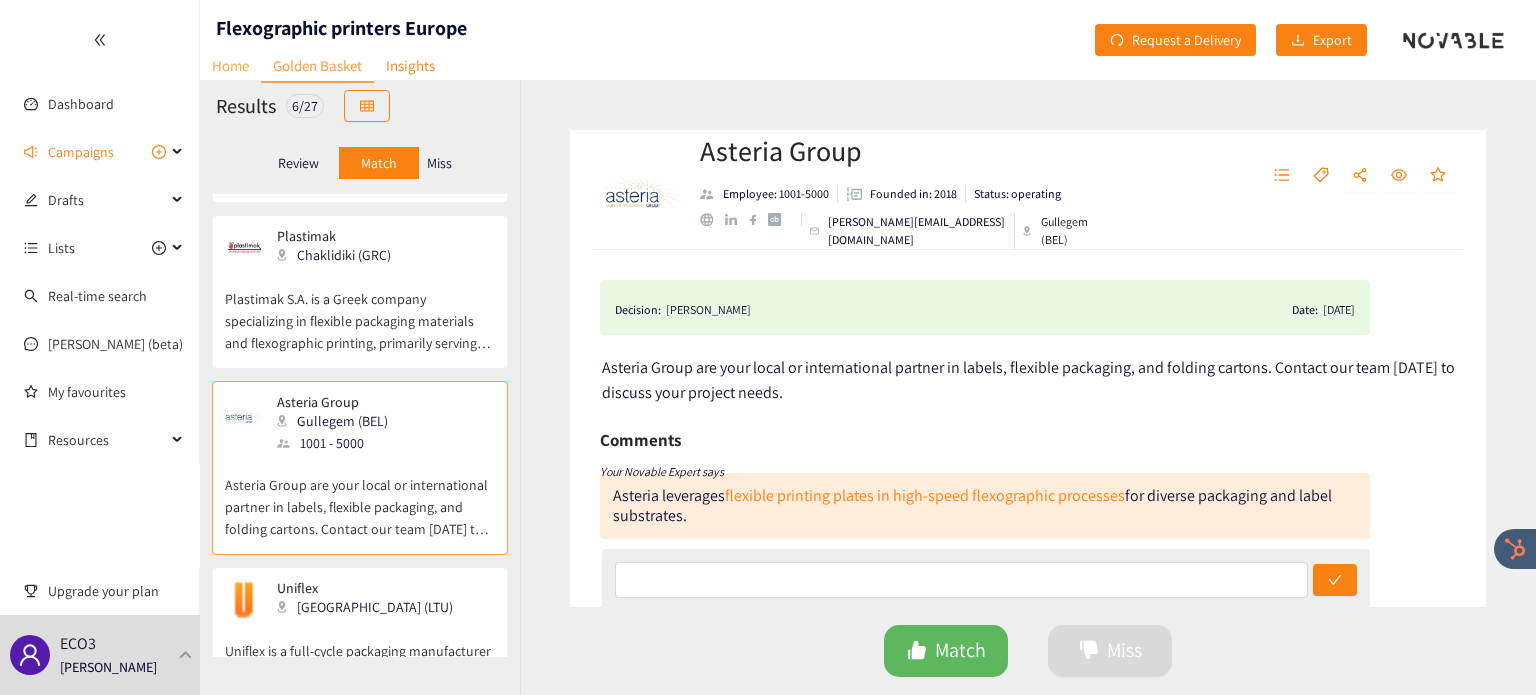 click on "Home" at bounding box center [230, 65] 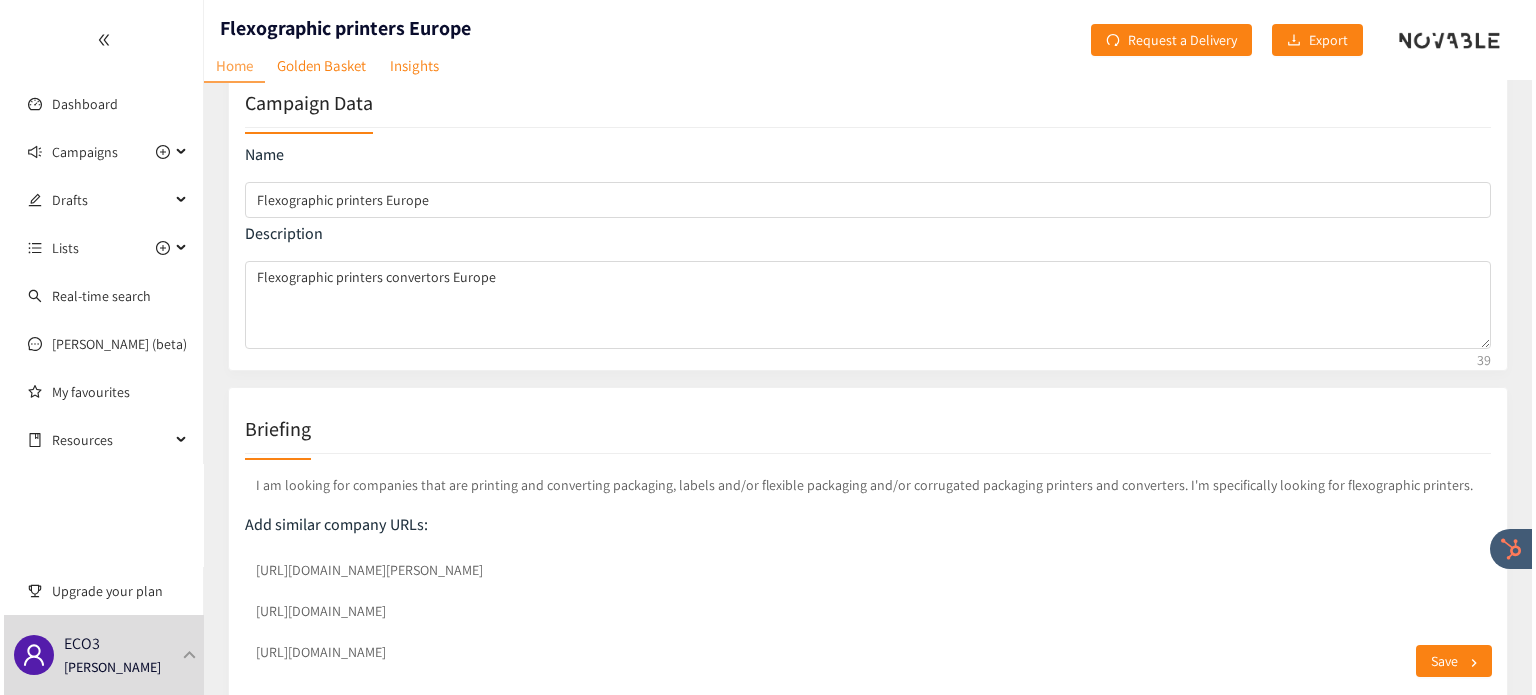 scroll, scrollTop: 0, scrollLeft: 0, axis: both 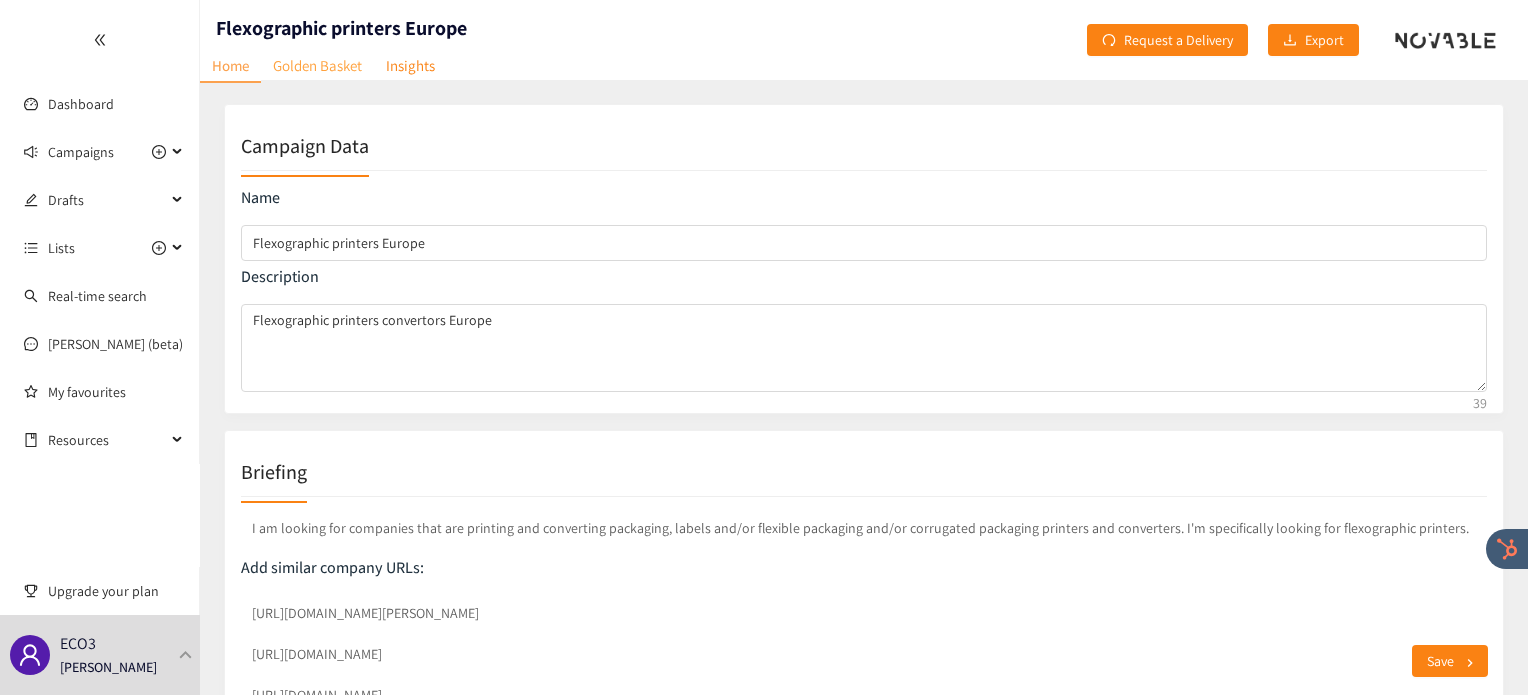 click on "Golden Basket" at bounding box center [317, 65] 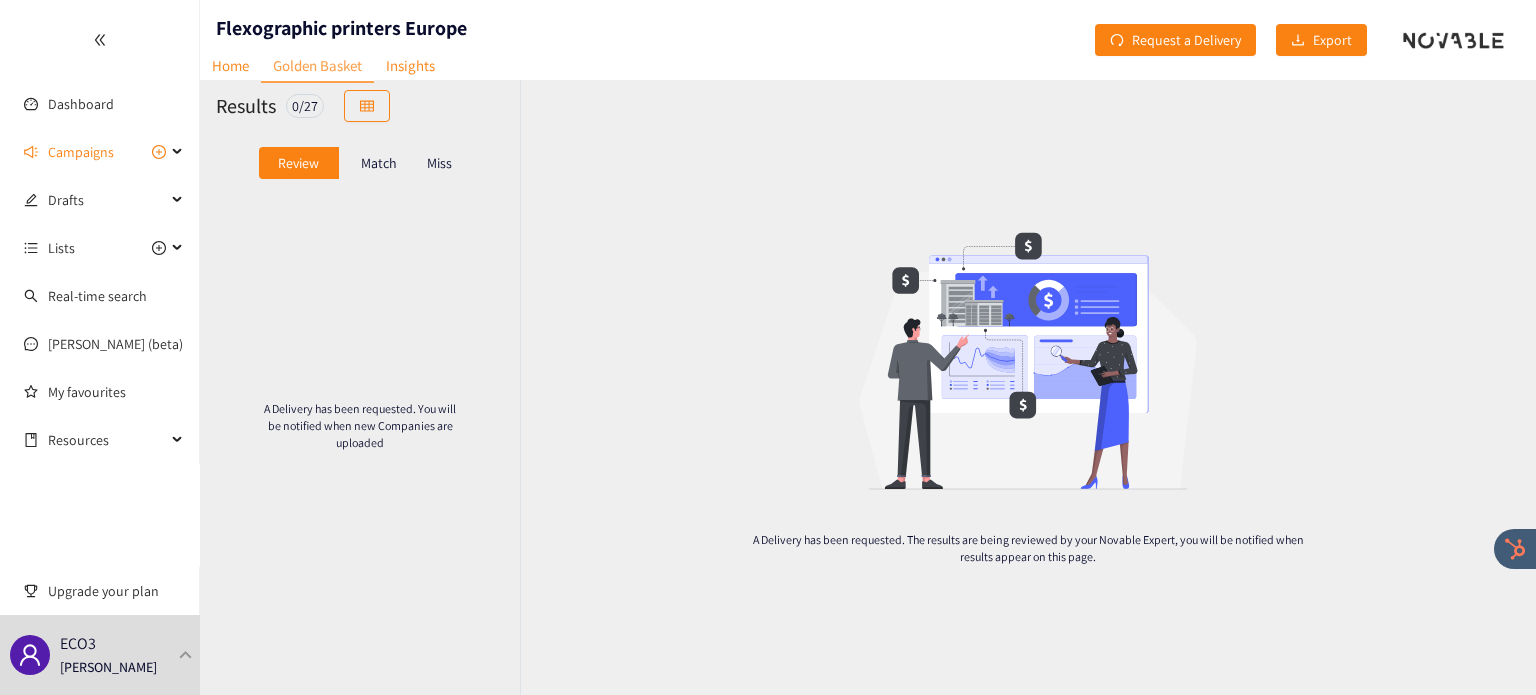 click on "Match" at bounding box center (379, 163) 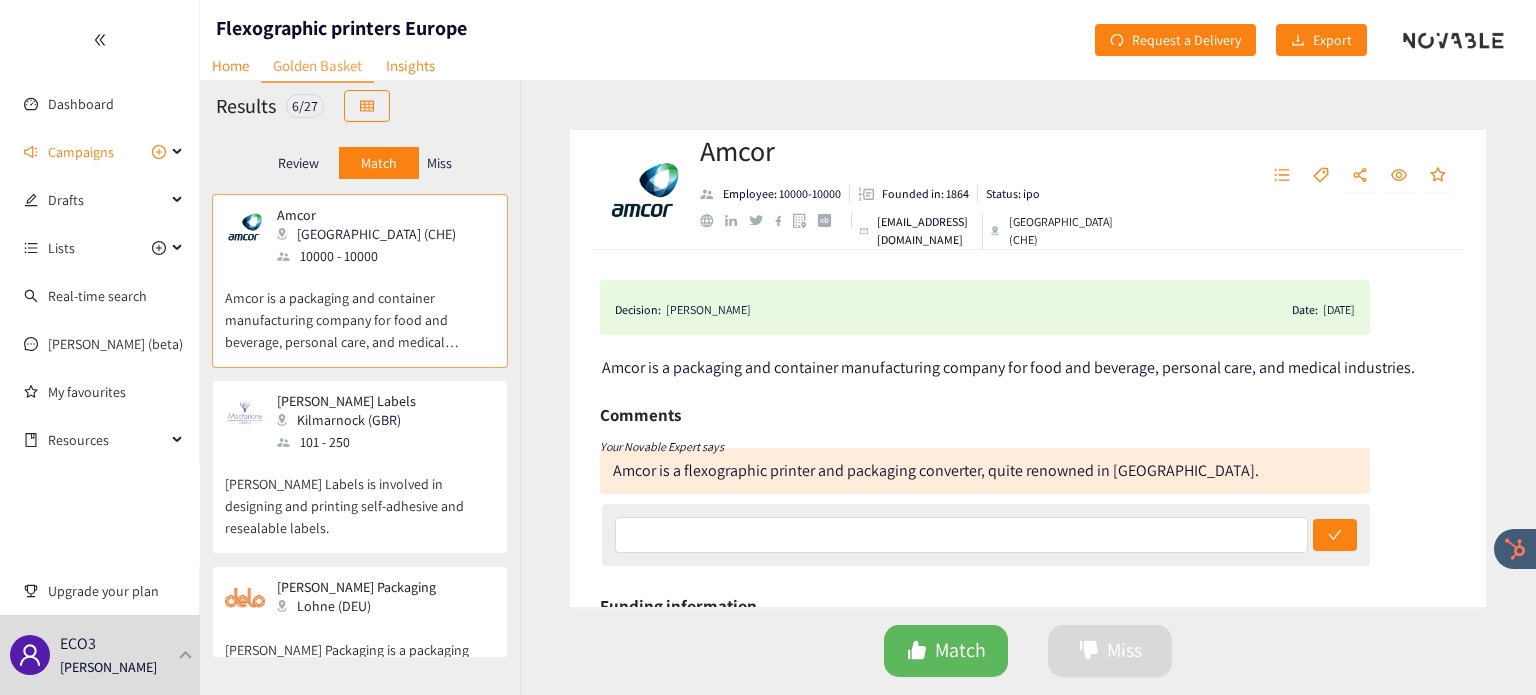 click on "[PERSON_NAME] Labels is involved in designing and printing self-adhesive and resealable labels." at bounding box center (360, 496) 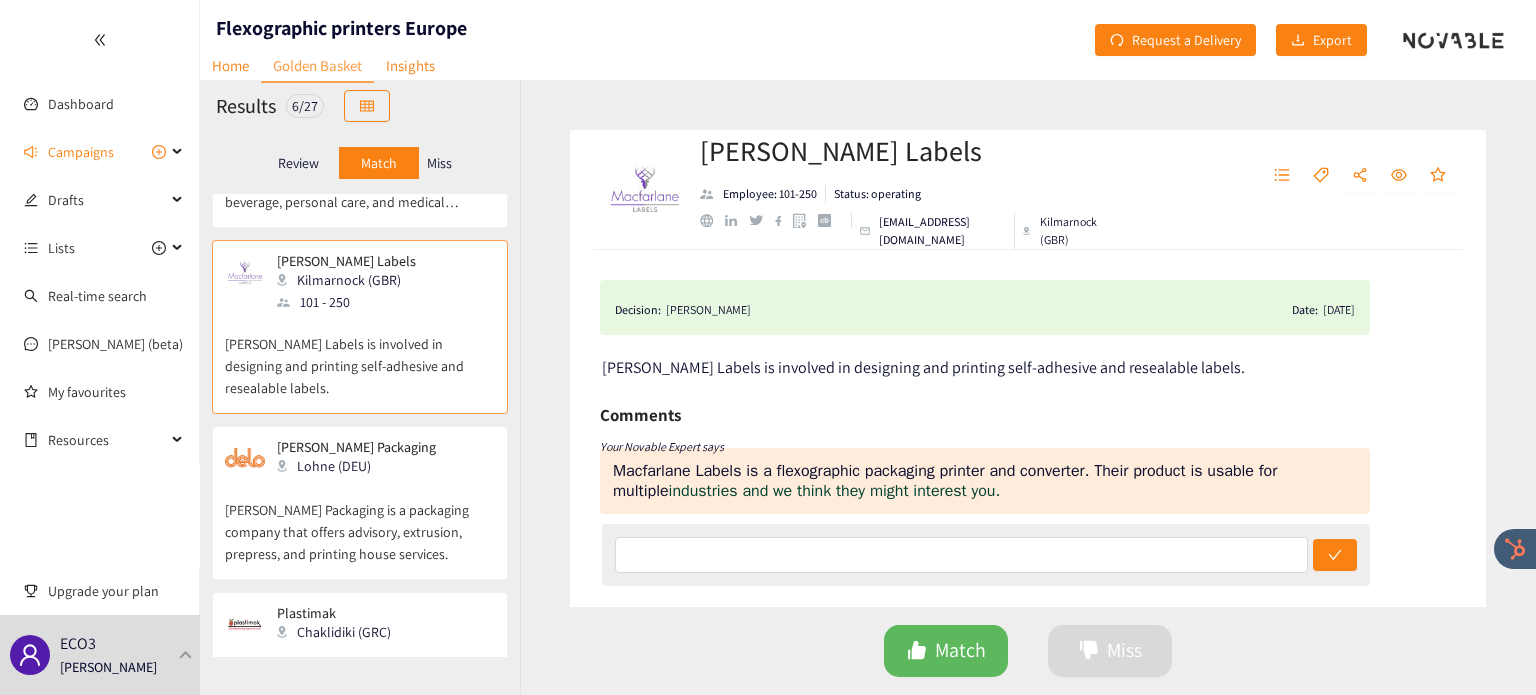 click on "[PERSON_NAME] Packaging is a packaging company that offers advisory, extrusion, prepress, and printing house services." at bounding box center (360, 522) 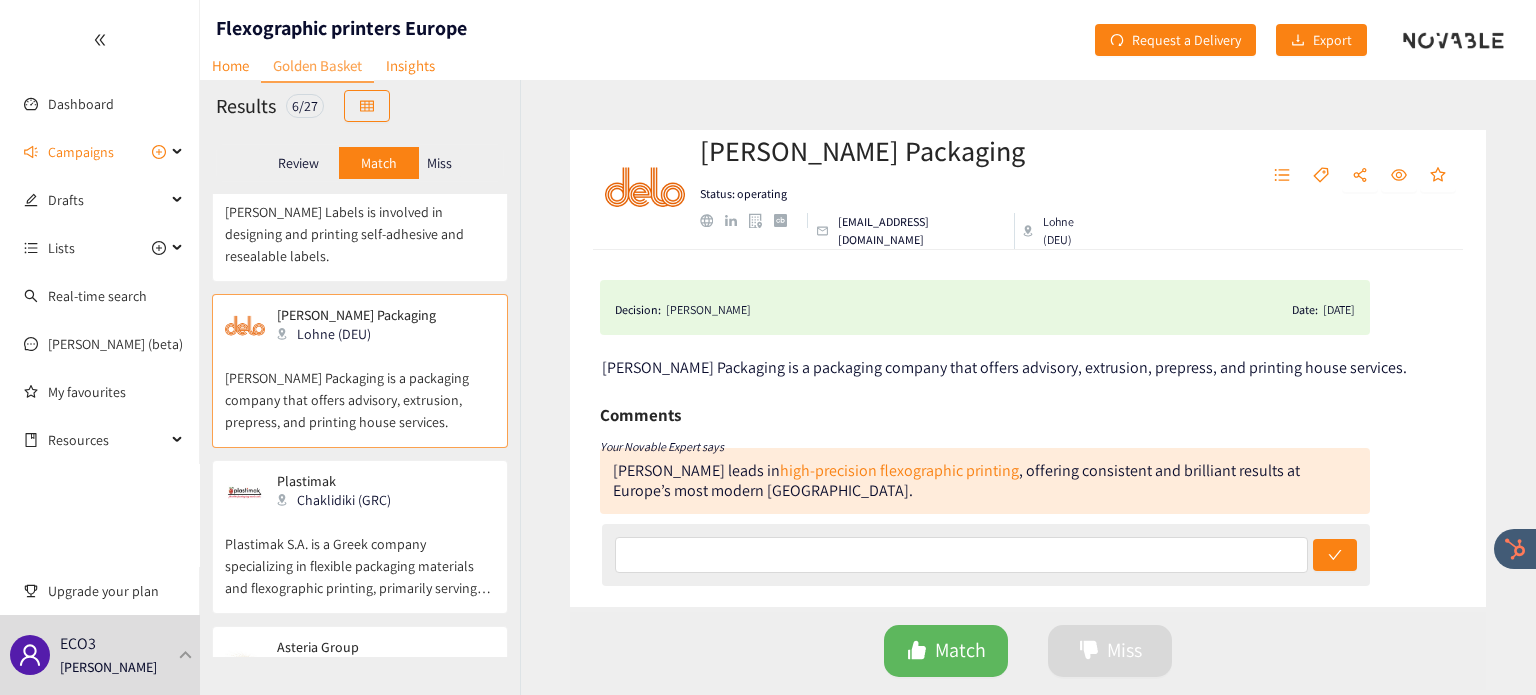 scroll, scrollTop: 276, scrollLeft: 0, axis: vertical 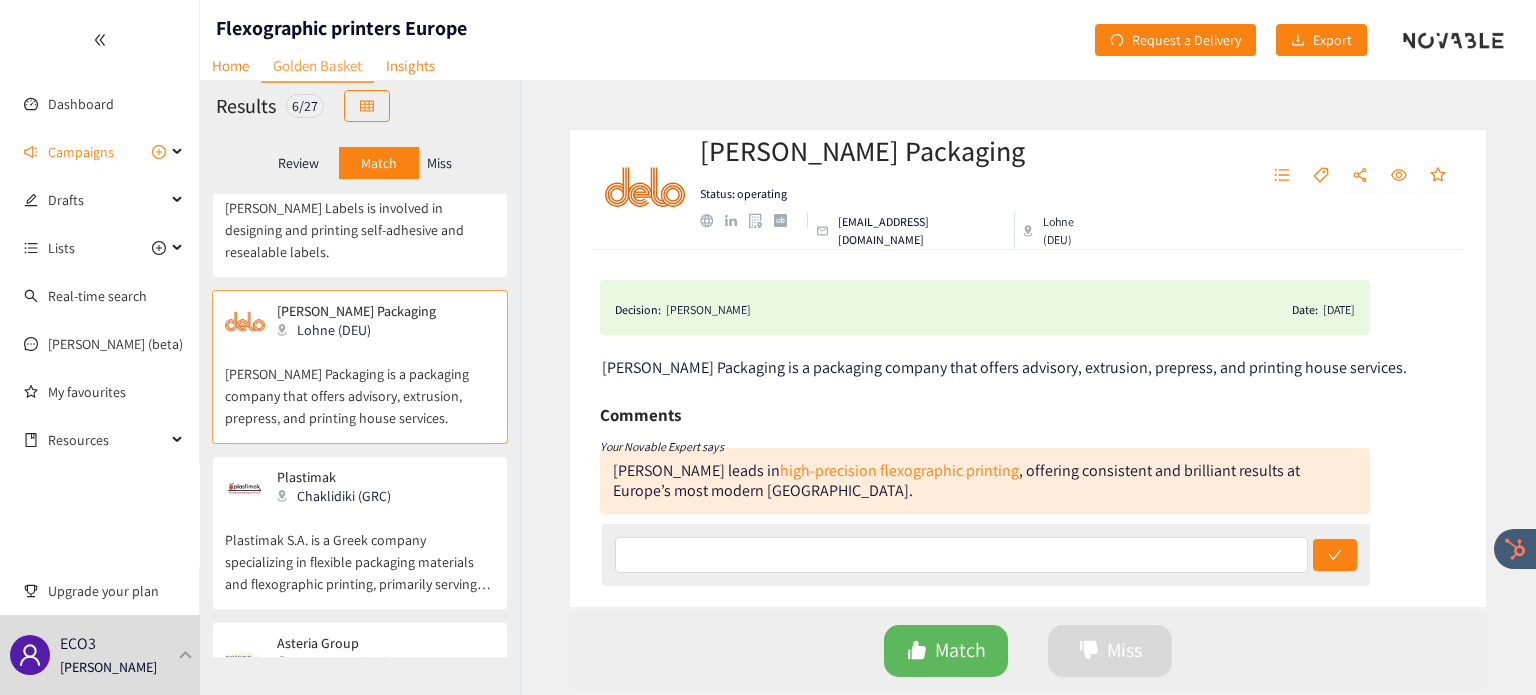 click on "Plastimak S.A. is a Greek company specializing in flexible packaging materials and flexographic printing, primarily serving the food industry with high-quality, secure packaging solutions." at bounding box center (360, 552) 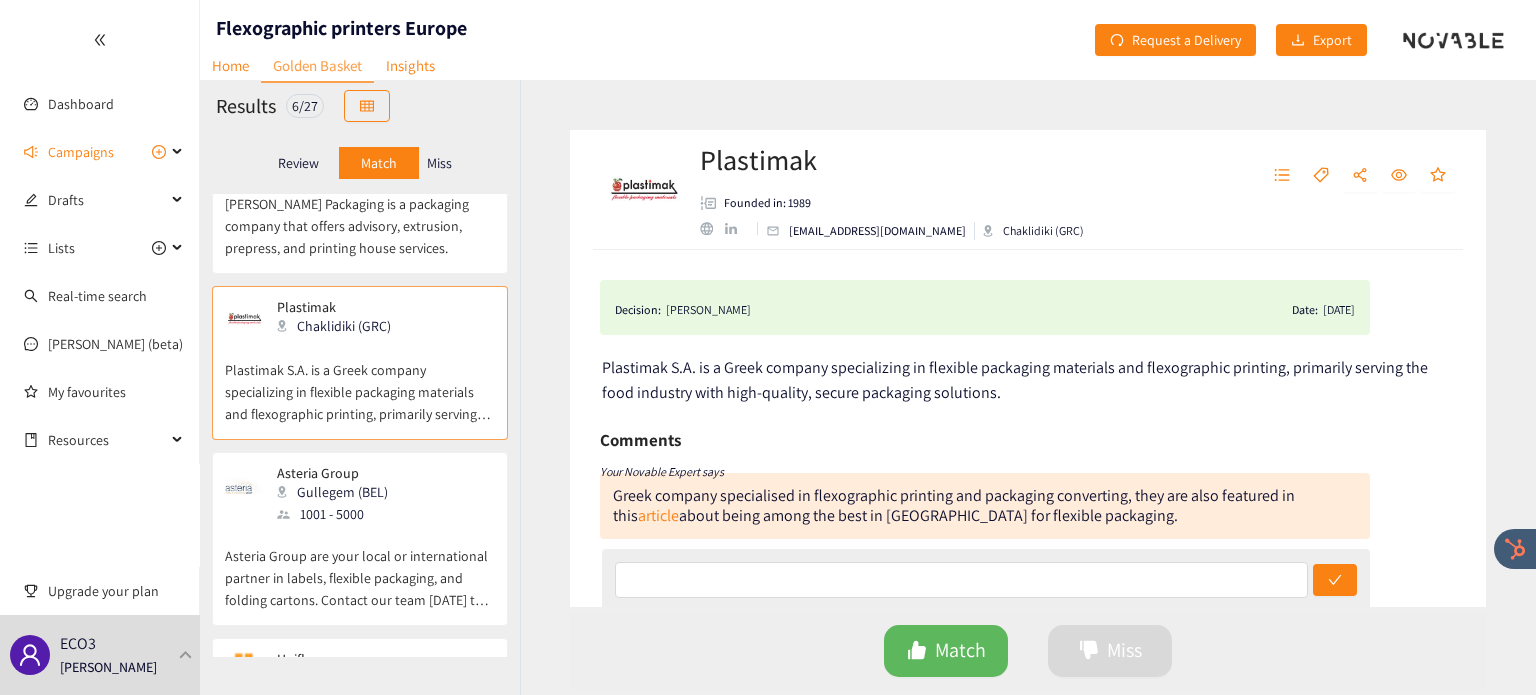 scroll, scrollTop: 447, scrollLeft: 0, axis: vertical 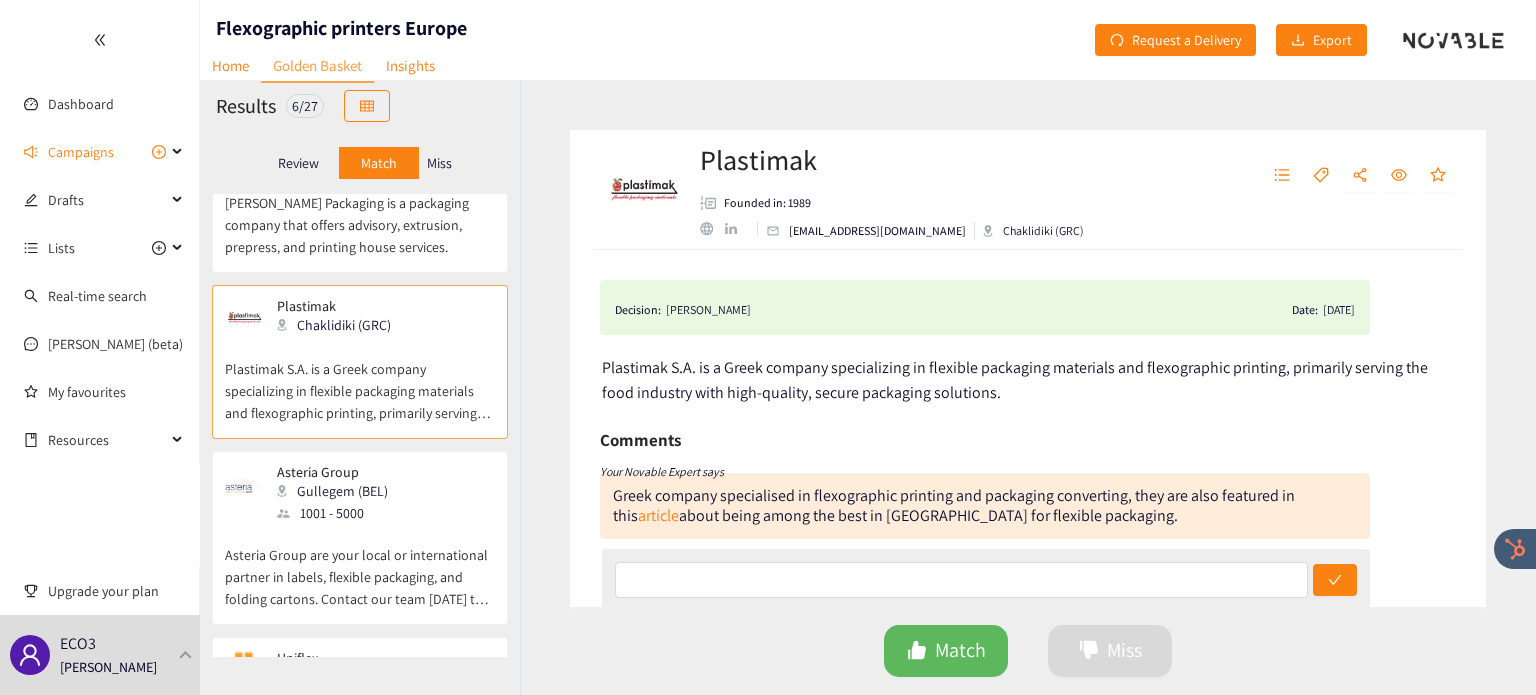 click on "1001 - 5000" at bounding box center (338, 513) 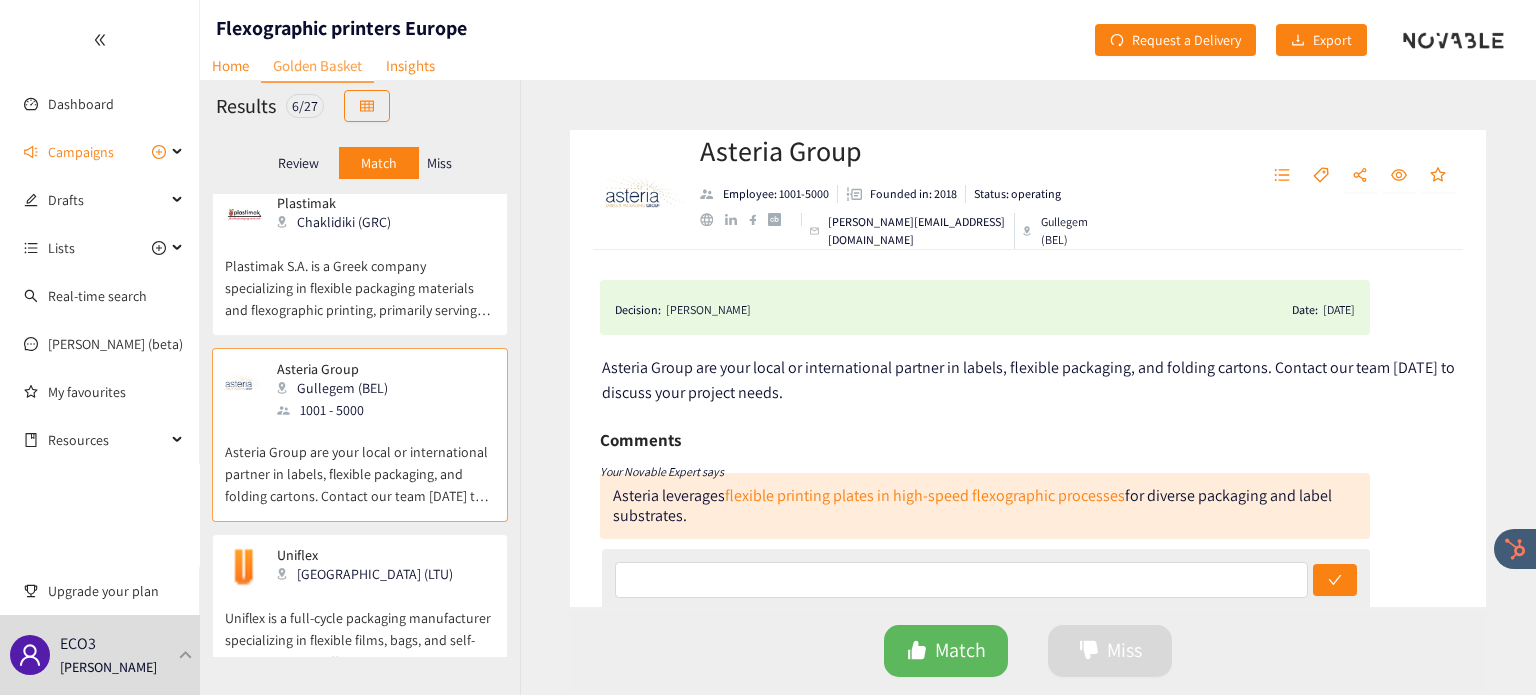 scroll, scrollTop: 574, scrollLeft: 0, axis: vertical 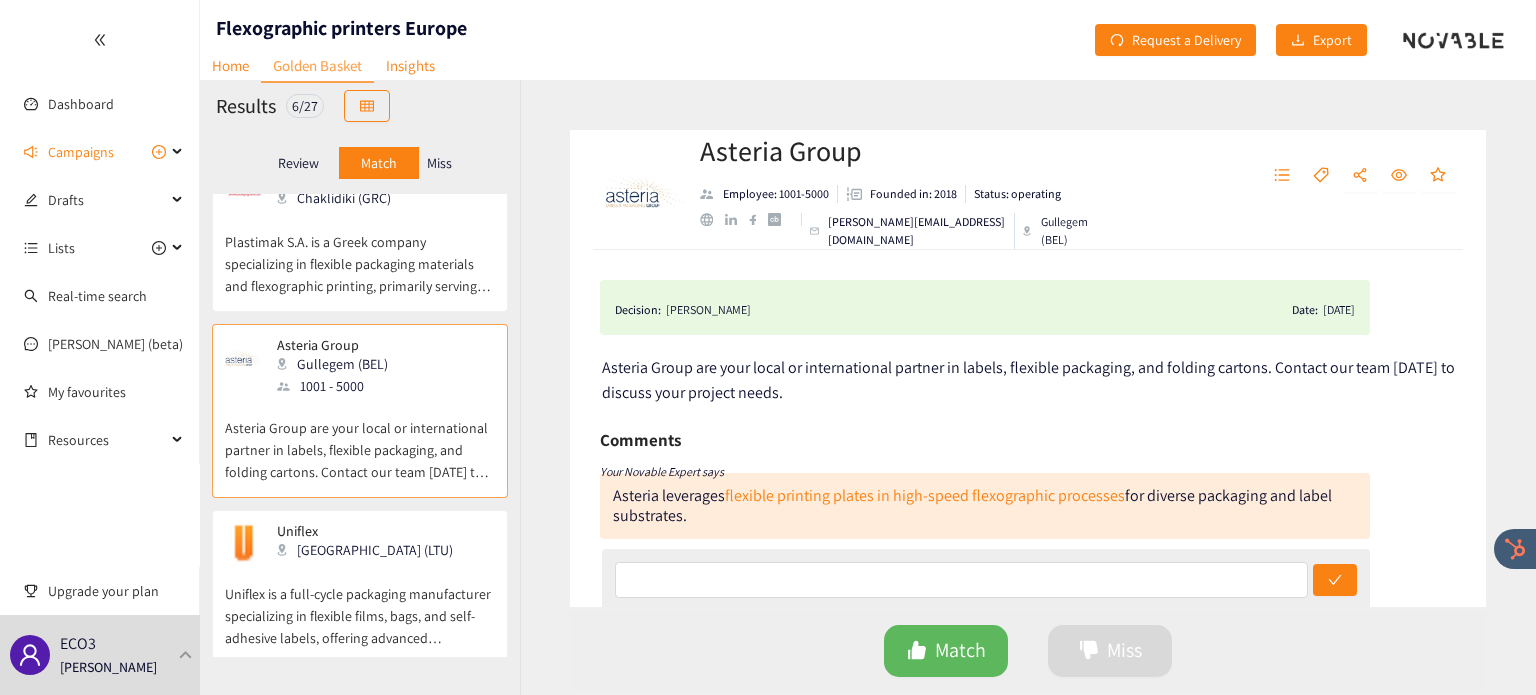 click on "[GEOGRAPHIC_DATA] (LTU)" at bounding box center [371, 550] 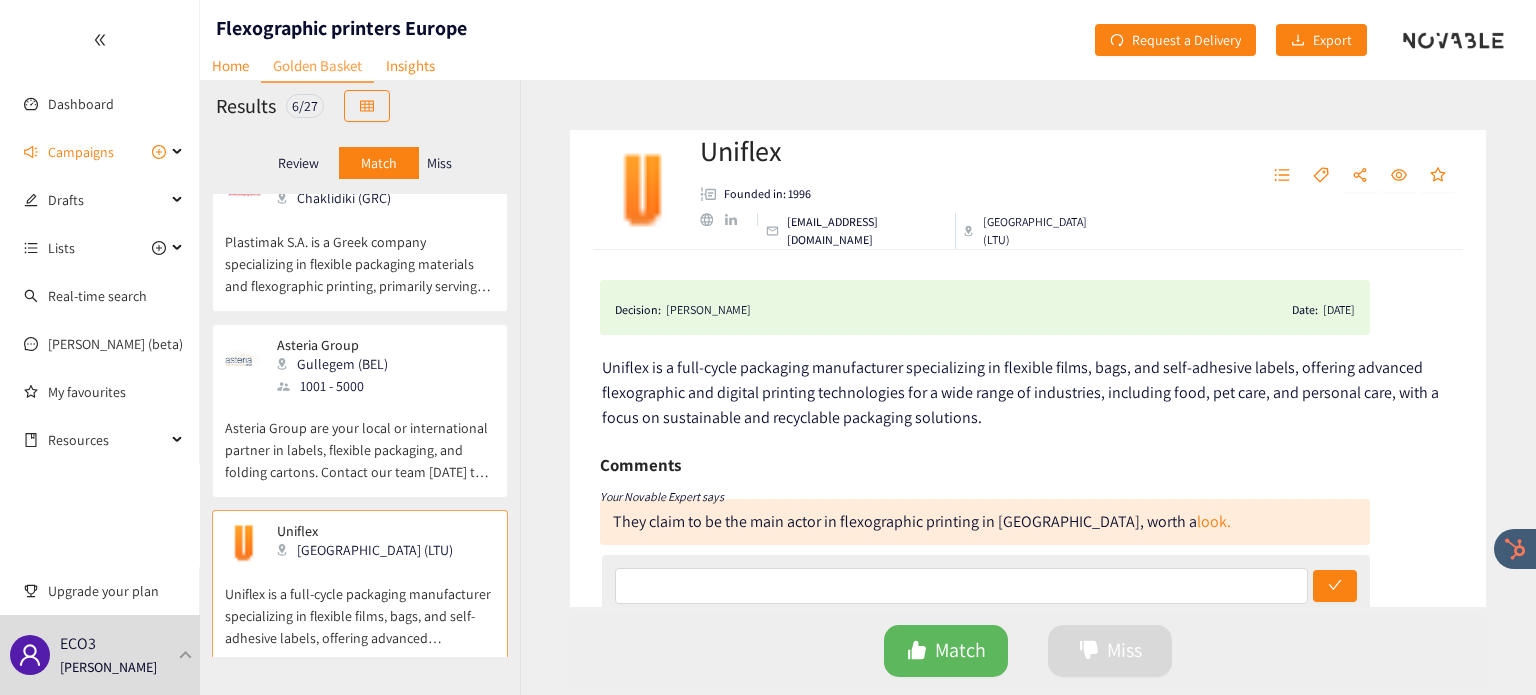 scroll, scrollTop: 590, scrollLeft: 0, axis: vertical 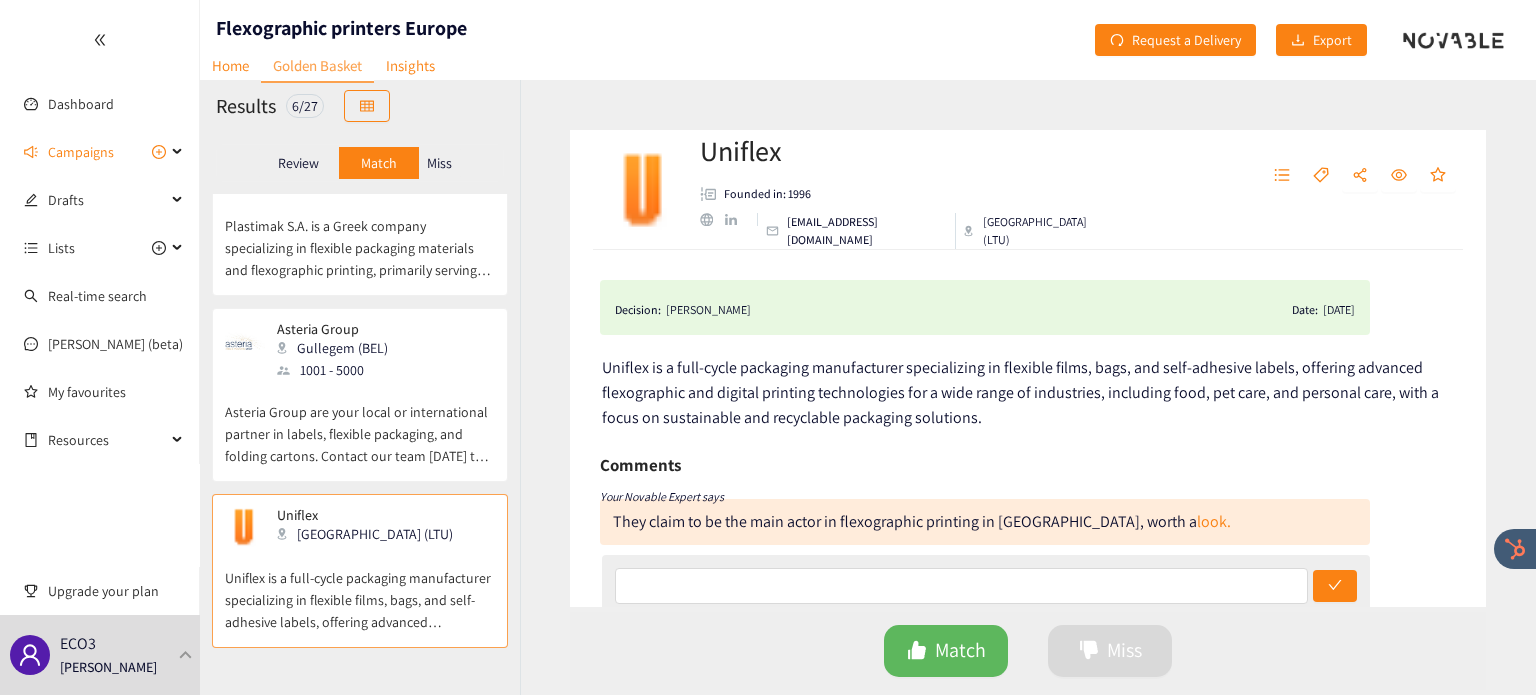 click on "Miss" at bounding box center [439, 163] 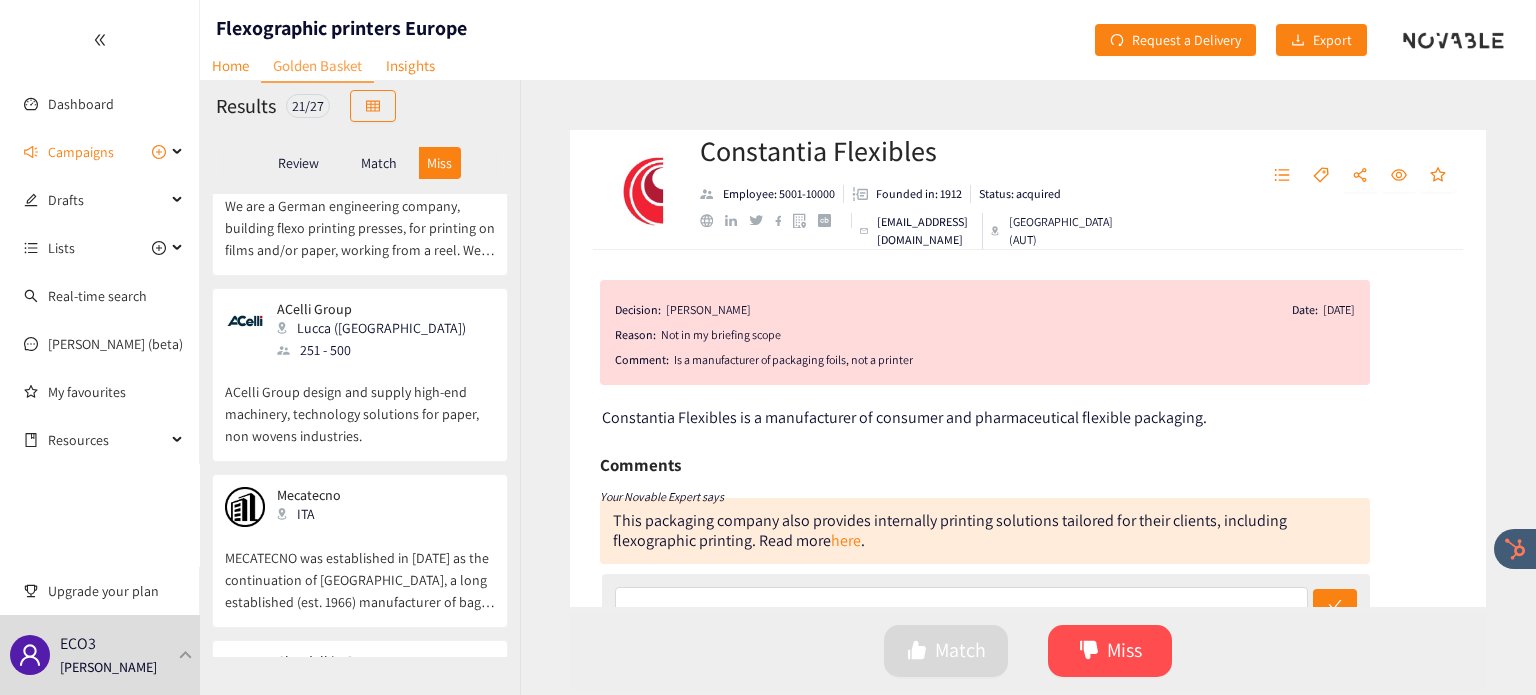 scroll, scrollTop: 0, scrollLeft: 0, axis: both 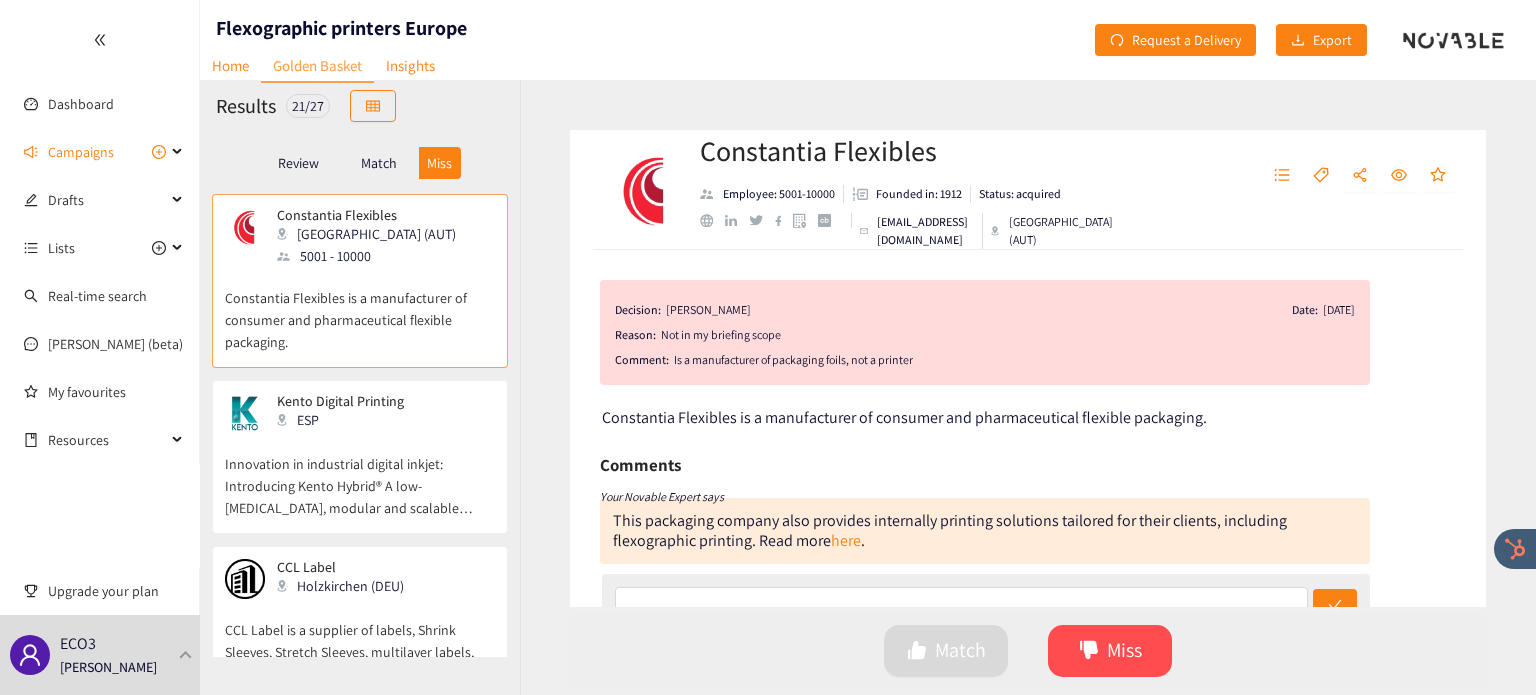 click on "Kento Digital Printing" at bounding box center [340, 401] 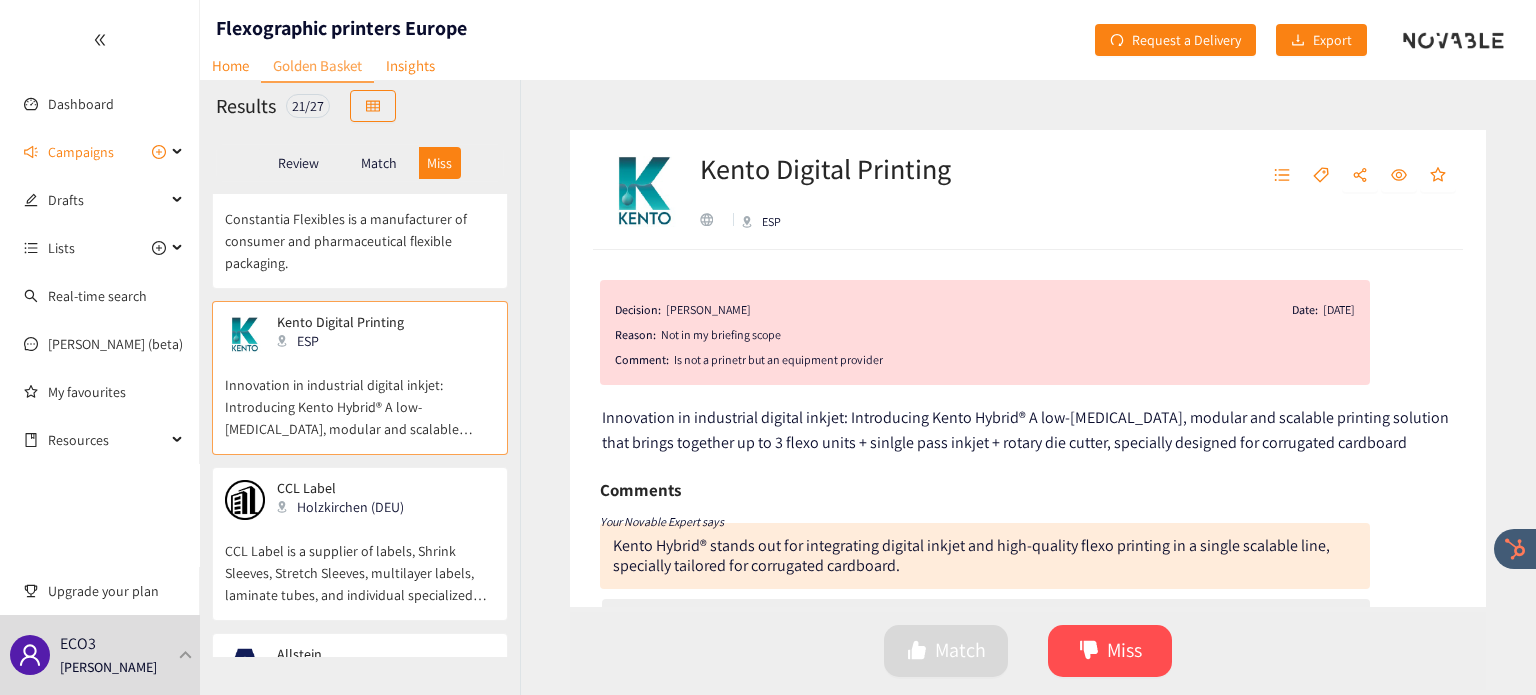 scroll, scrollTop: 120, scrollLeft: 0, axis: vertical 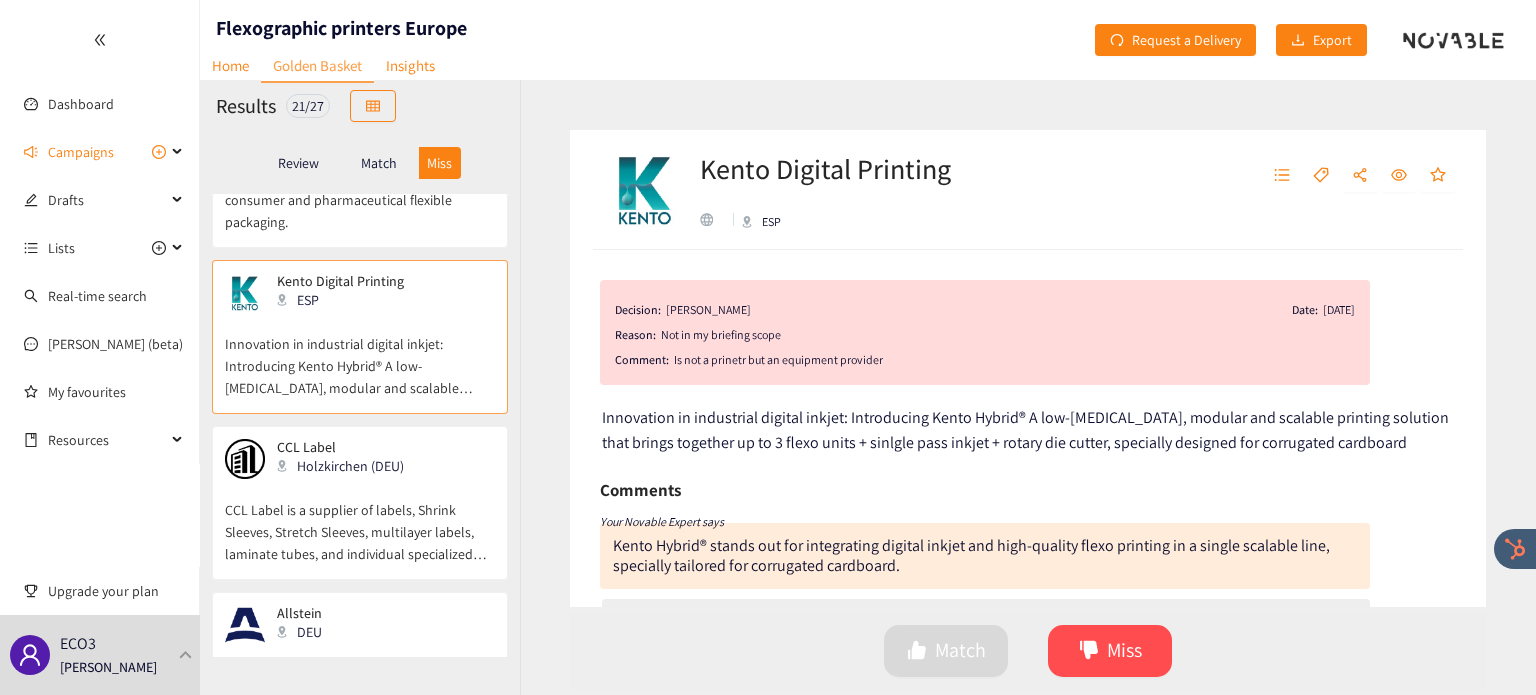 click on "Holzkirchen (DEU)" at bounding box center (346, 466) 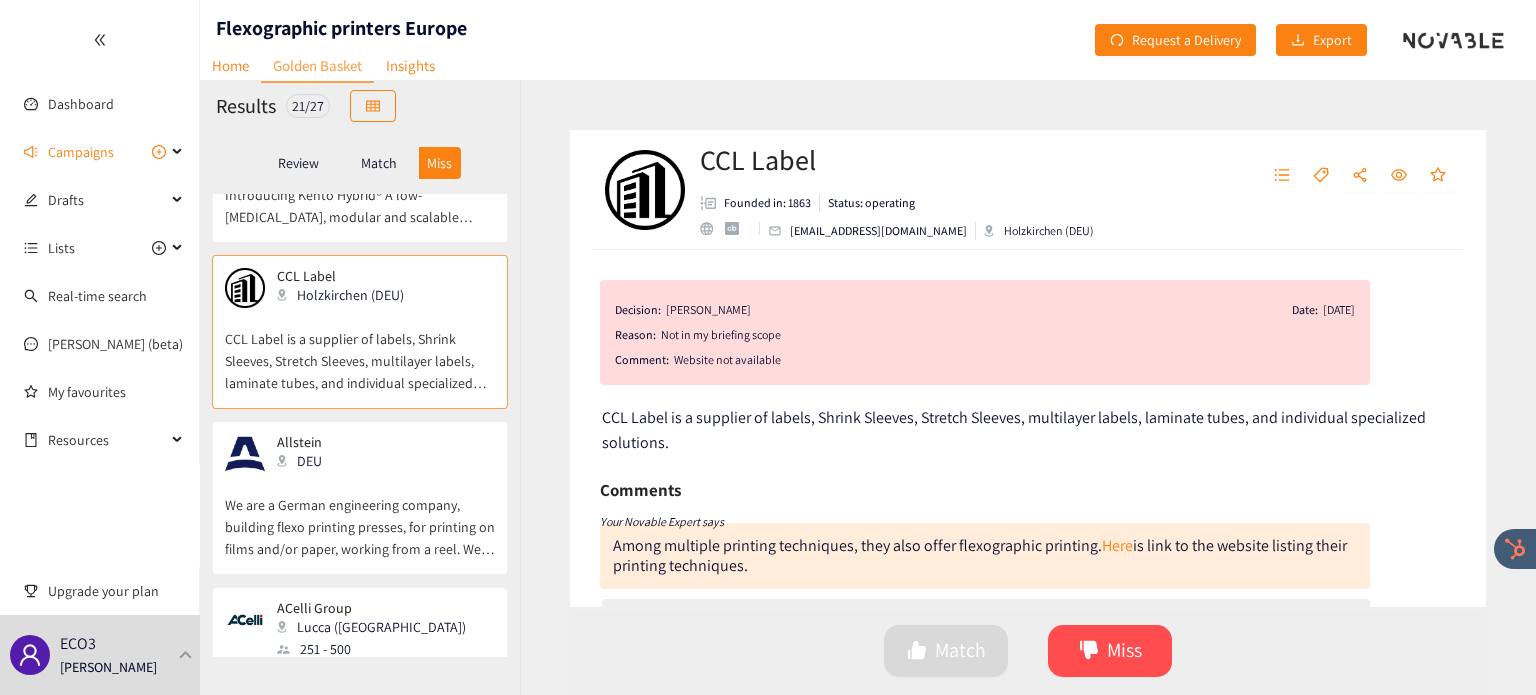 scroll, scrollTop: 292, scrollLeft: 0, axis: vertical 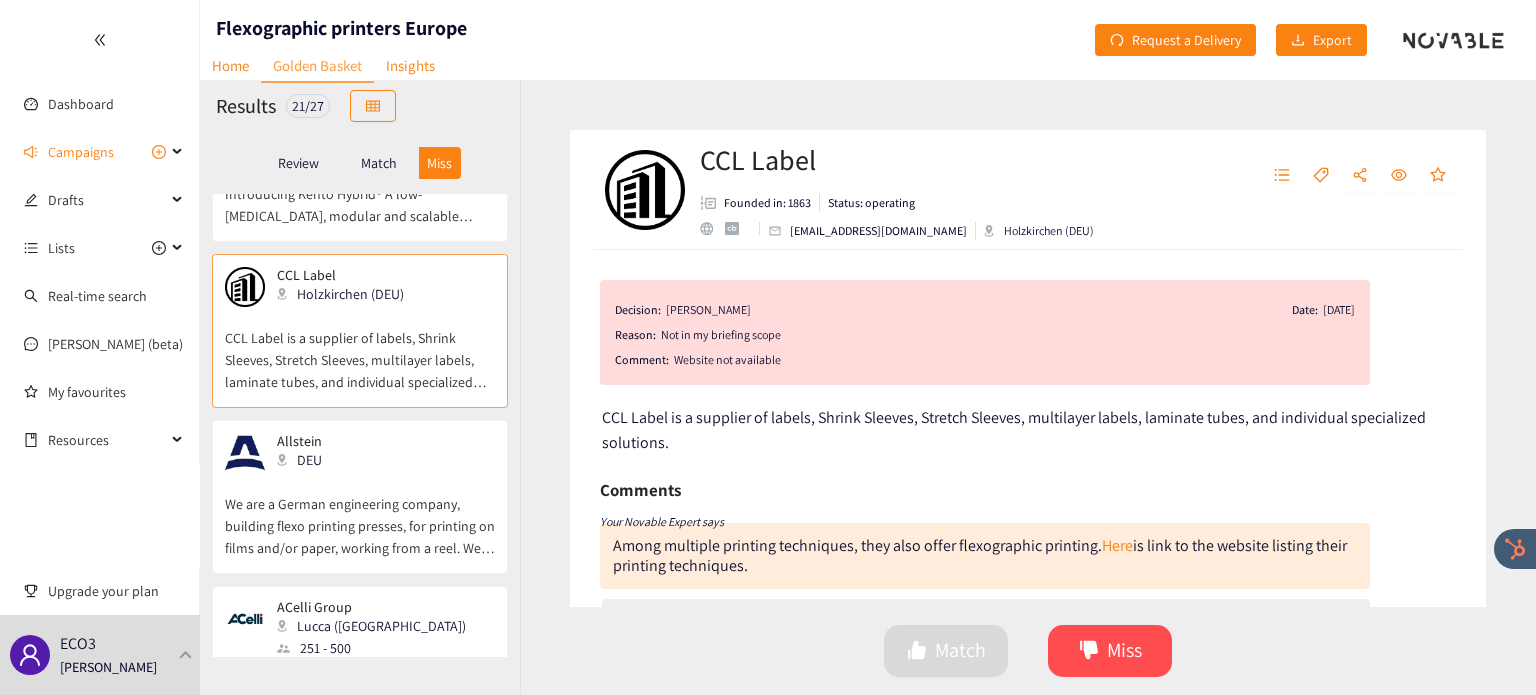 click on "Allstein   DEU" at bounding box center [360, 453] 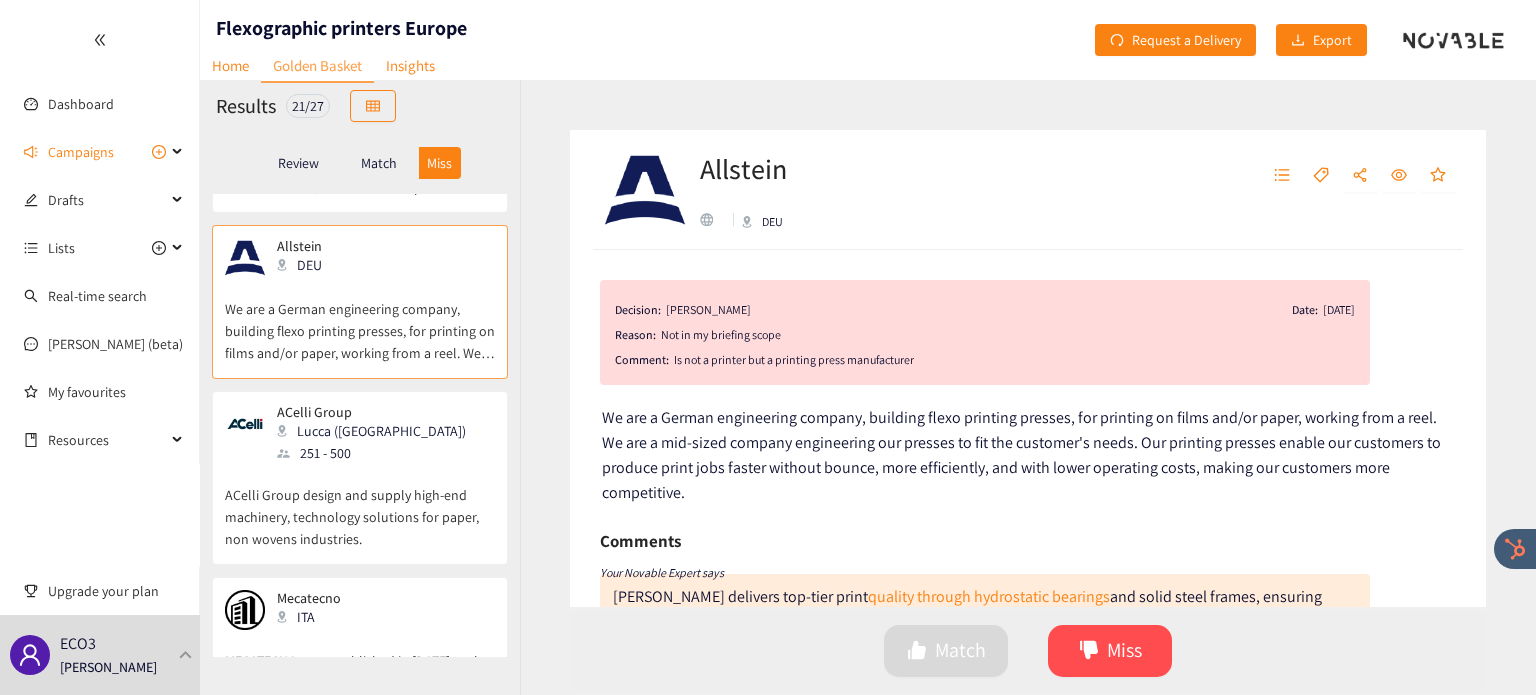 click on "ACelli Group design and supply high-end machinery, technology solutions for paper, non wovens industries." at bounding box center (360, 507) 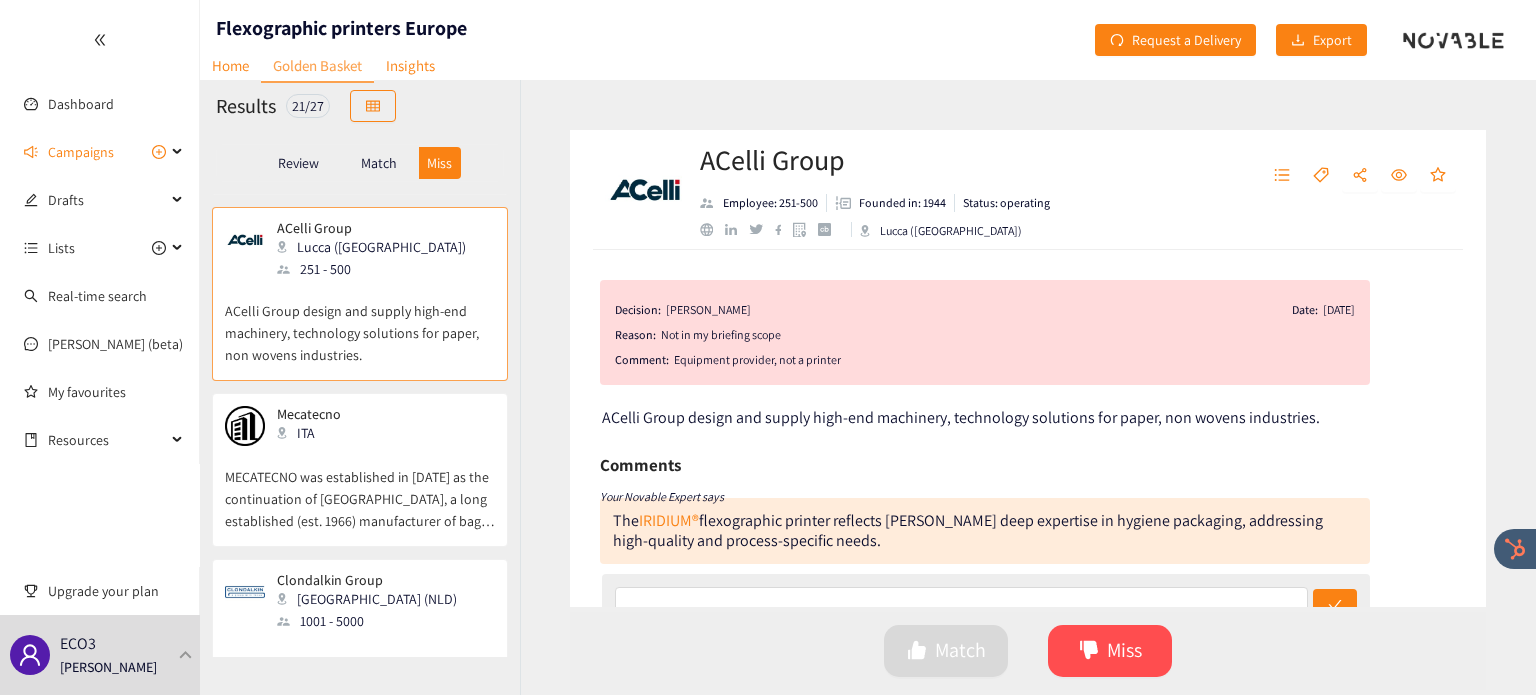 click on "MECATECNO was established in [DATE] as the continuation of [GEOGRAPHIC_DATA], a long established (est. 1966) manufacturer of bag-making machines. MECATECNO was formed in order to address customer requirements for ever more effective and versatile solutions within the flexible packaging industry." at bounding box center (360, 489) 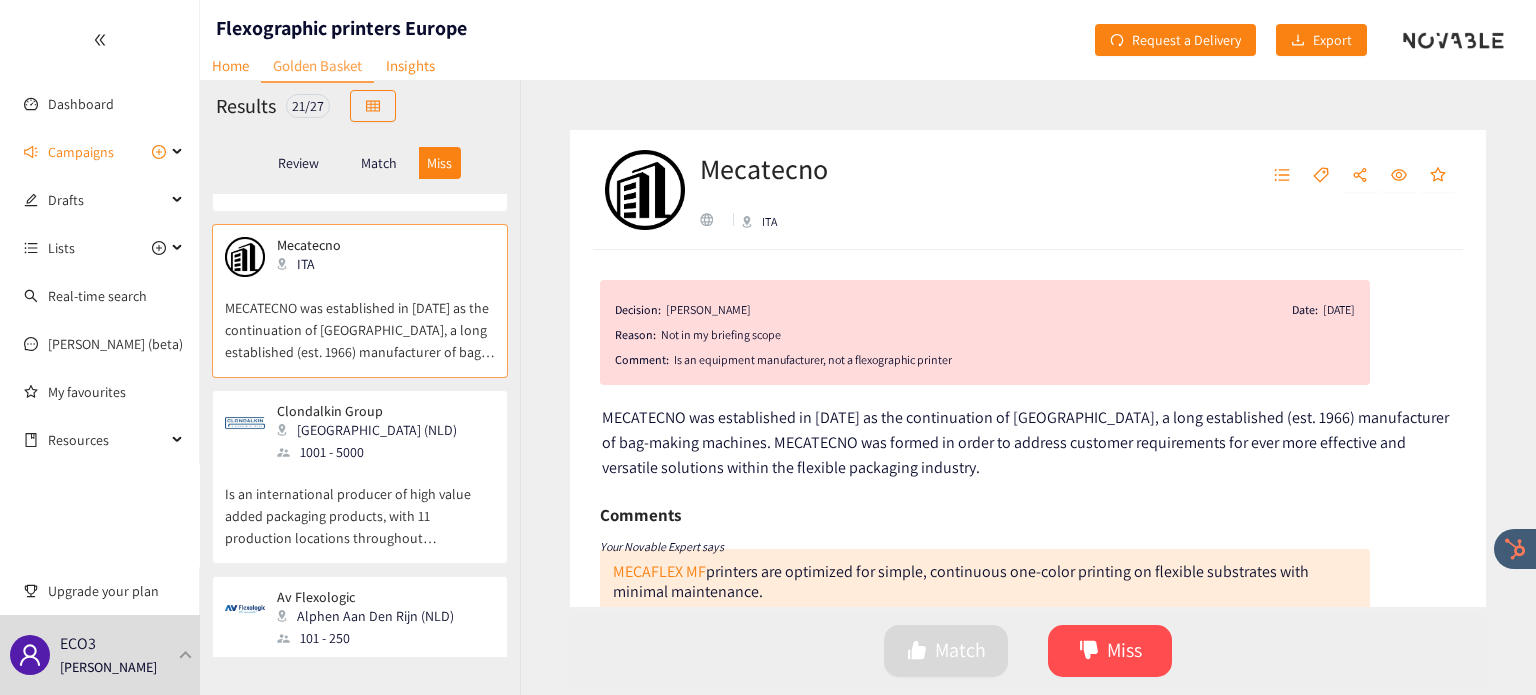 scroll, scrollTop: 842, scrollLeft: 0, axis: vertical 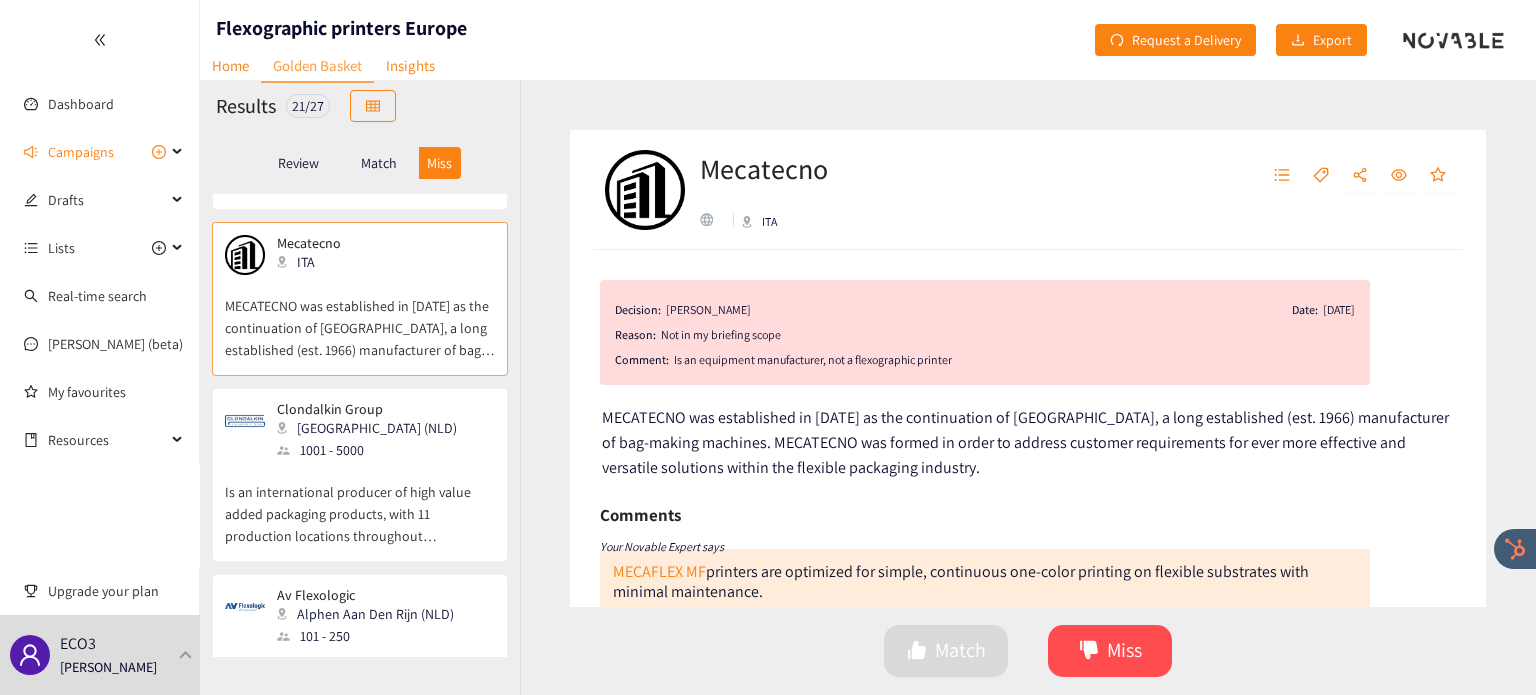 click on "Is an international producer of high value added packaging products, with 11 production locations throughout [GEOGRAPHIC_DATA] and [GEOGRAPHIC_DATA]." at bounding box center [360, 504] 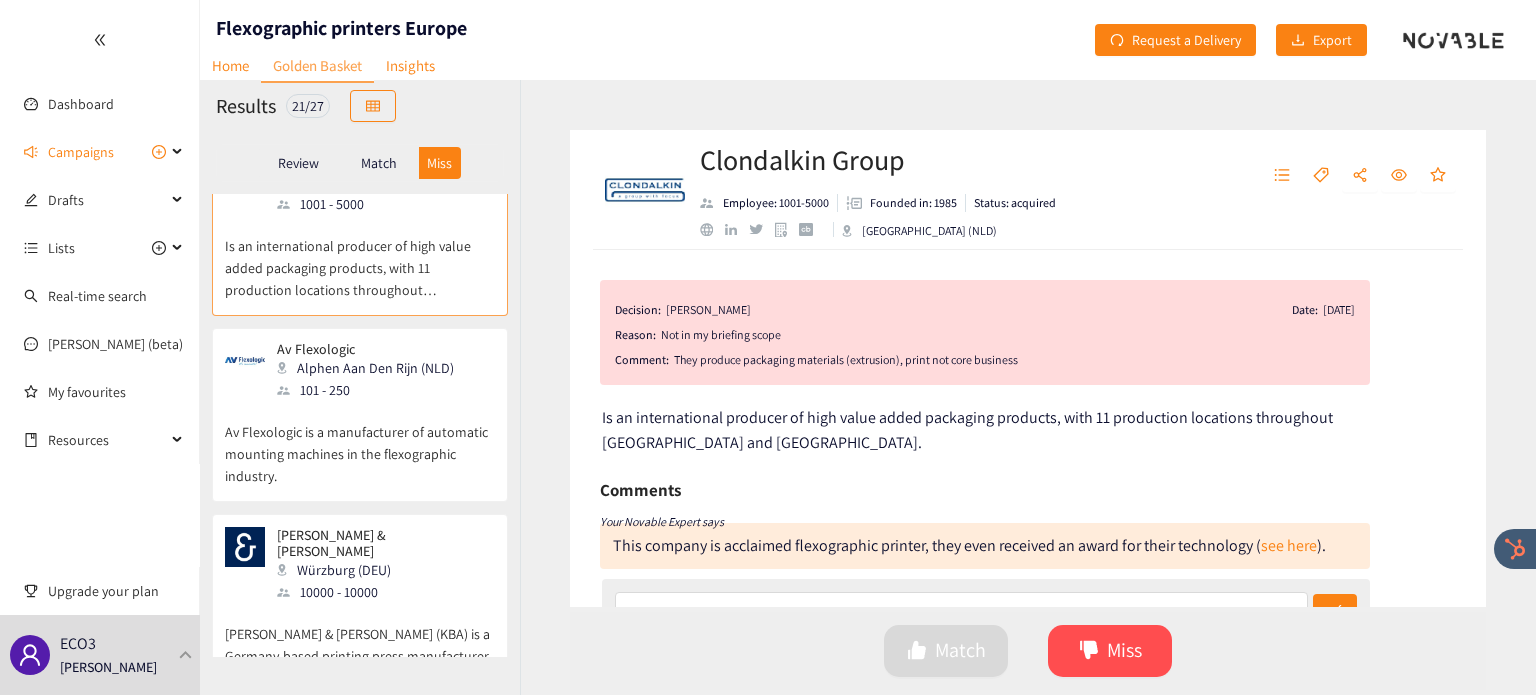 scroll, scrollTop: 1090, scrollLeft: 0, axis: vertical 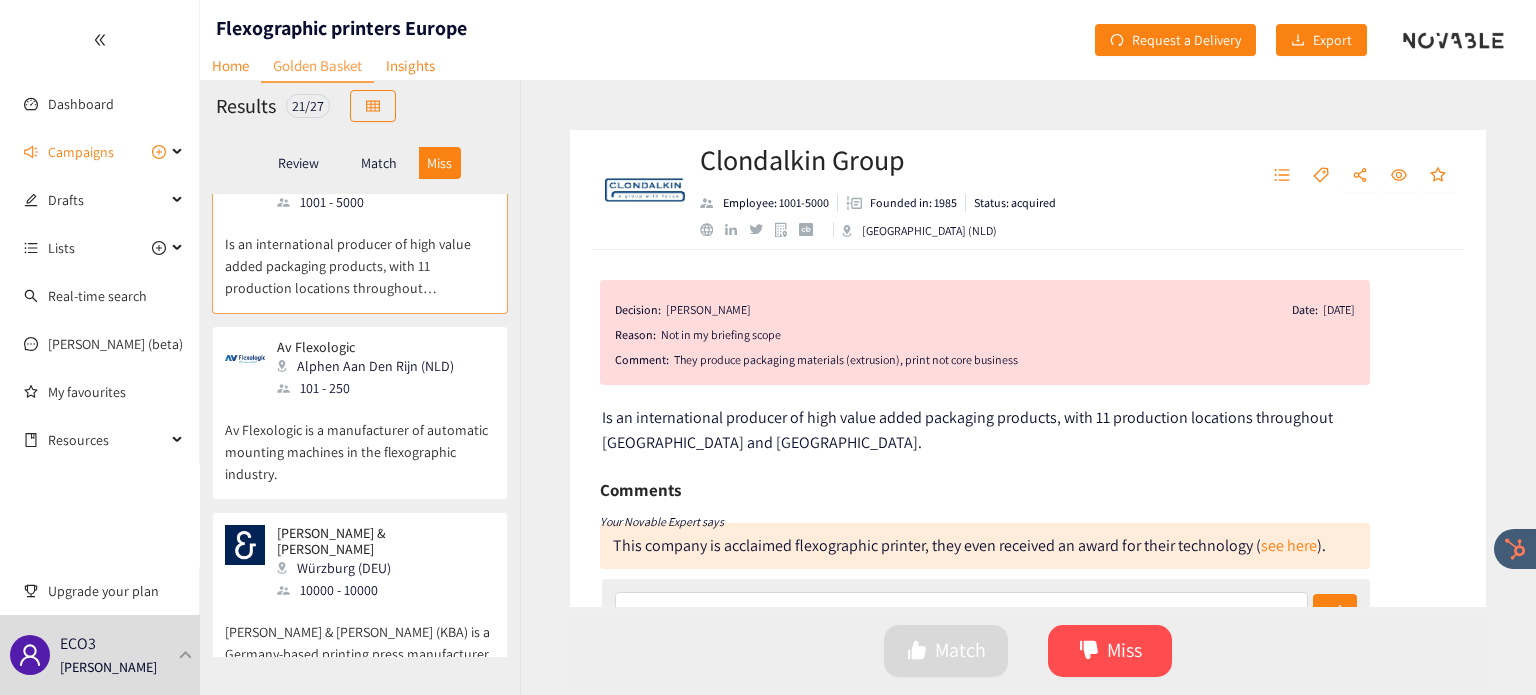 click on "Av Flexologic is a manufacturer of automatic mounting machines in the flexographic industry." at bounding box center [360, 442] 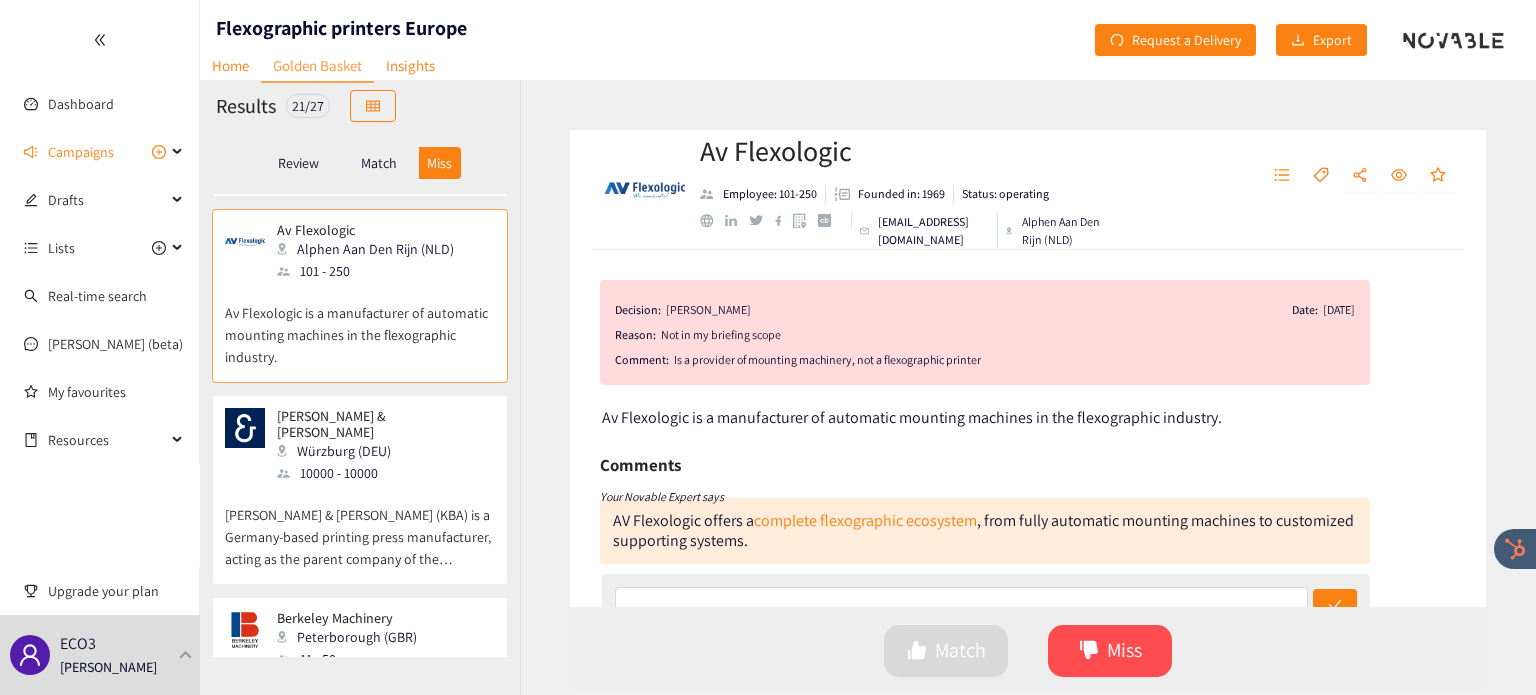 scroll, scrollTop: 1236, scrollLeft: 0, axis: vertical 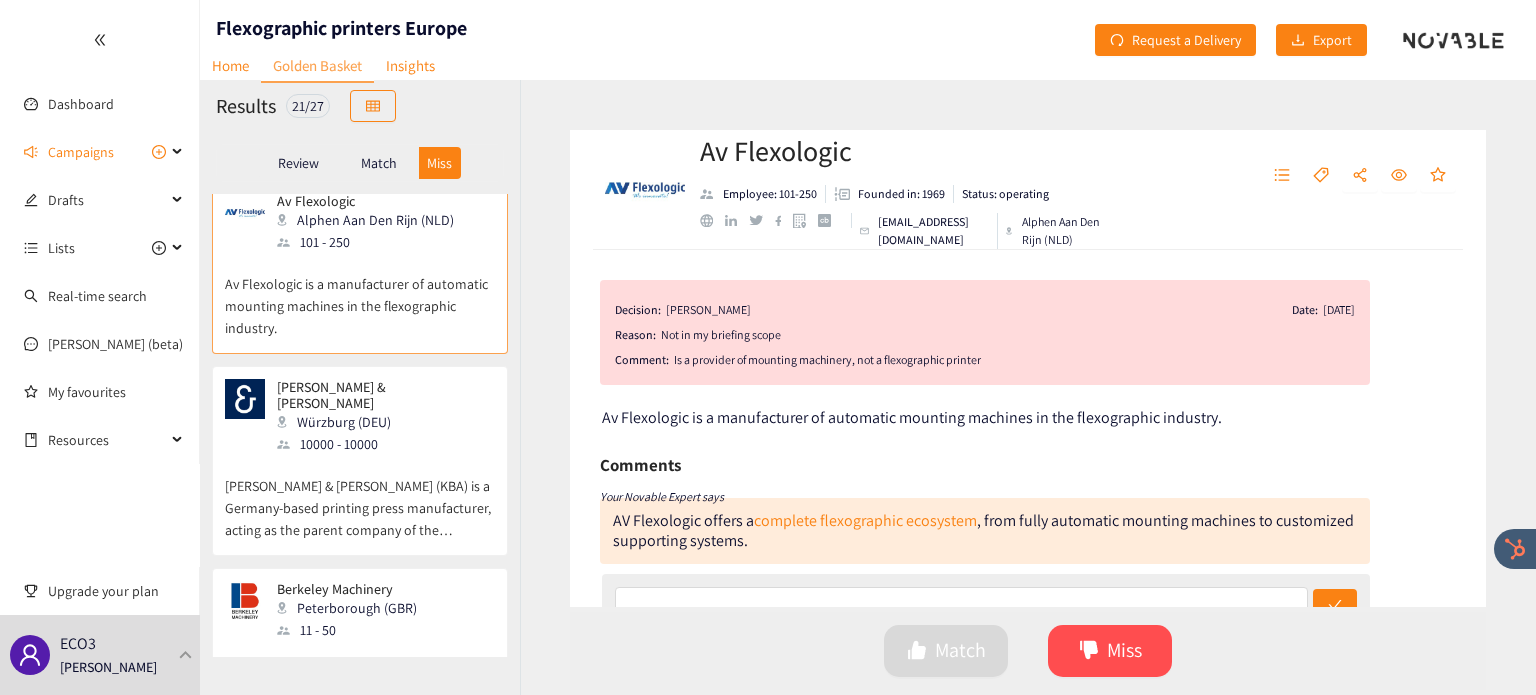 click on "[PERSON_NAME] & [PERSON_NAME] (KBA) is a Germany-based printing press manufacturer, acting as the parent company of the [PERSON_NAME] & [PERSON_NAME] Group." at bounding box center [360, 498] 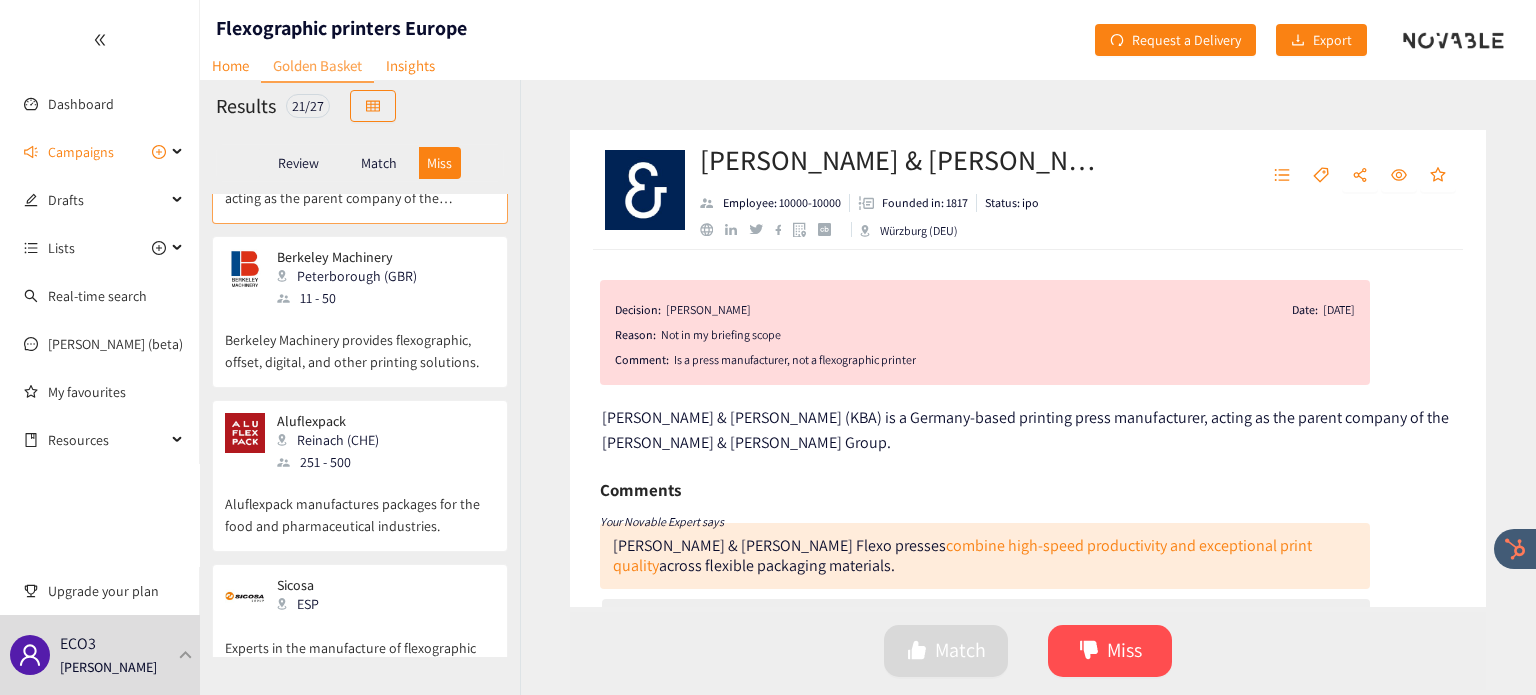 scroll, scrollTop: 1568, scrollLeft: 0, axis: vertical 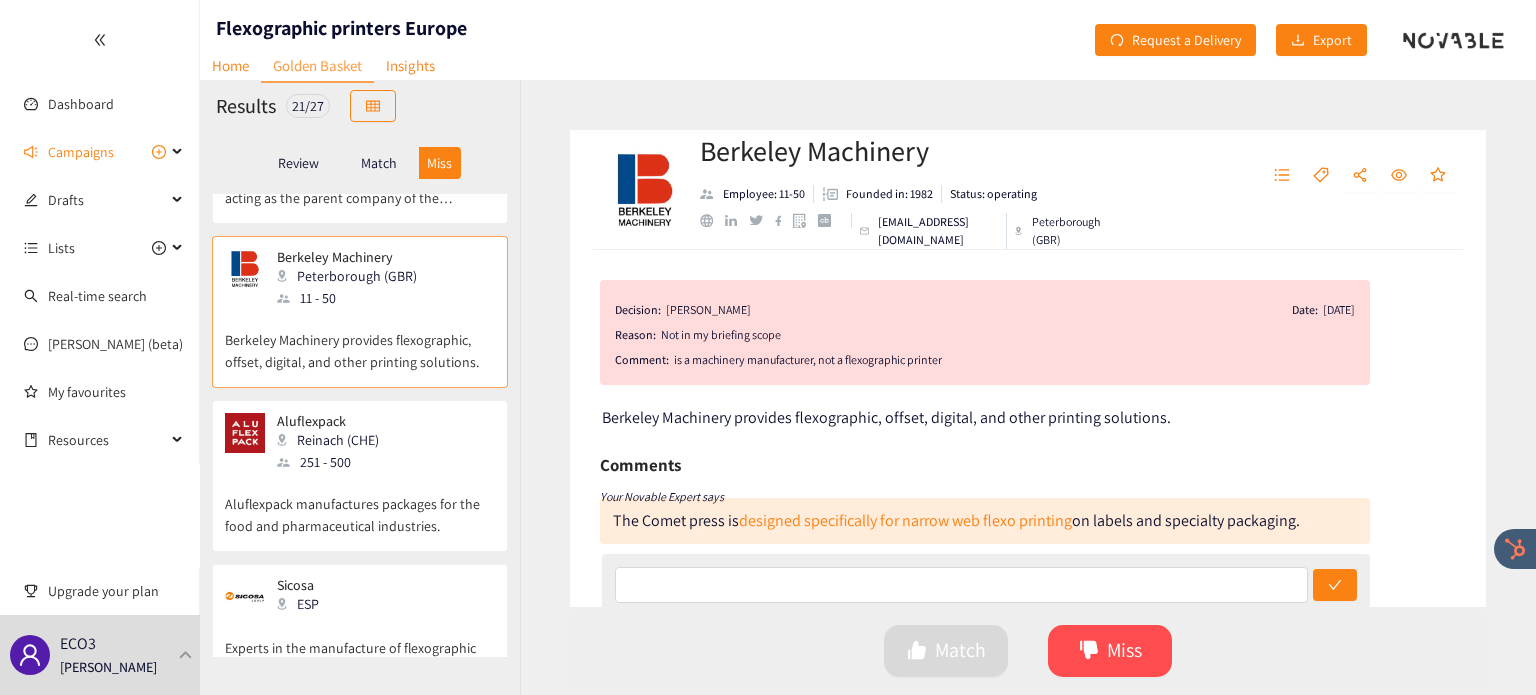 click on "Aluflexpack manufactures packages for the food and pharmaceutical industries." at bounding box center (360, 505) 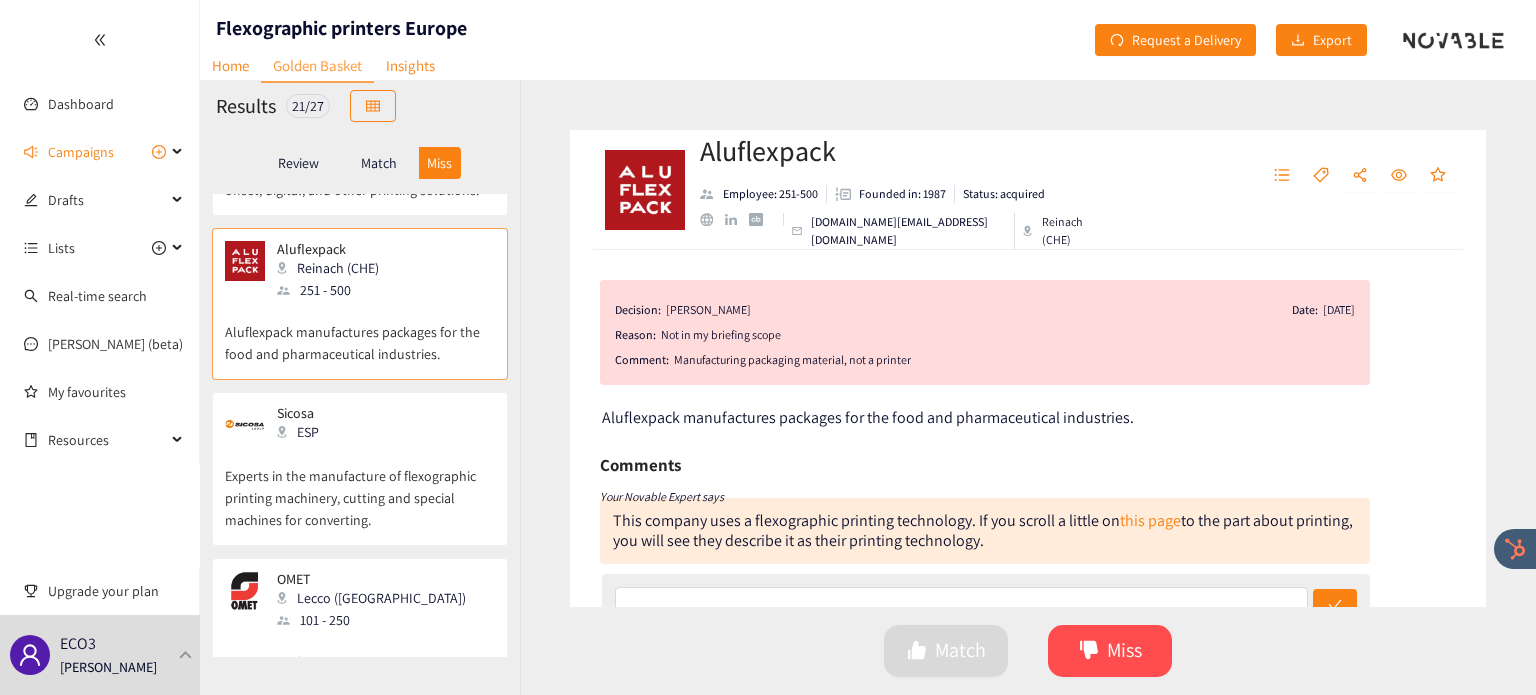 scroll, scrollTop: 1740, scrollLeft: 0, axis: vertical 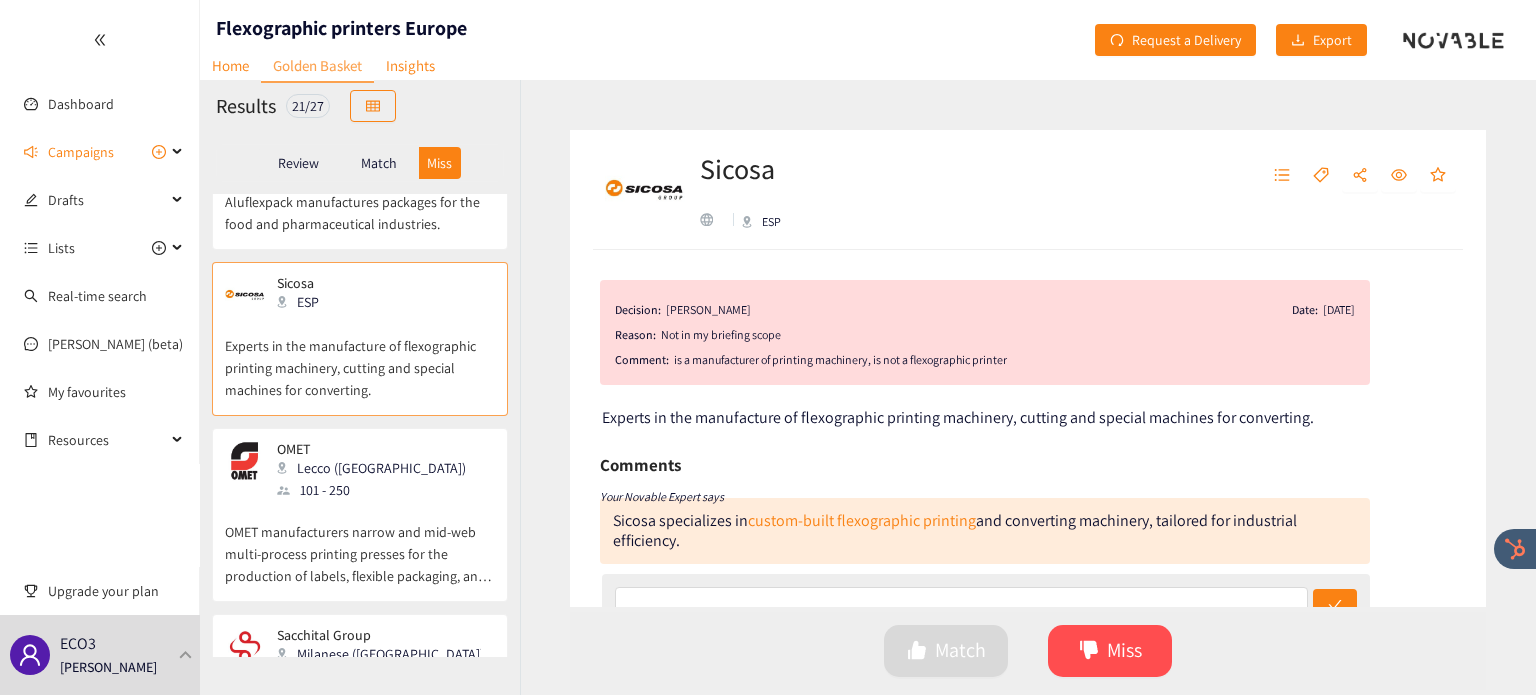 click on "Lecco ([GEOGRAPHIC_DATA])" at bounding box center (377, 468) 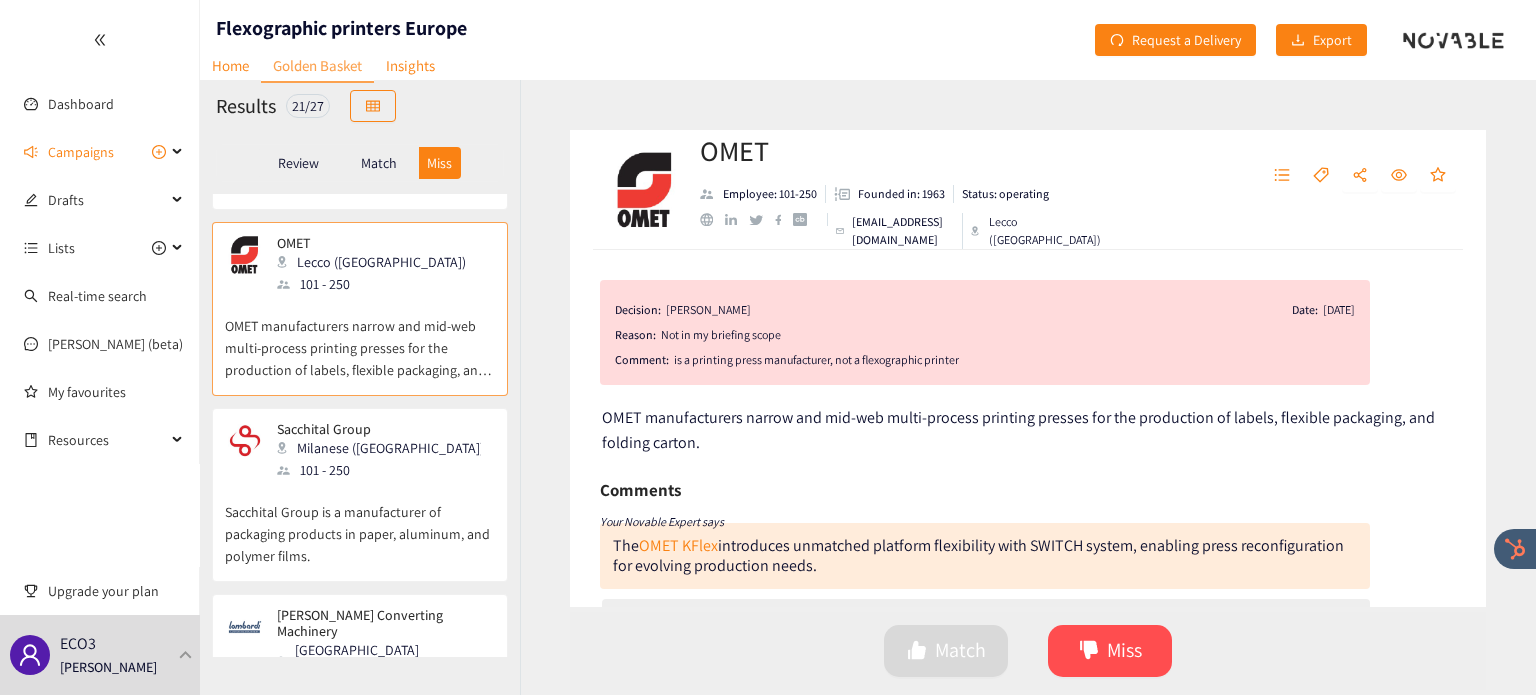 click on "101 - 250" at bounding box center (385, 470) 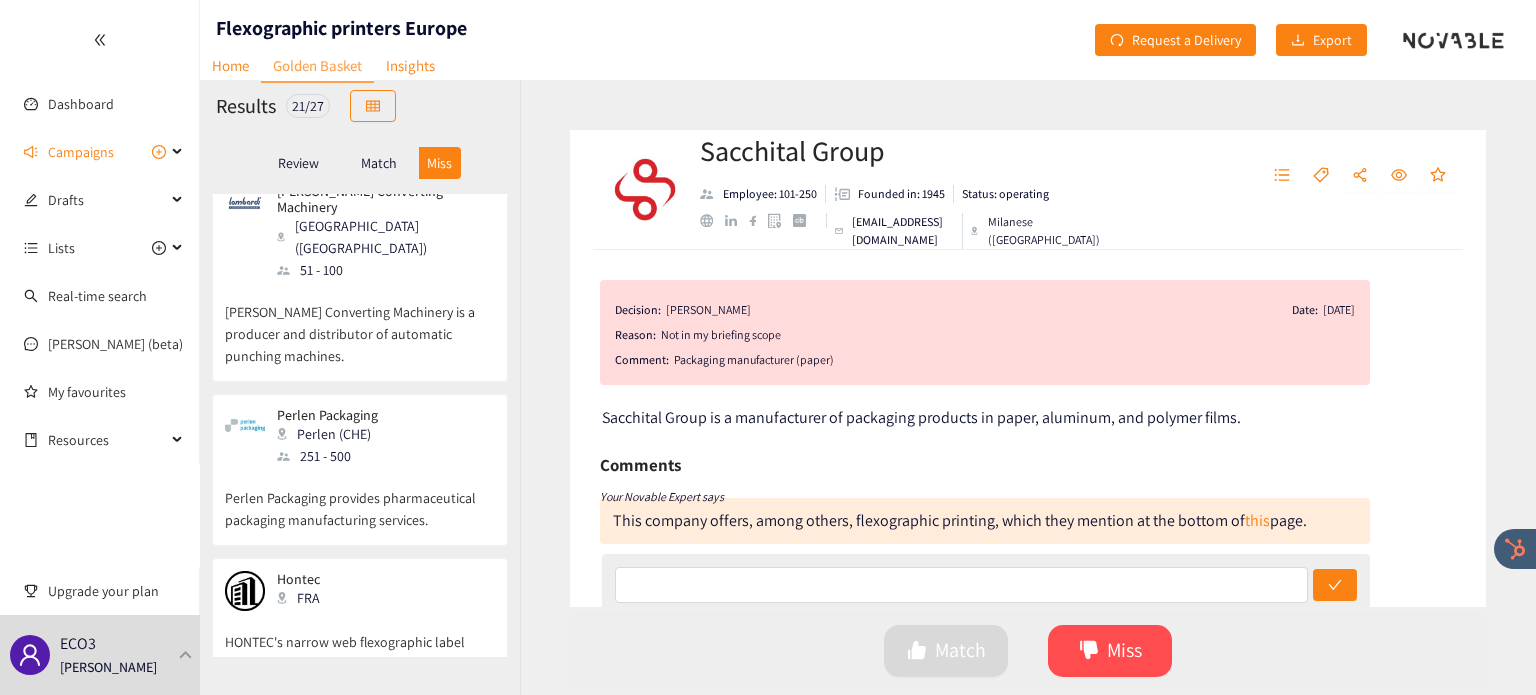 scroll, scrollTop: 2503, scrollLeft: 0, axis: vertical 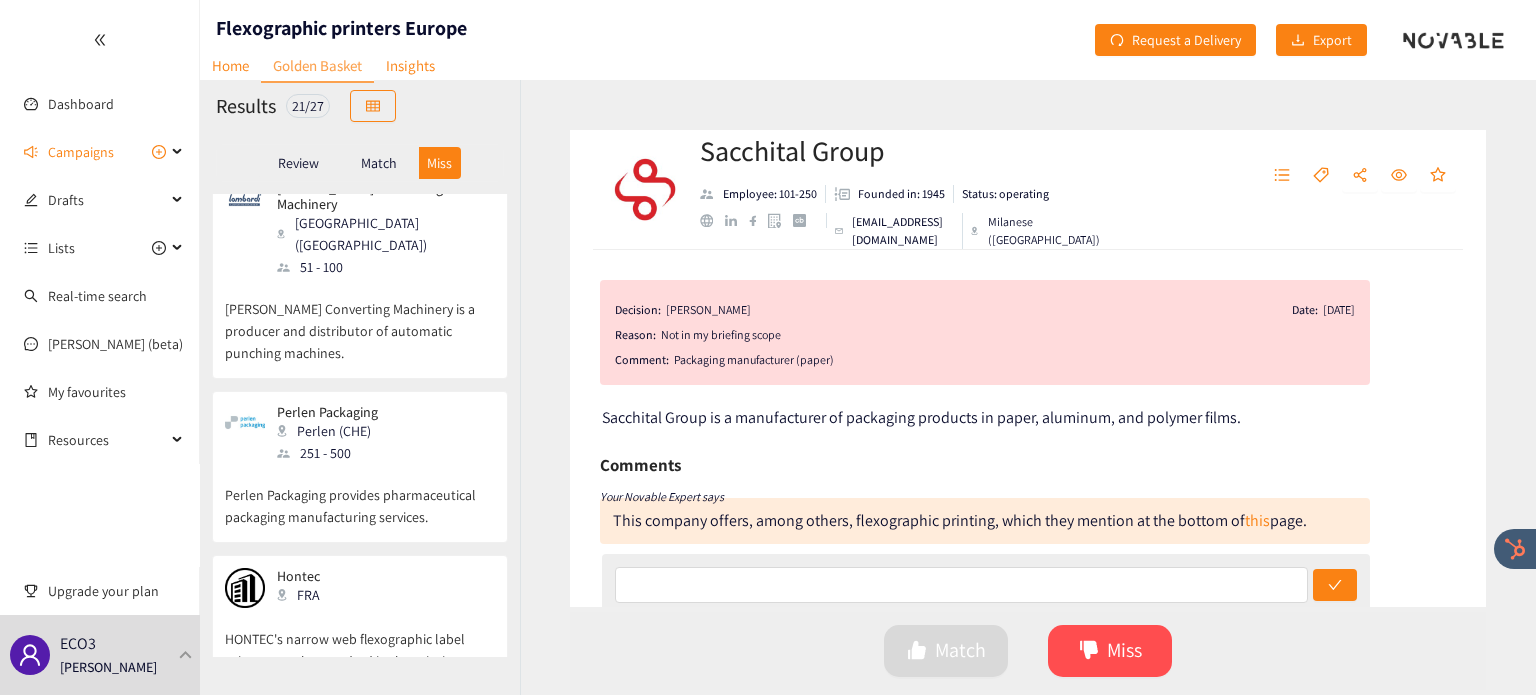 click on "Perlen Packaging provides pharmaceutical packaging manufacturing services." at bounding box center [360, 496] 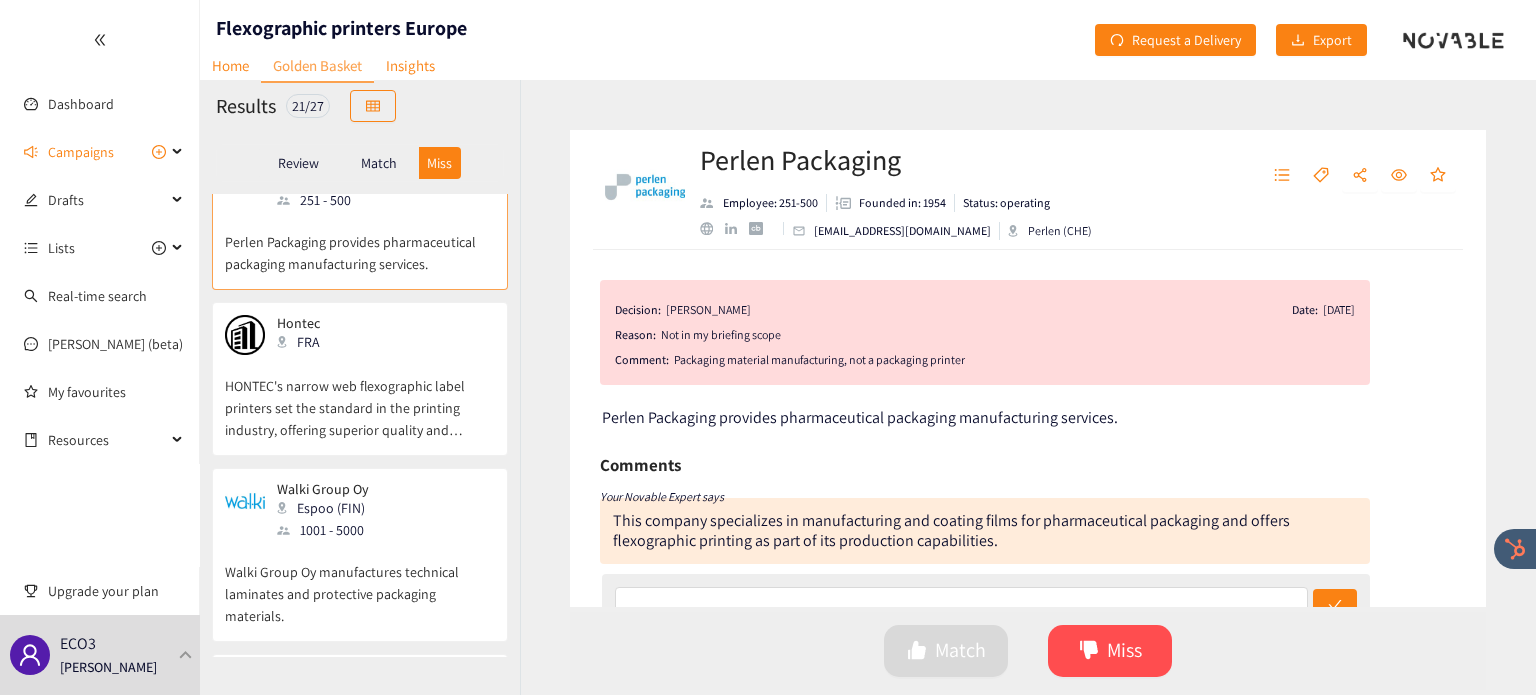 scroll, scrollTop: 2372, scrollLeft: 0, axis: vertical 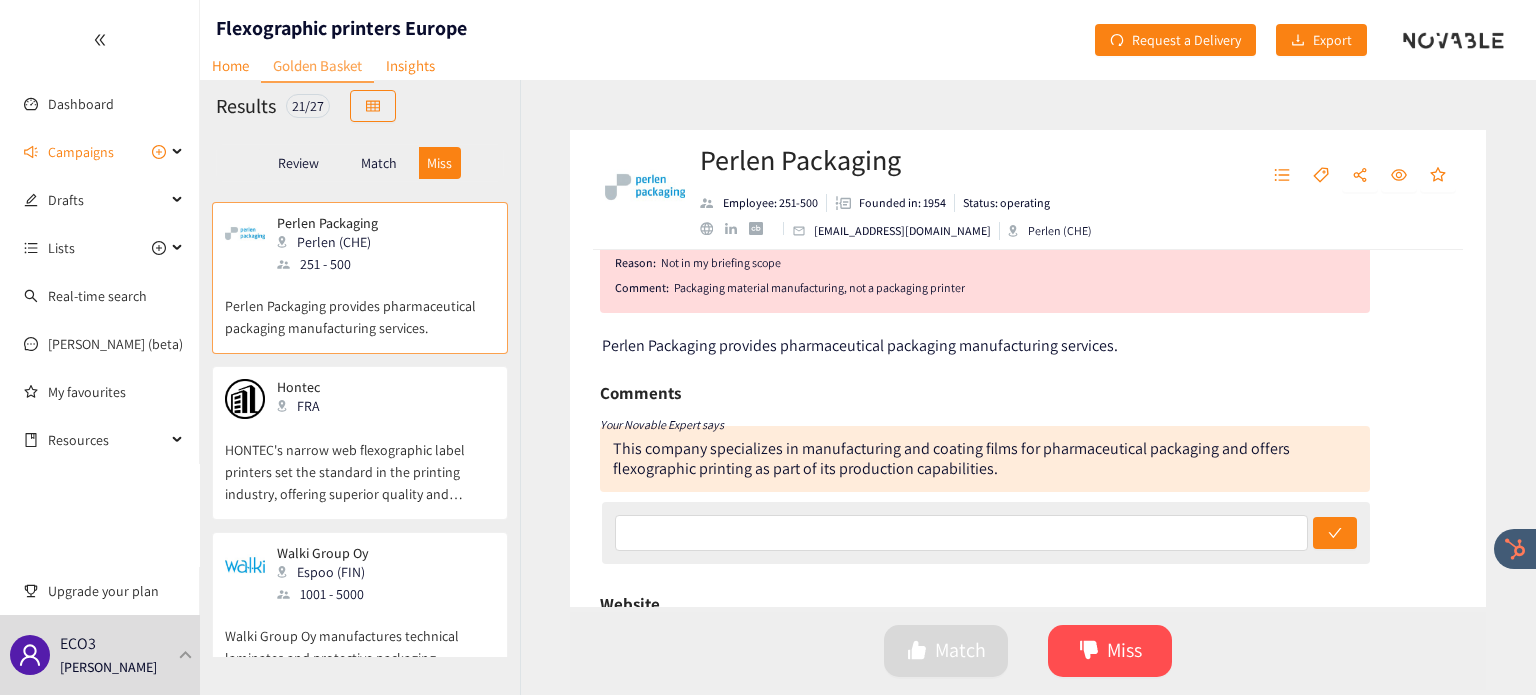 click on "HONTEC's narrow web flexographic label printers set the standard in the printing industry, offering superior quality and performance." at bounding box center [360, 462] 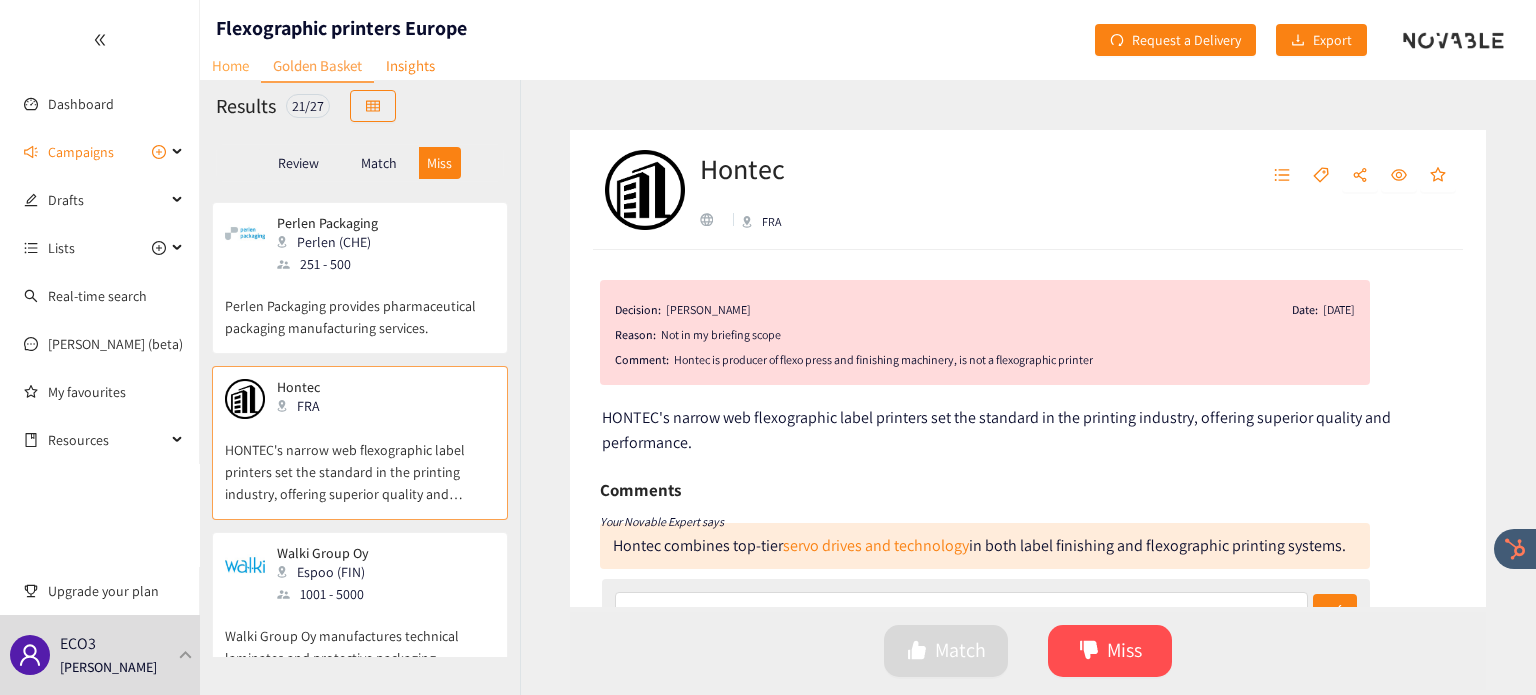 click on "Home" at bounding box center [230, 65] 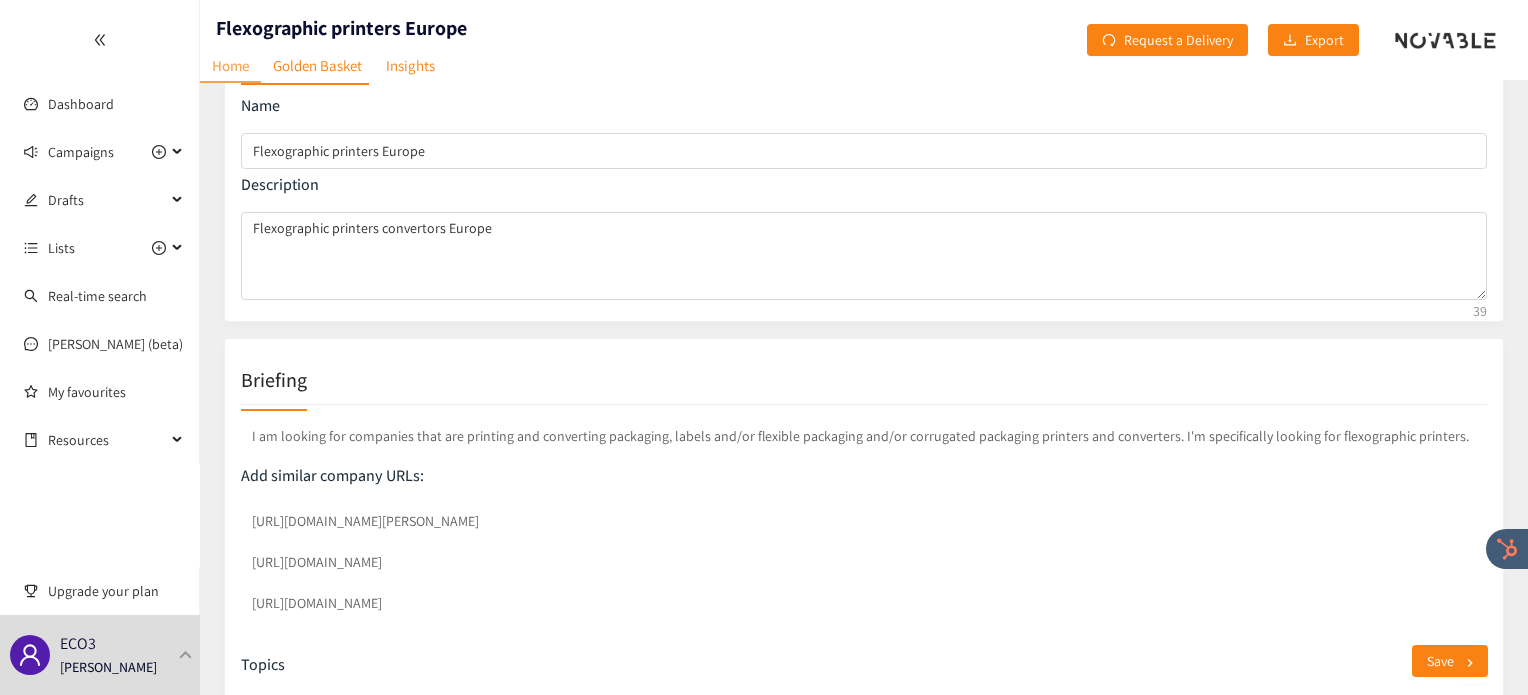 scroll, scrollTop: 95, scrollLeft: 0, axis: vertical 